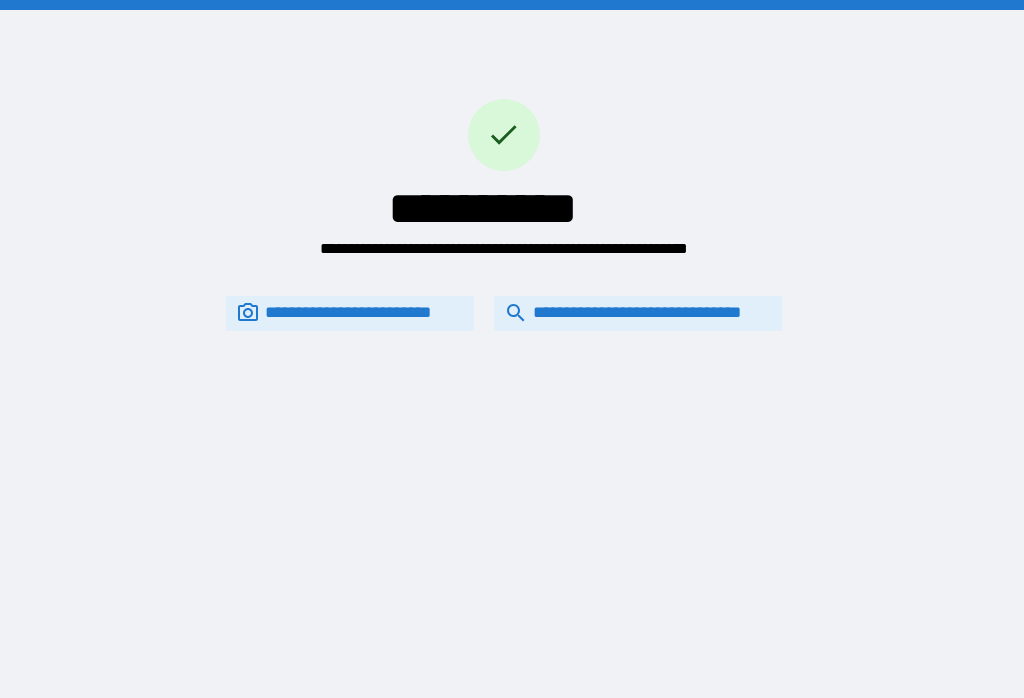 scroll, scrollTop: 0, scrollLeft: 0, axis: both 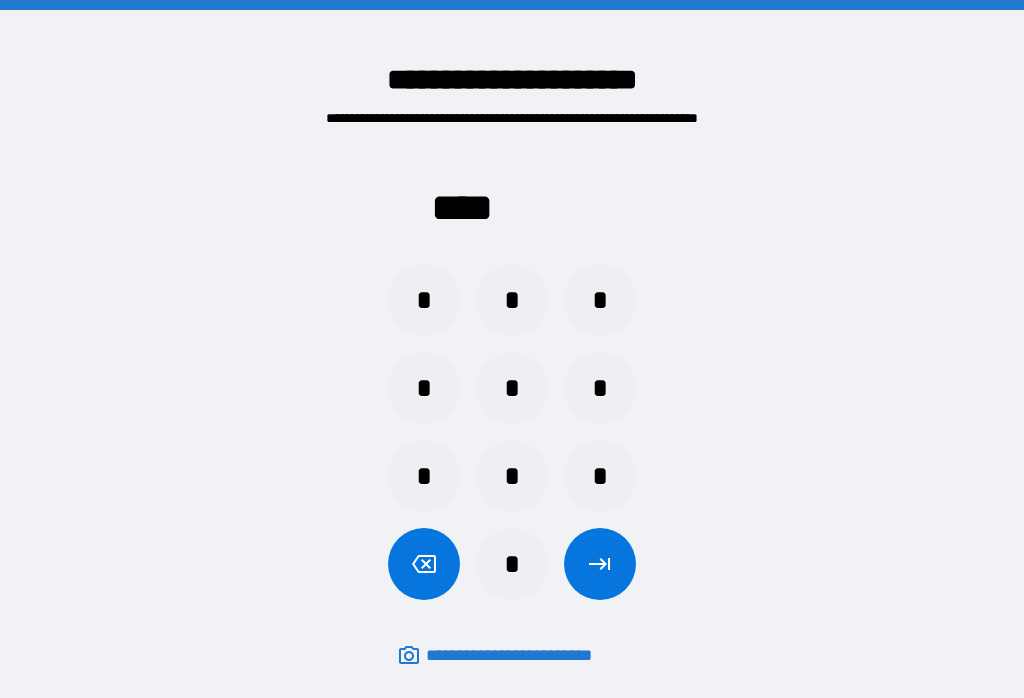click on "*" at bounding box center [424, 476] 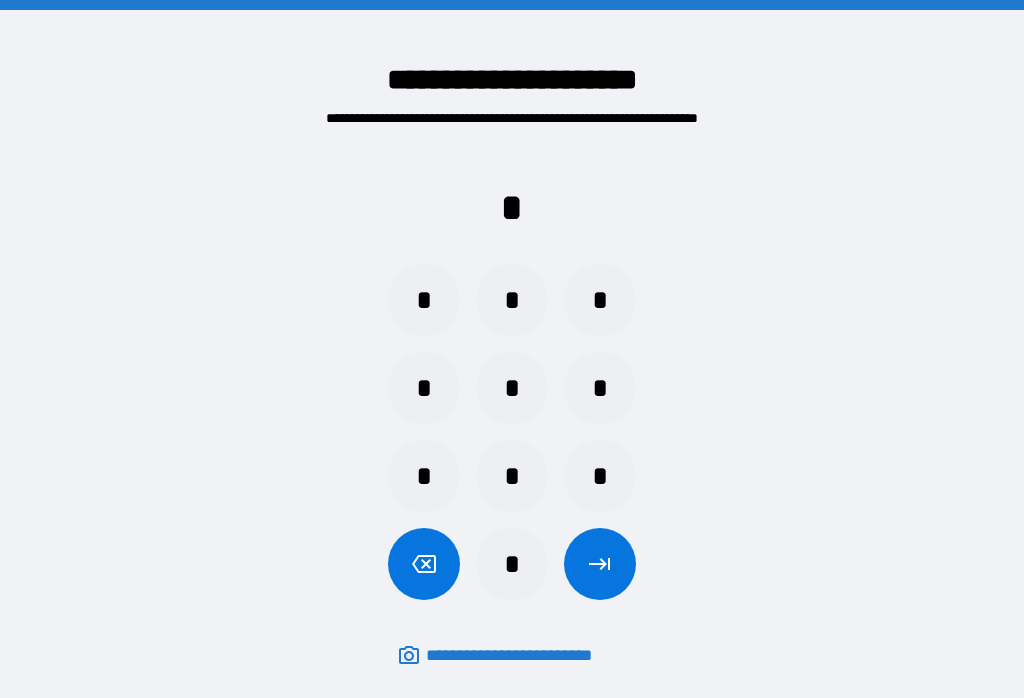 click on "*" at bounding box center (512, 476) 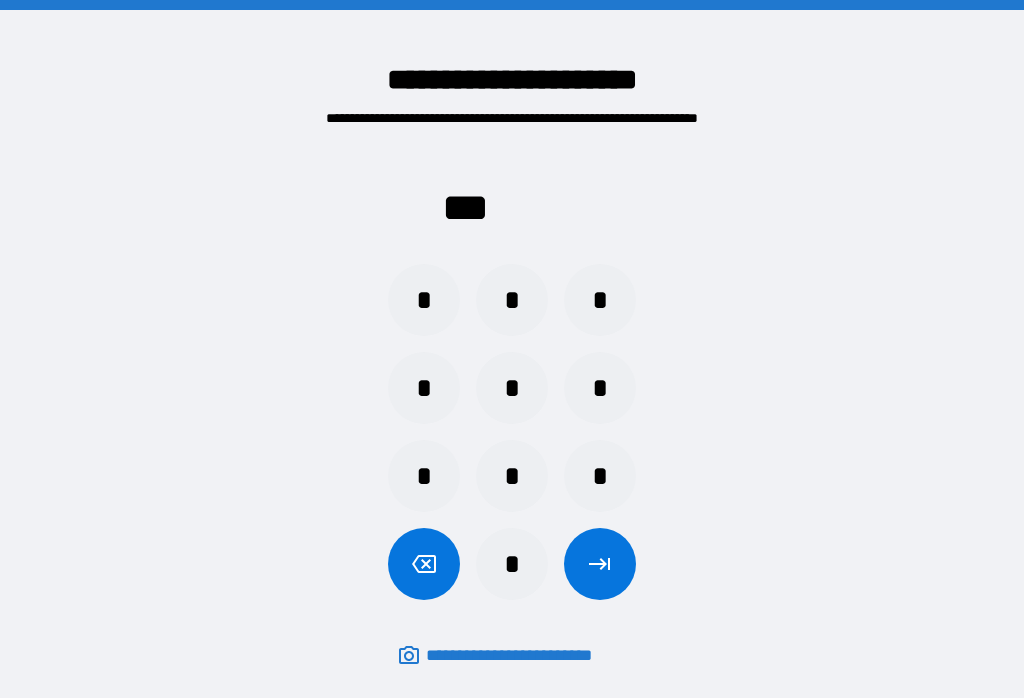click on "*" at bounding box center (424, 476) 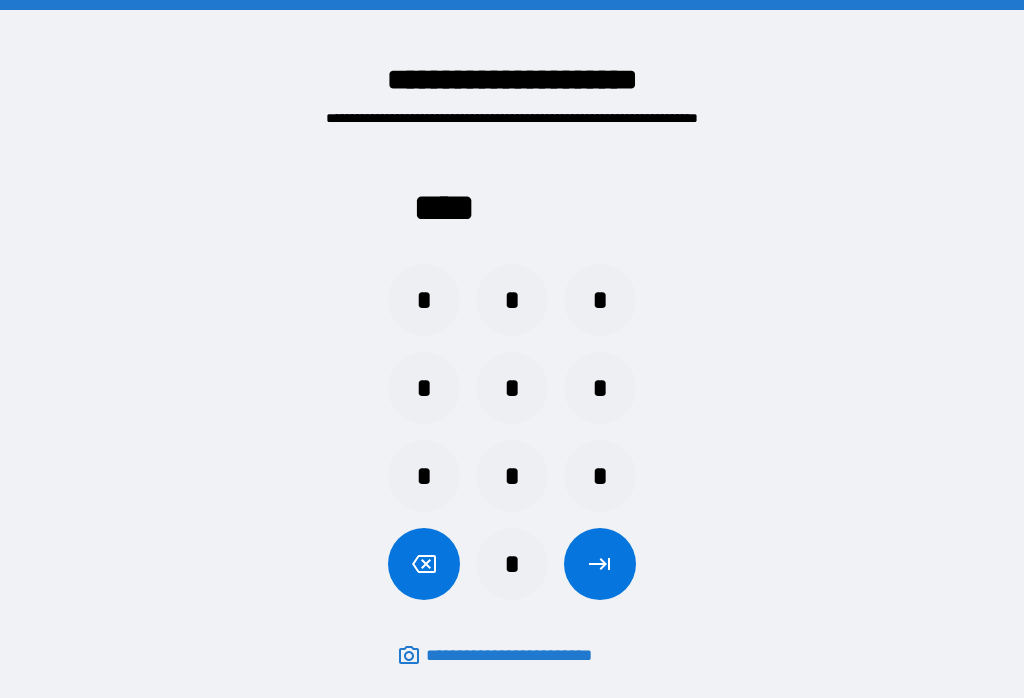 click at bounding box center (600, 564) 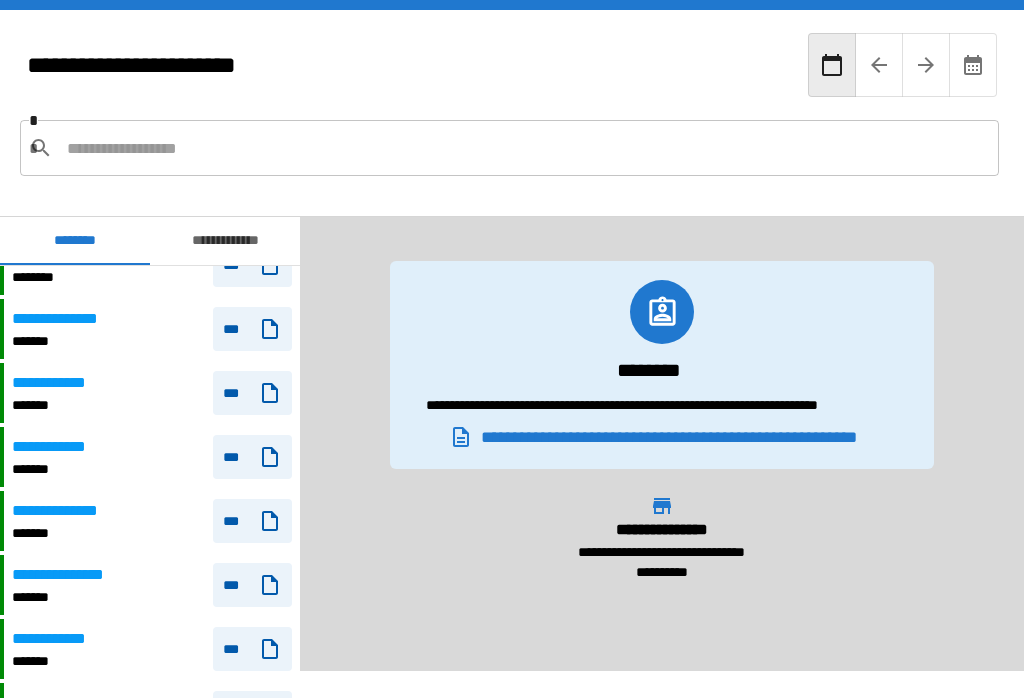 scroll, scrollTop: 1048, scrollLeft: 0, axis: vertical 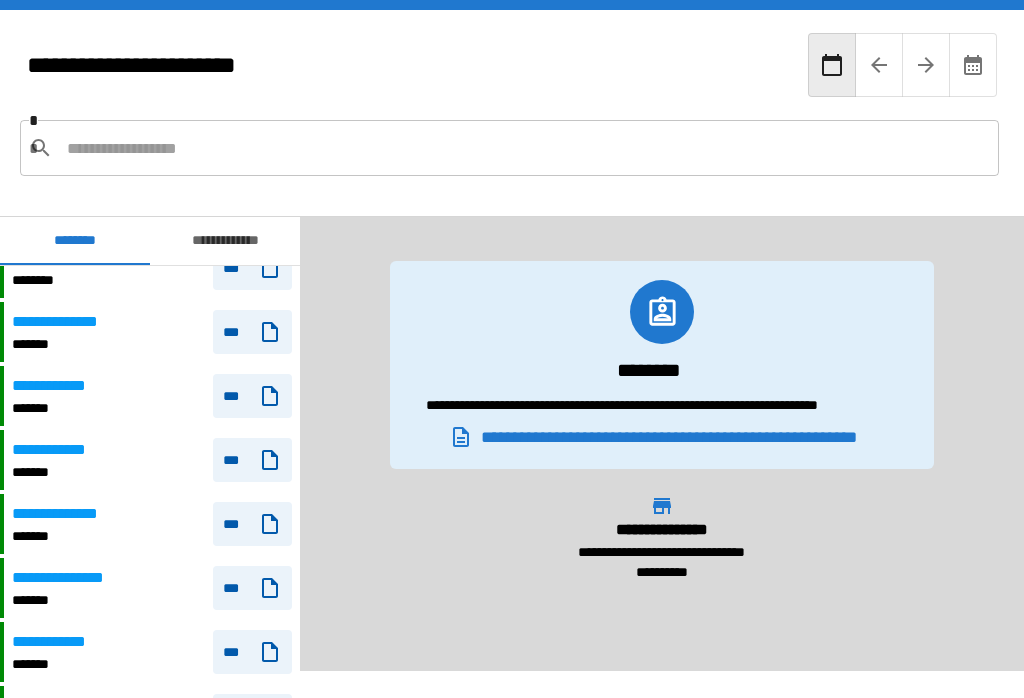 click on "**********" at bounding box center (152, 332) 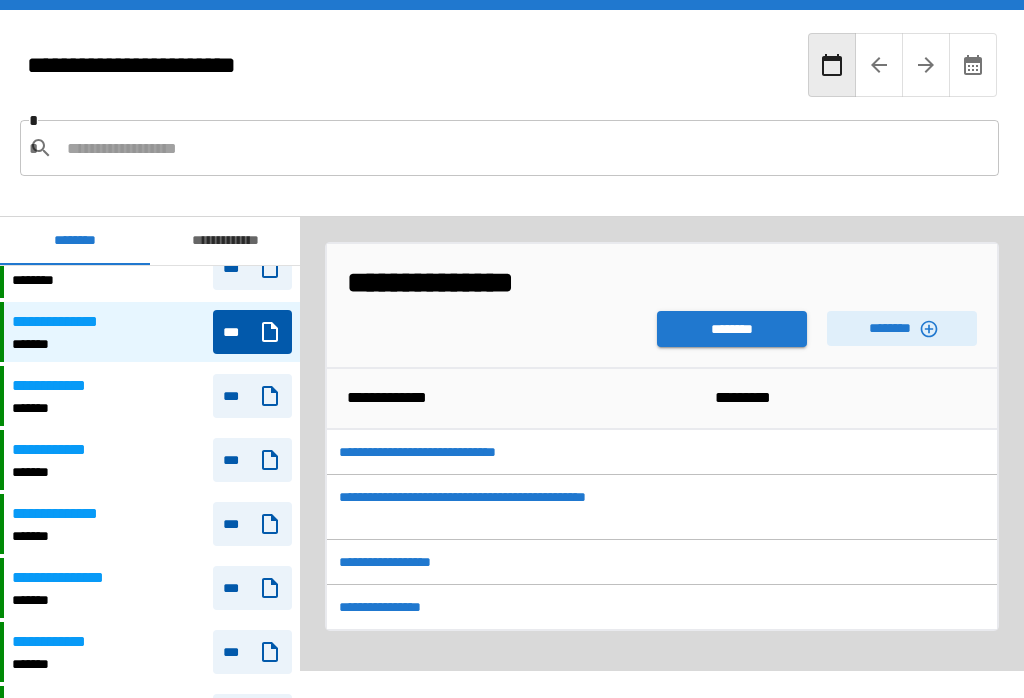 click on "******** ********" at bounding box center (662, 324) 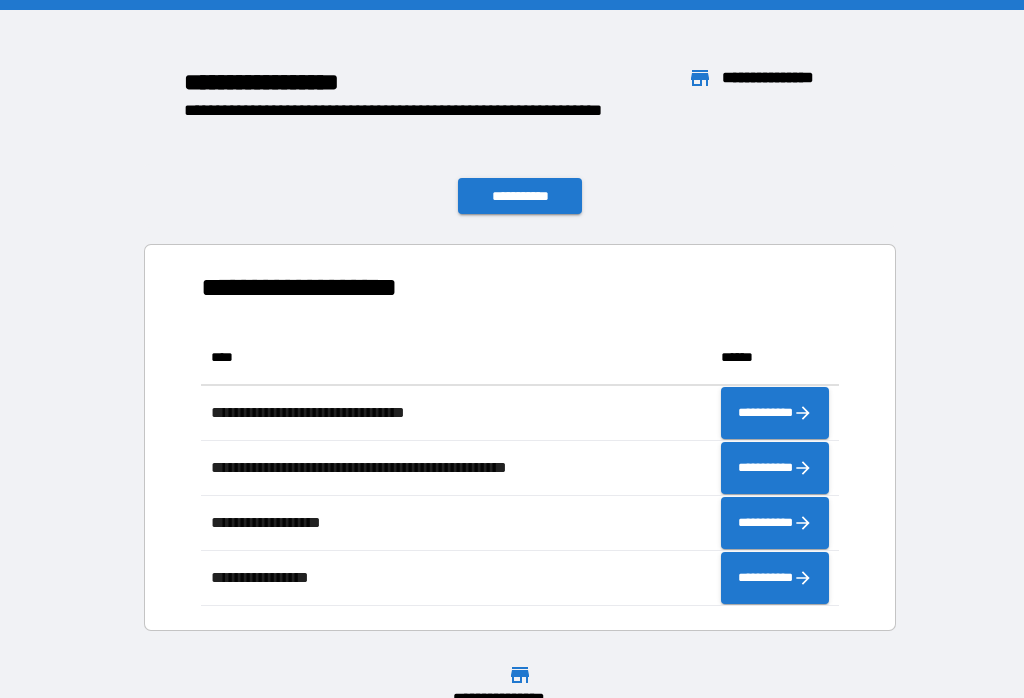 scroll, scrollTop: 276, scrollLeft: 638, axis: both 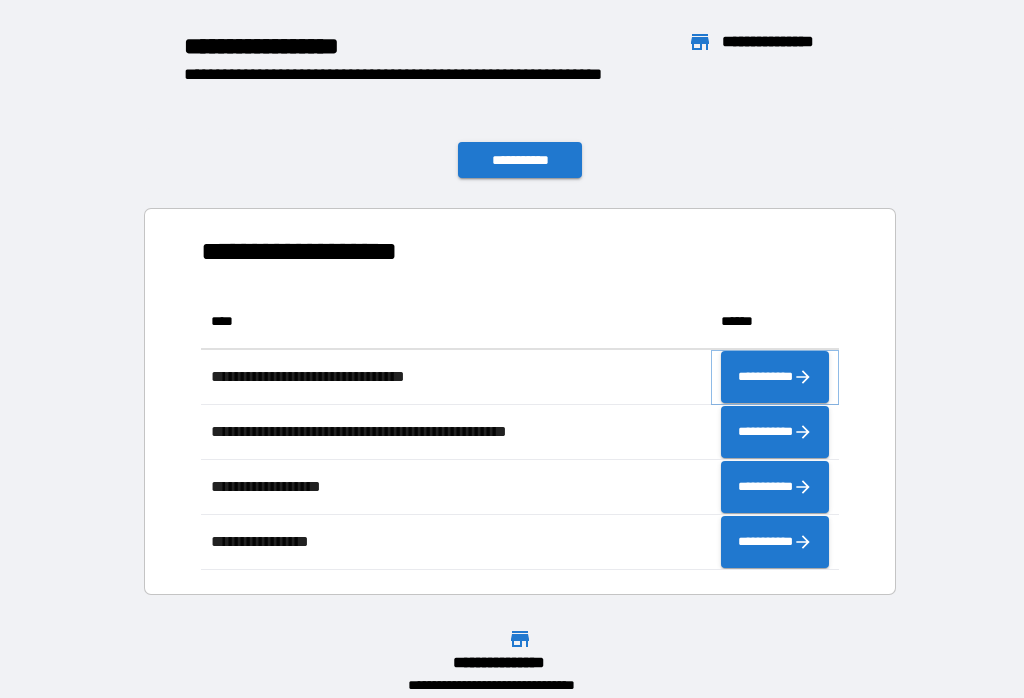 click on "**********" at bounding box center (775, 377) 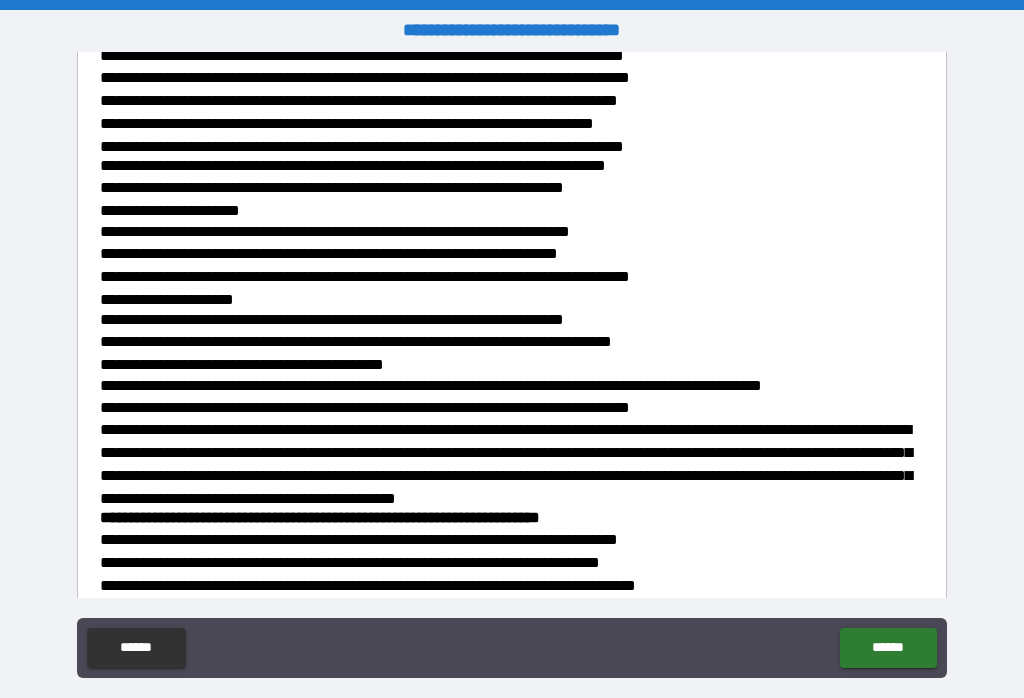 scroll, scrollTop: 0, scrollLeft: 0, axis: both 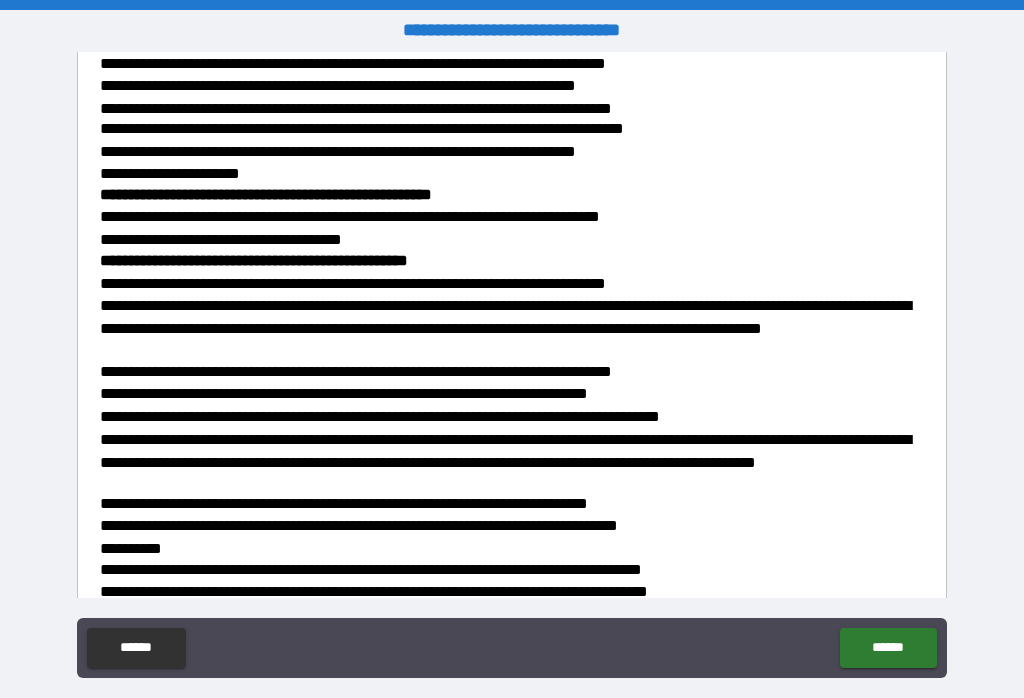 click on "******" at bounding box center (888, 648) 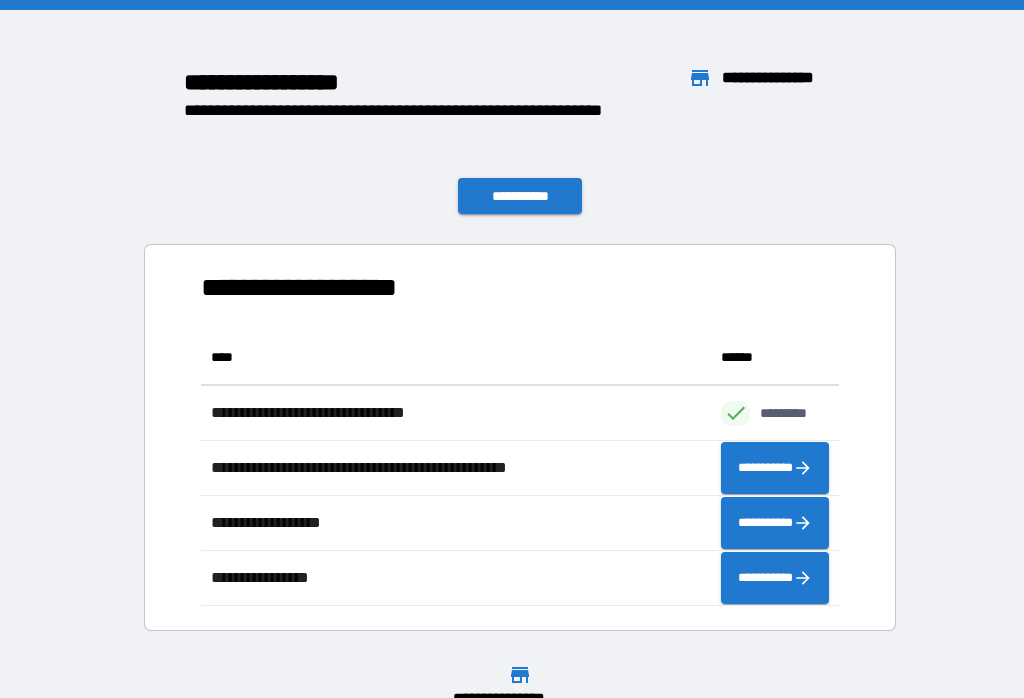 scroll, scrollTop: 276, scrollLeft: 638, axis: both 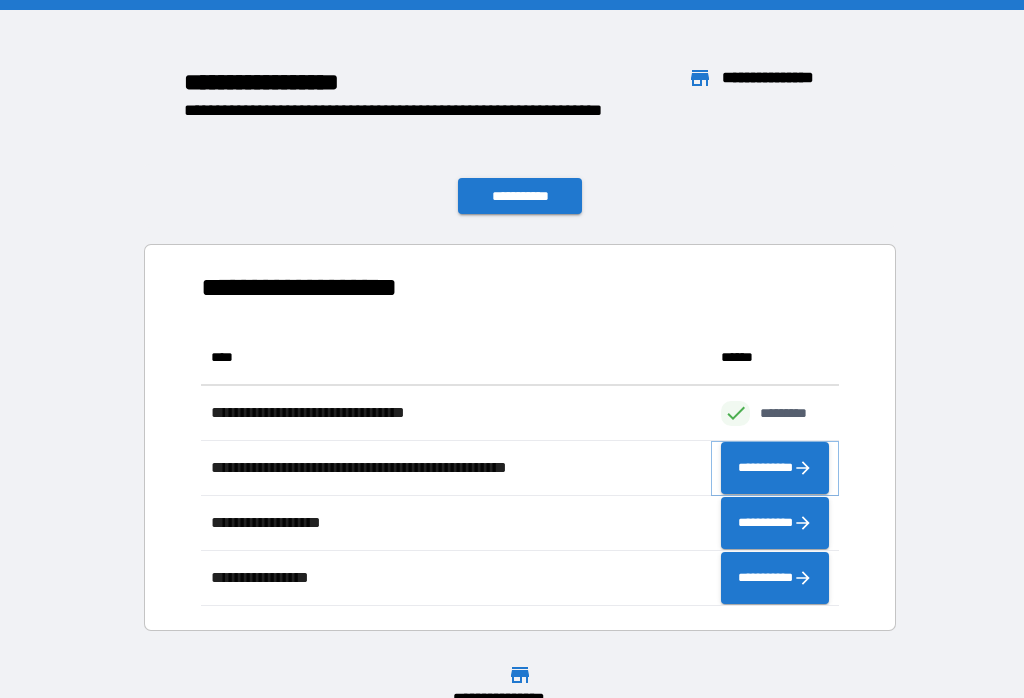 click 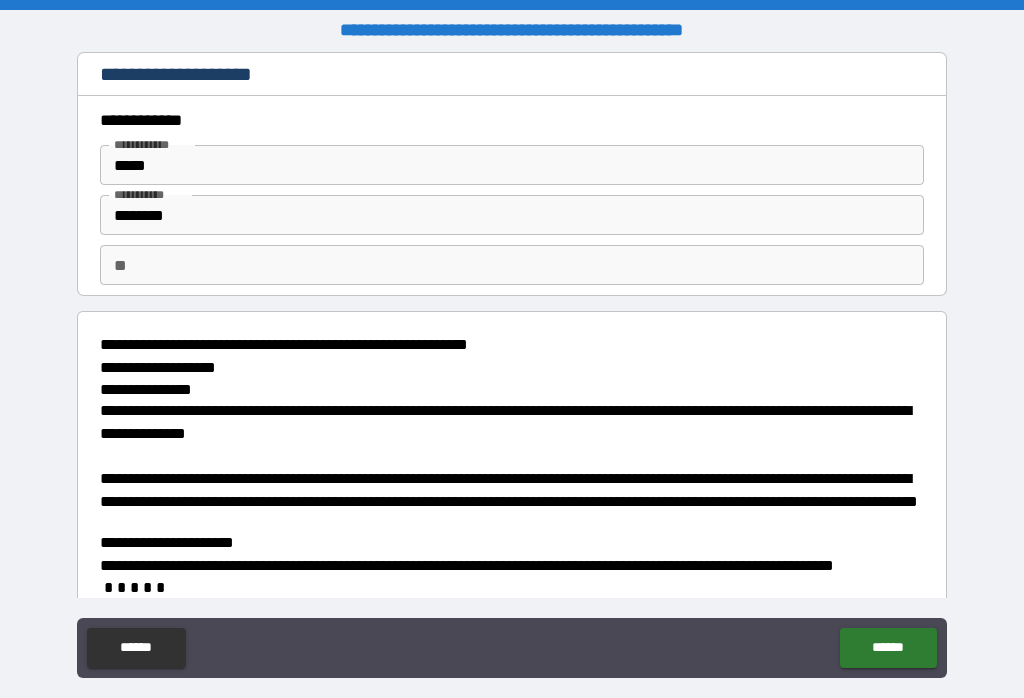 type on "*" 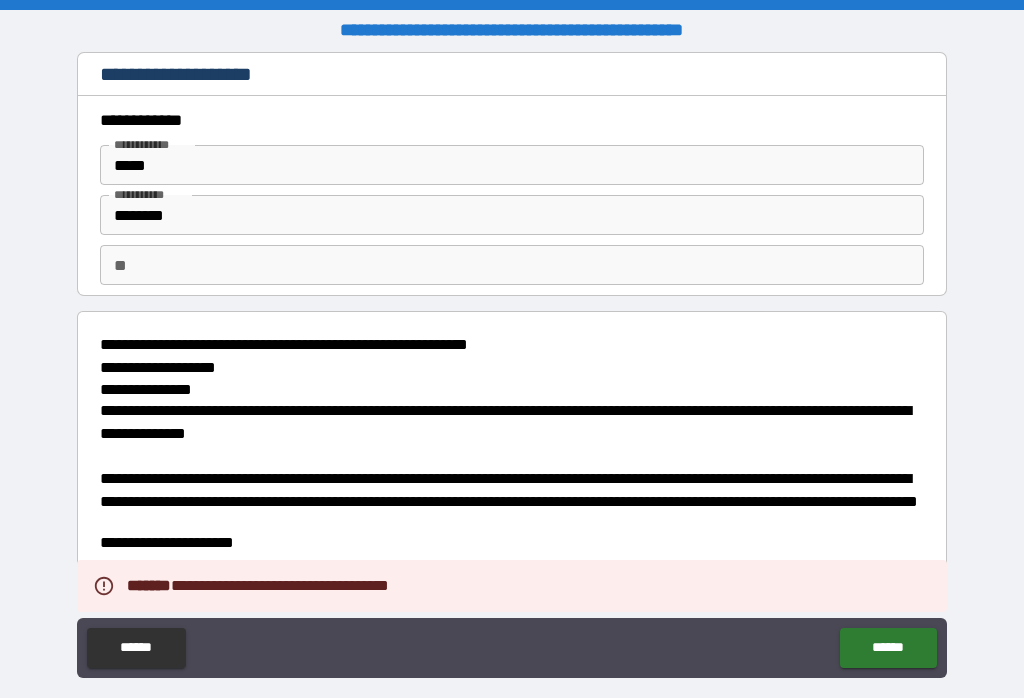 type on "*" 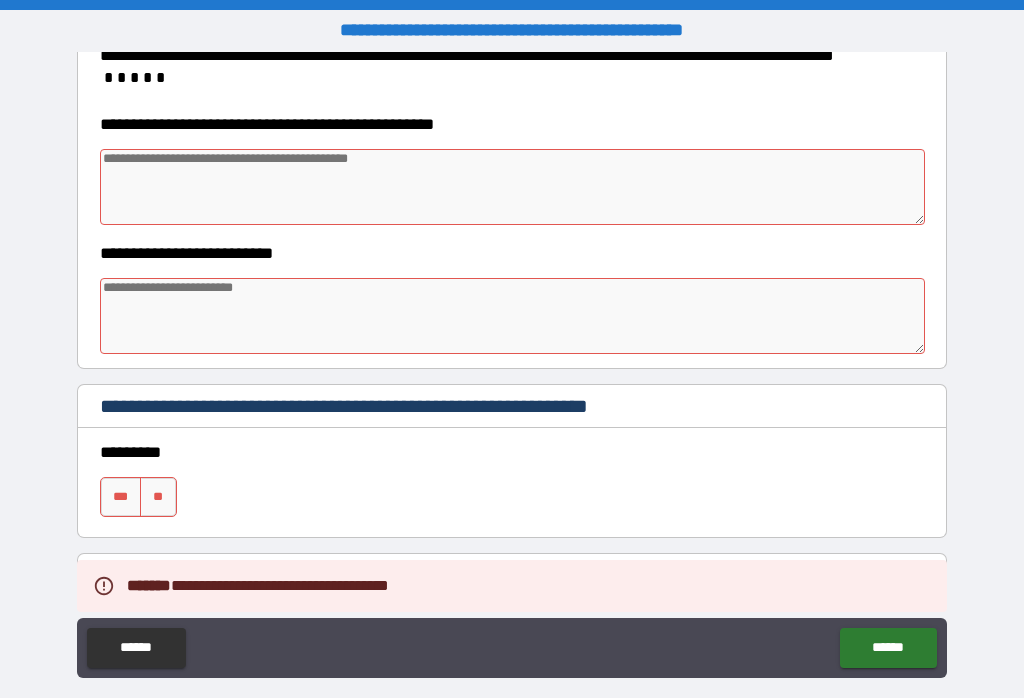 scroll, scrollTop: 507, scrollLeft: 0, axis: vertical 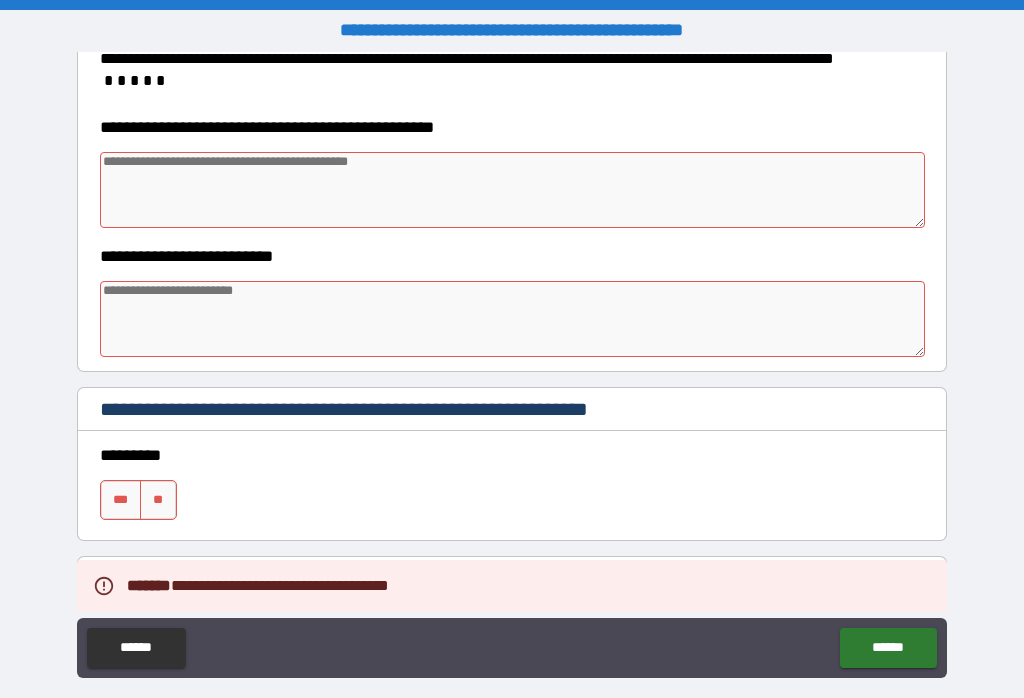 click at bounding box center (513, 190) 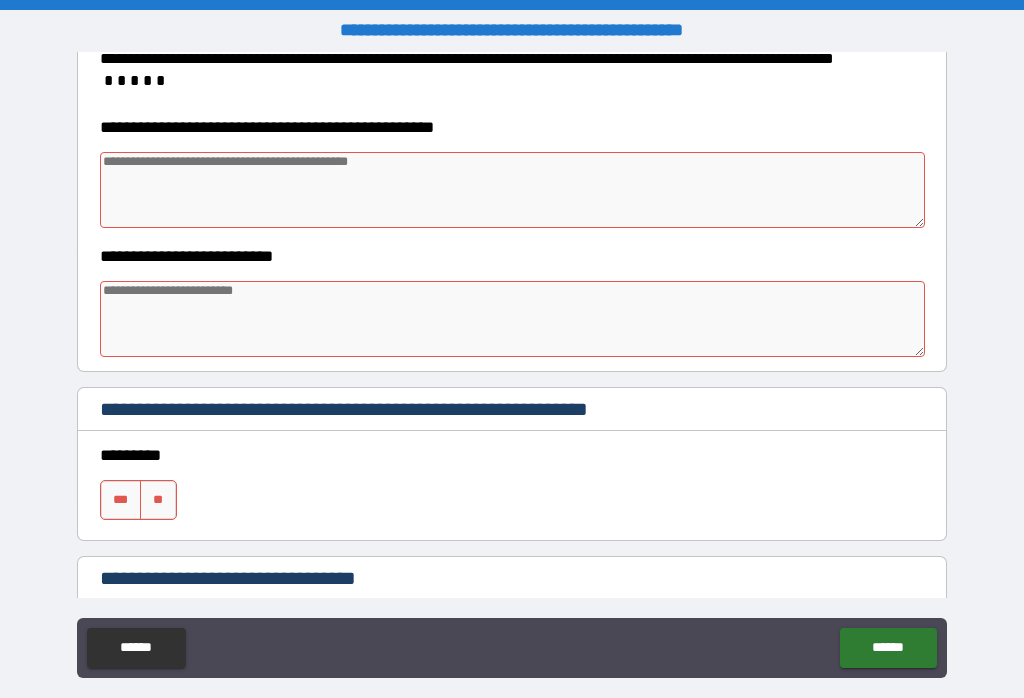 type on "*" 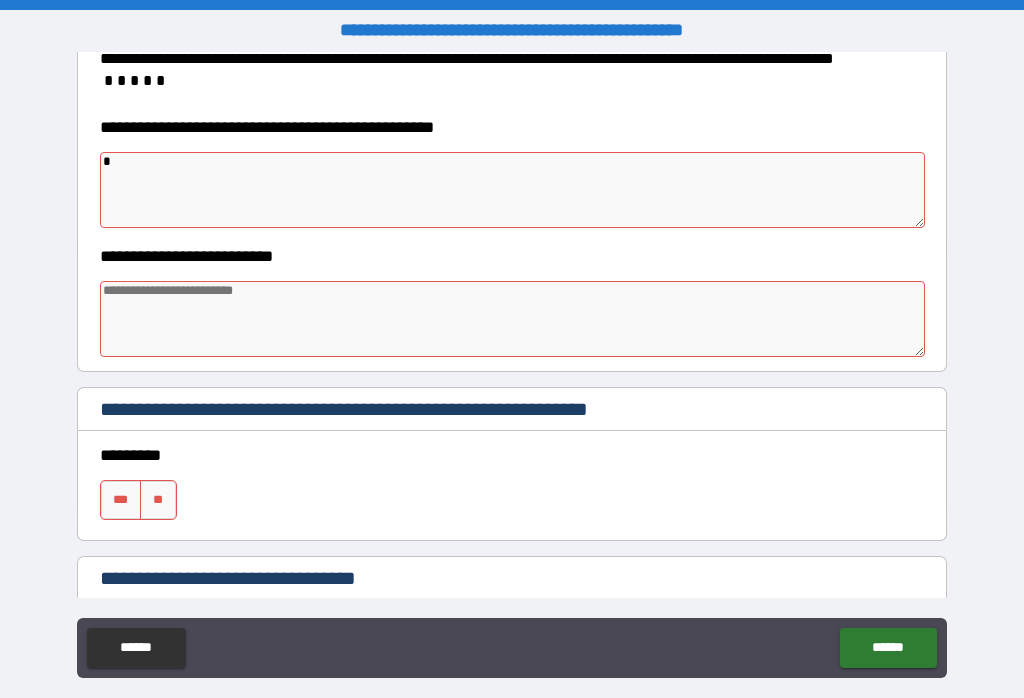type on "*" 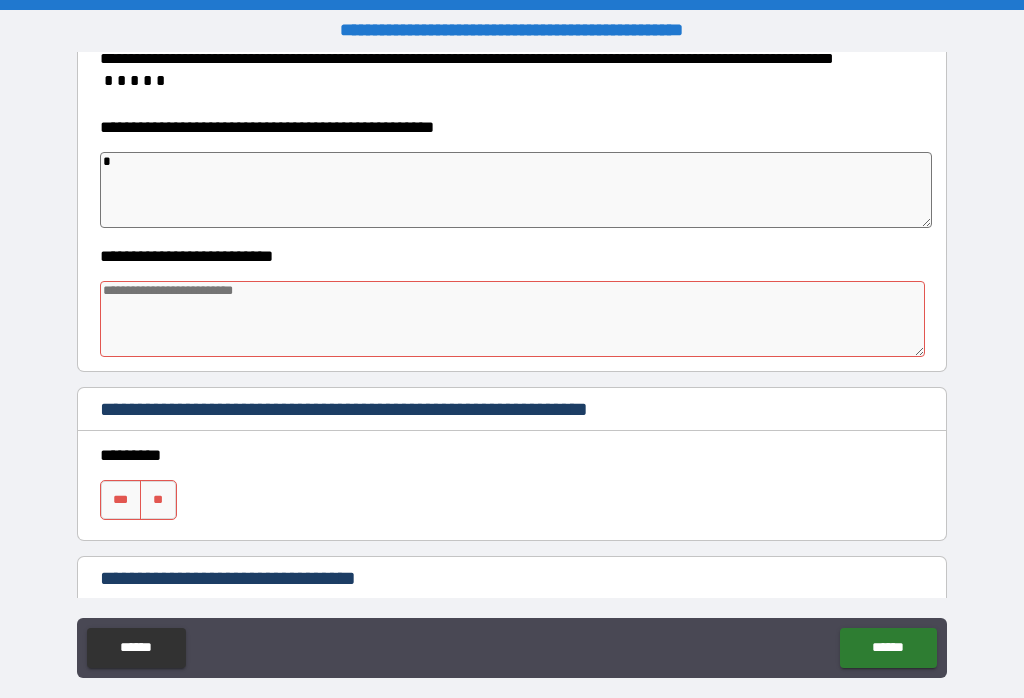 type on "*" 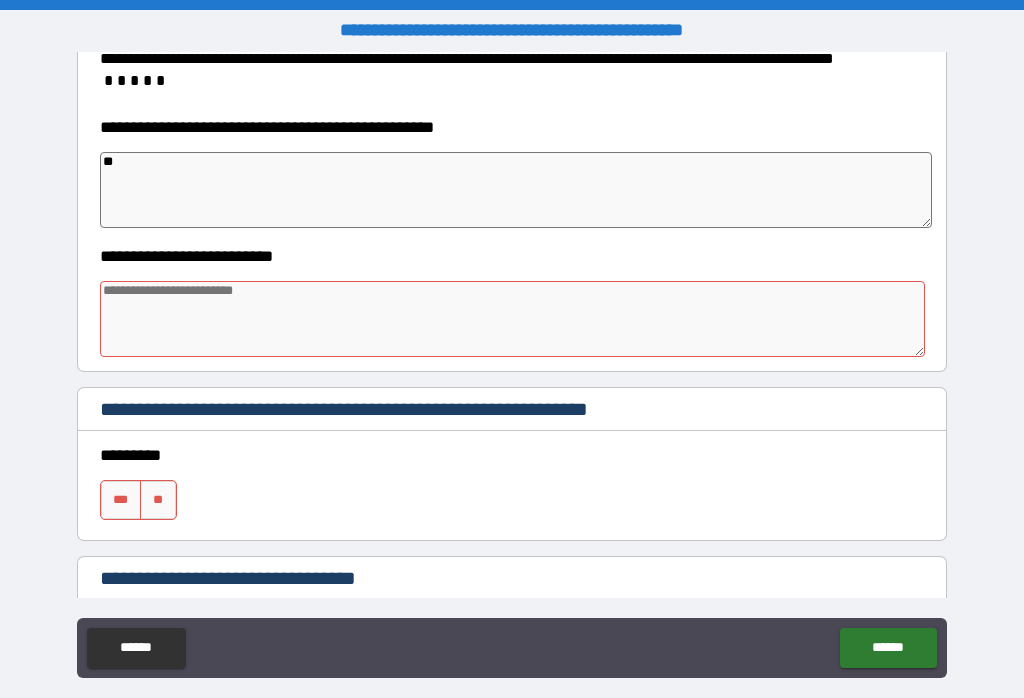 type on "*" 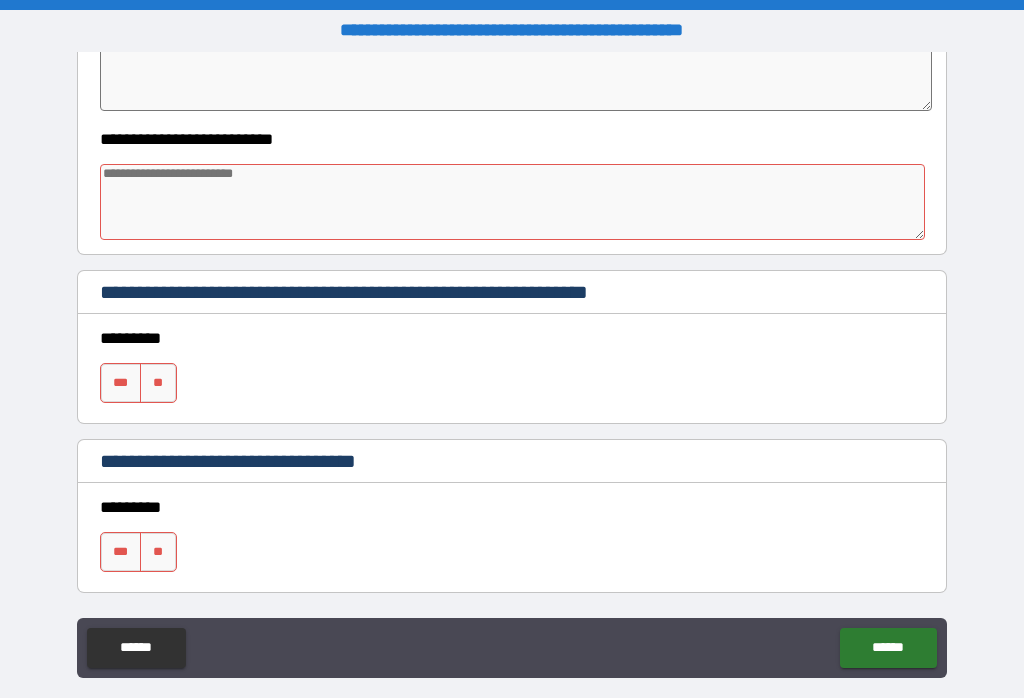 scroll, scrollTop: 643, scrollLeft: 0, axis: vertical 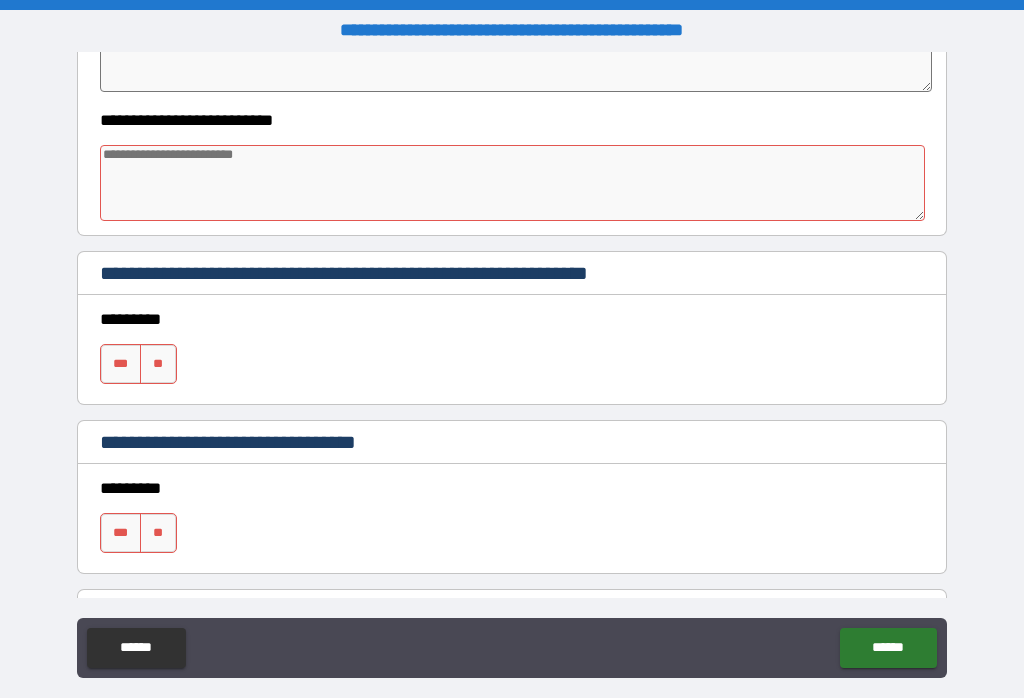 type on "**" 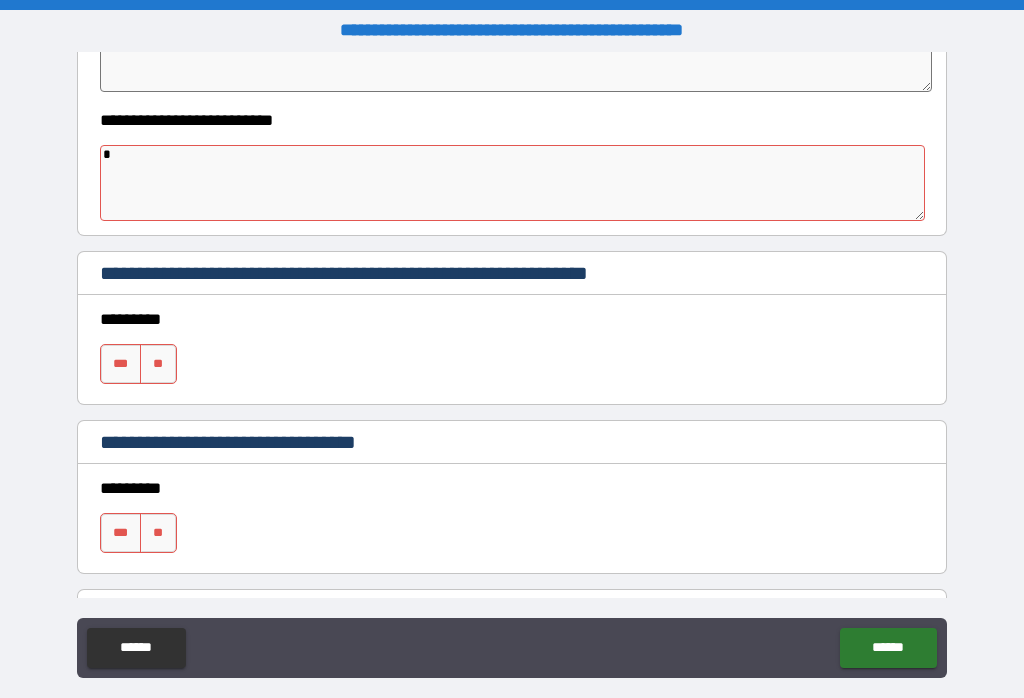 type on "*" 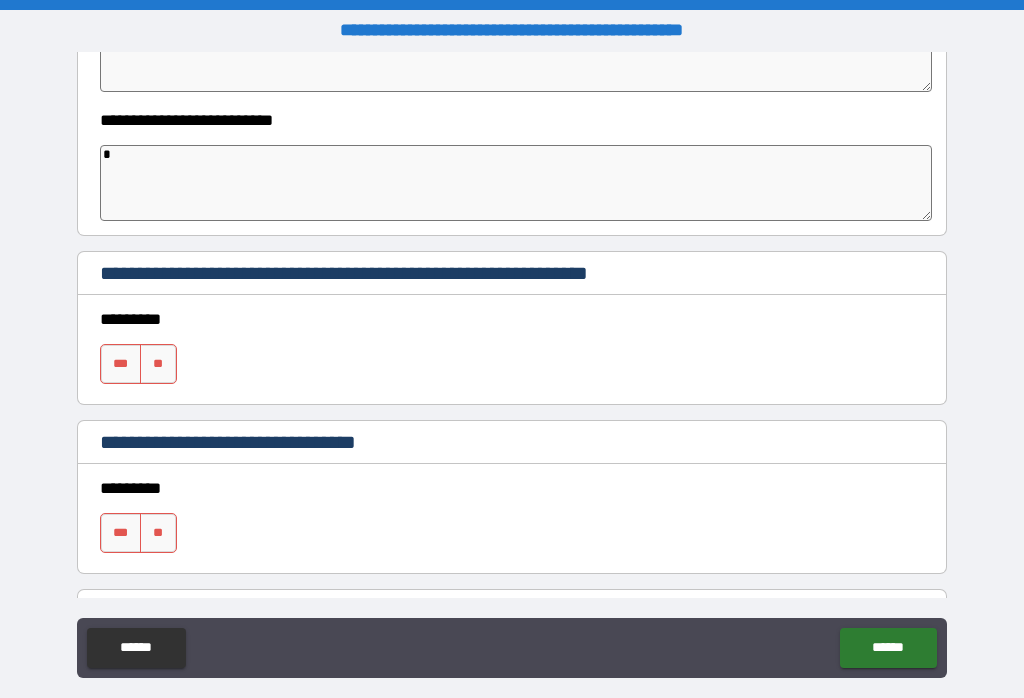 type on "*" 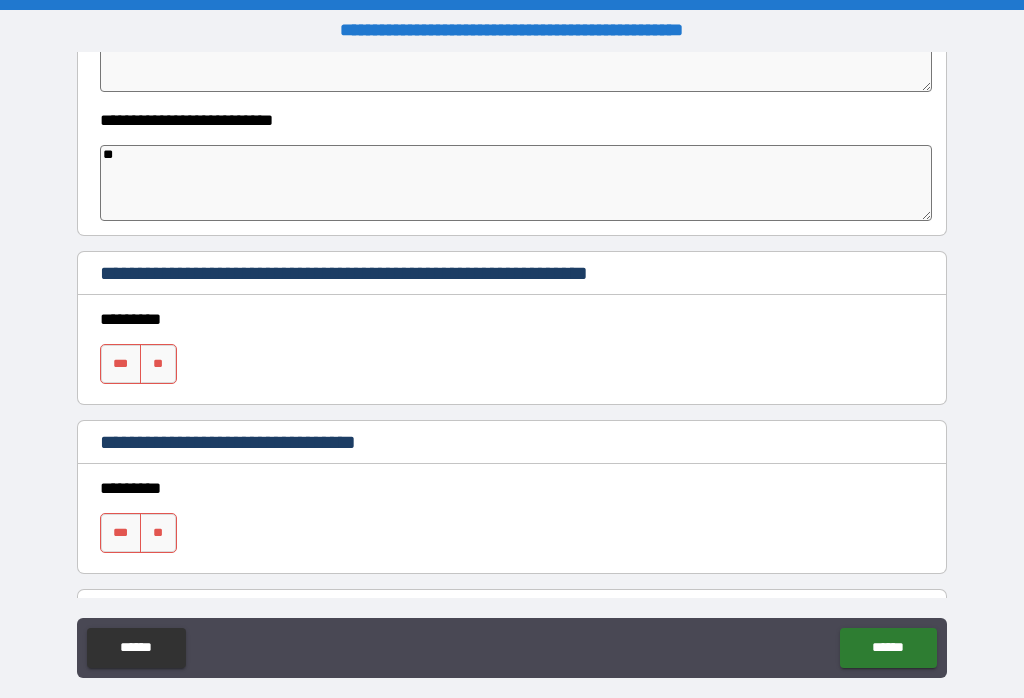 type on "*" 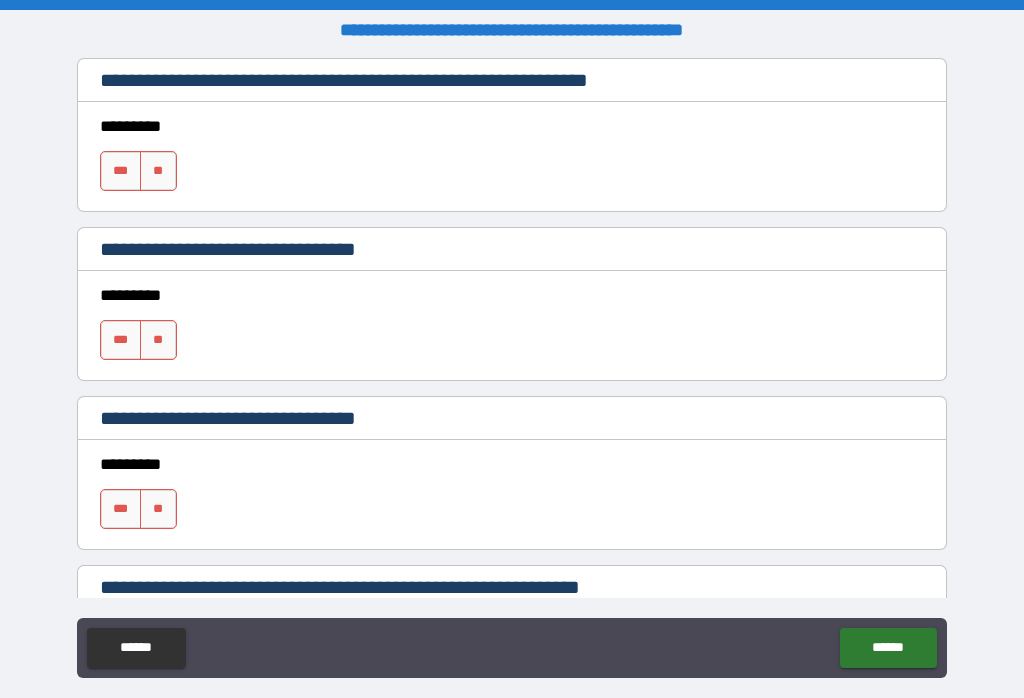 scroll, scrollTop: 834, scrollLeft: 0, axis: vertical 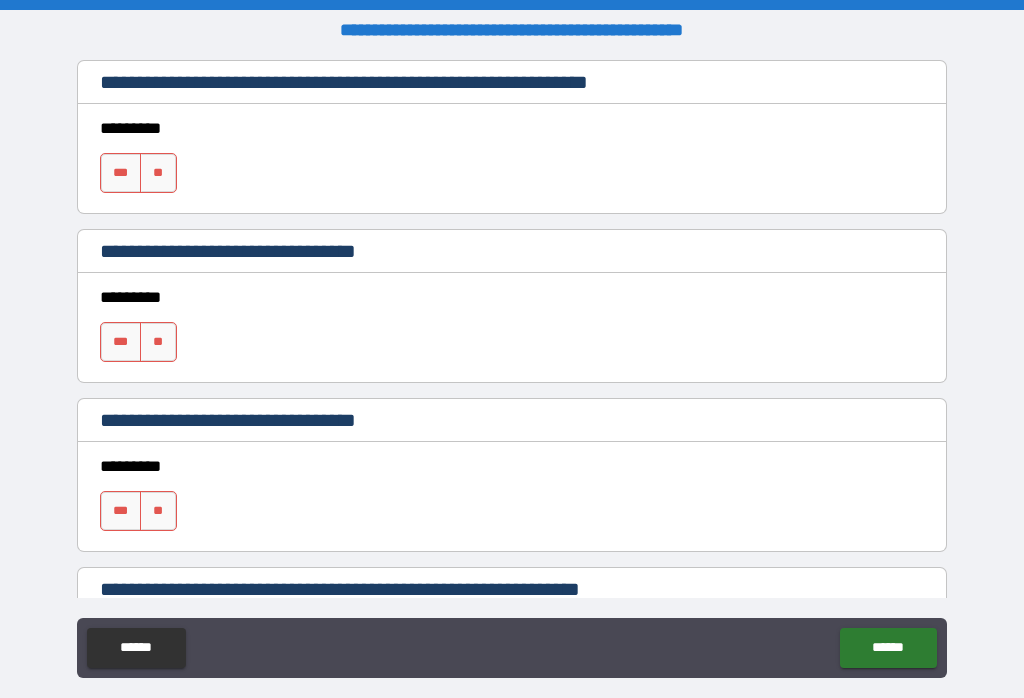 type on "**" 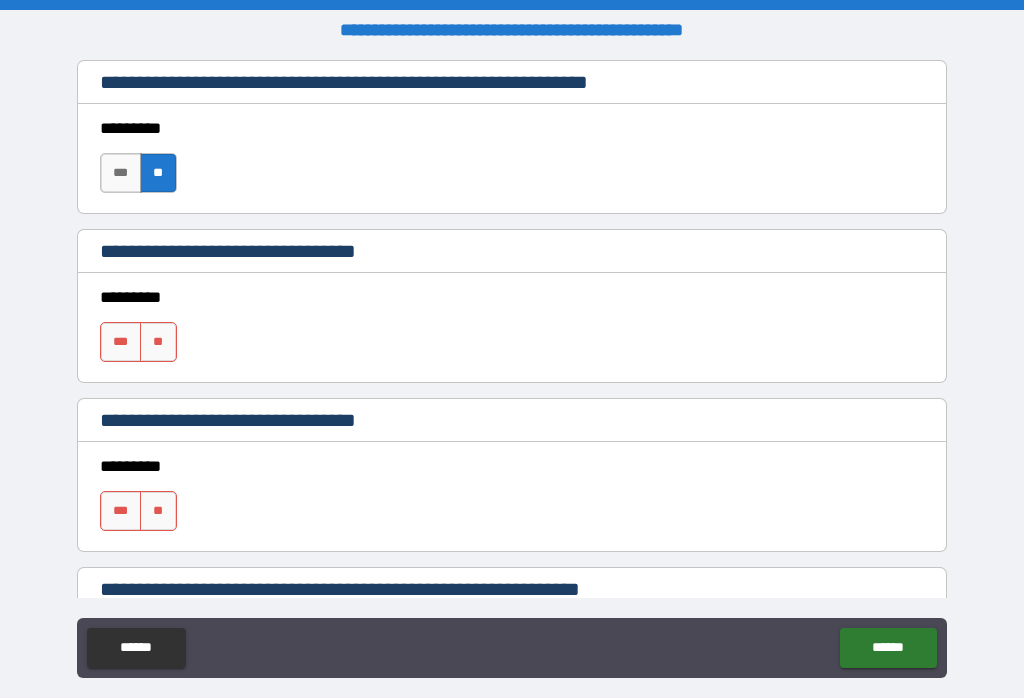 type on "*" 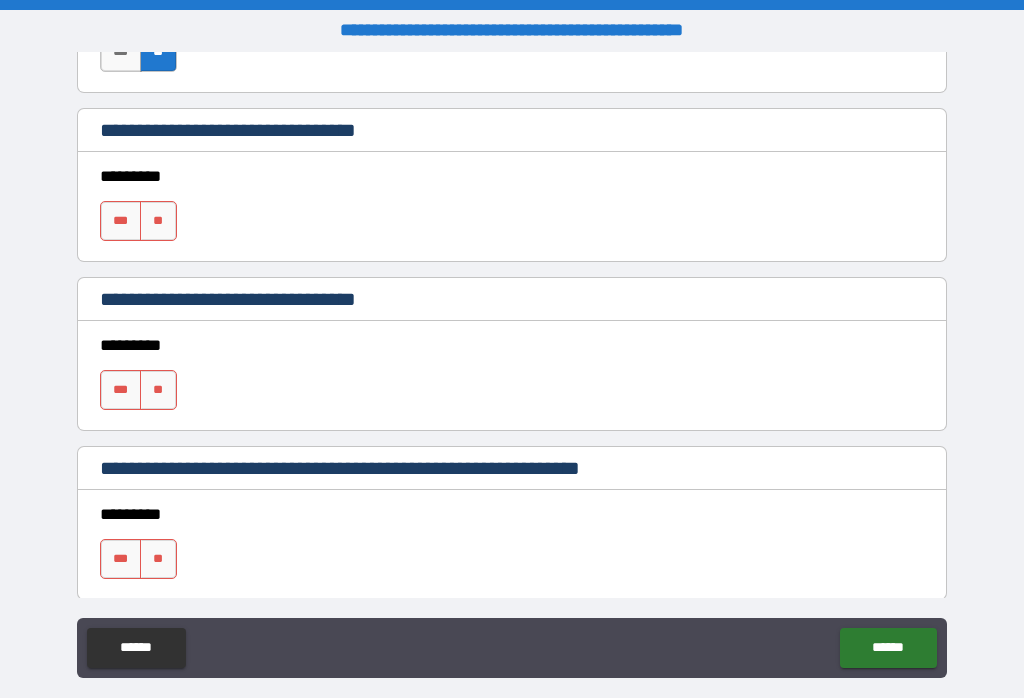 scroll, scrollTop: 960, scrollLeft: 0, axis: vertical 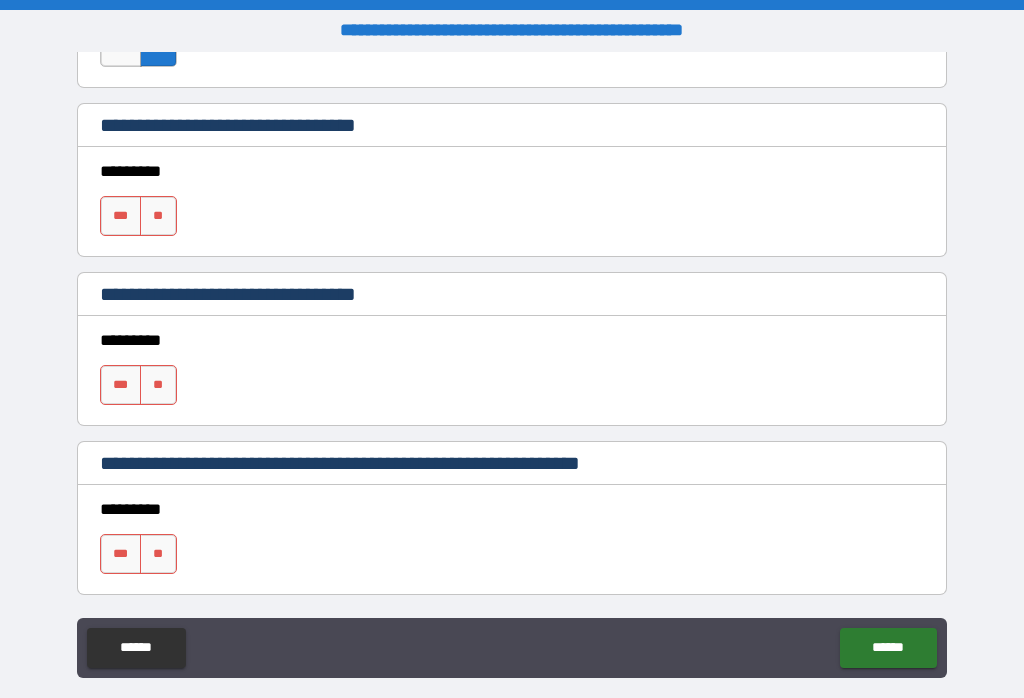 click on "***" at bounding box center [121, 216] 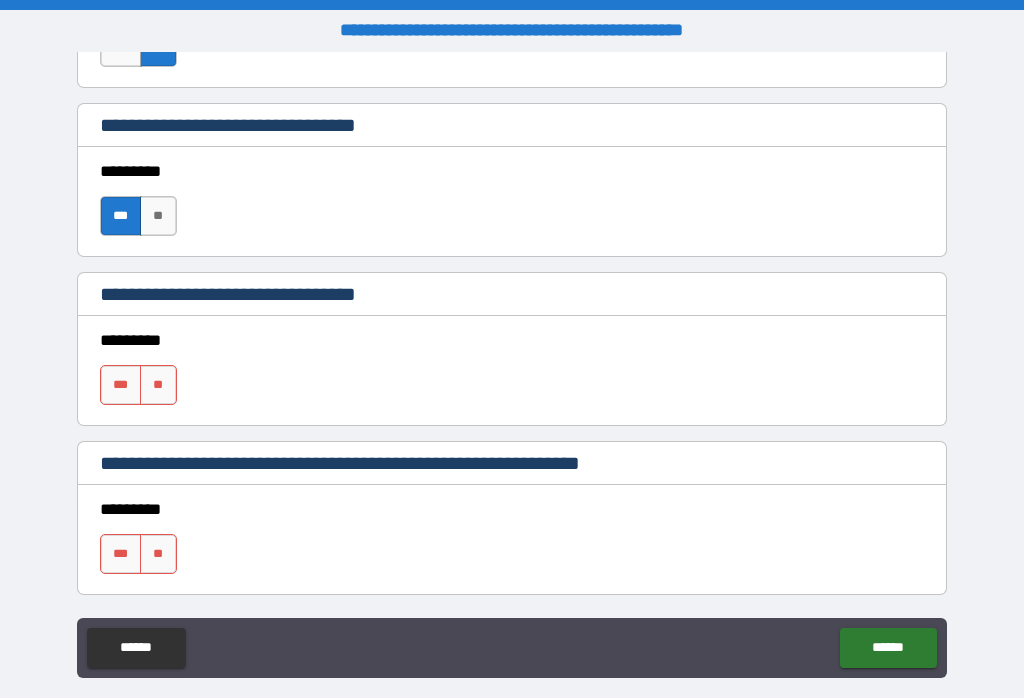 type on "*" 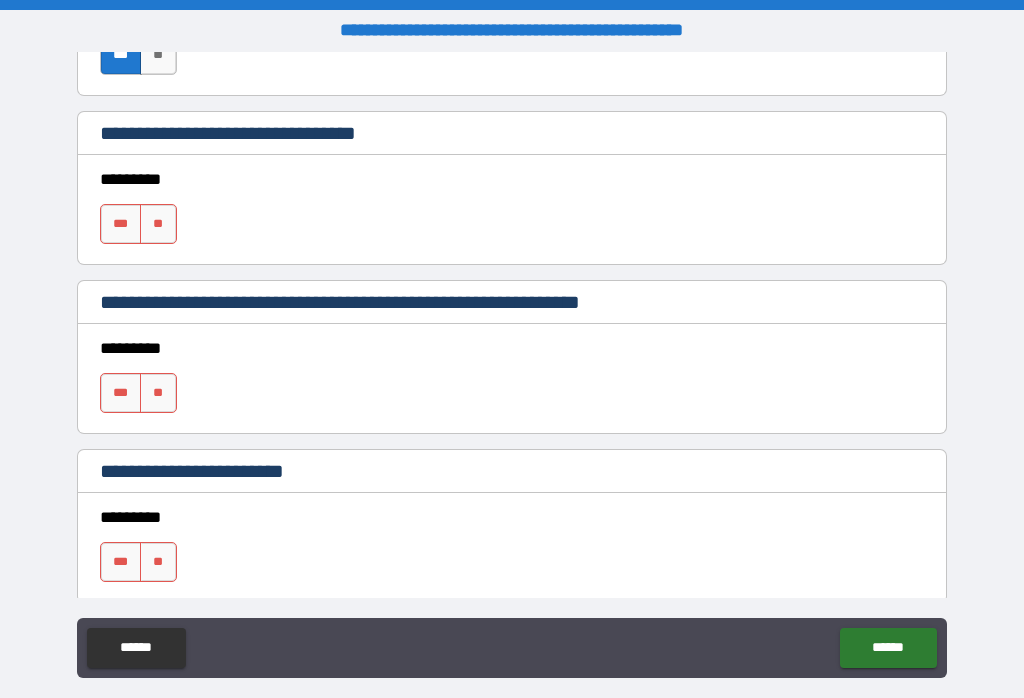 scroll, scrollTop: 1118, scrollLeft: 0, axis: vertical 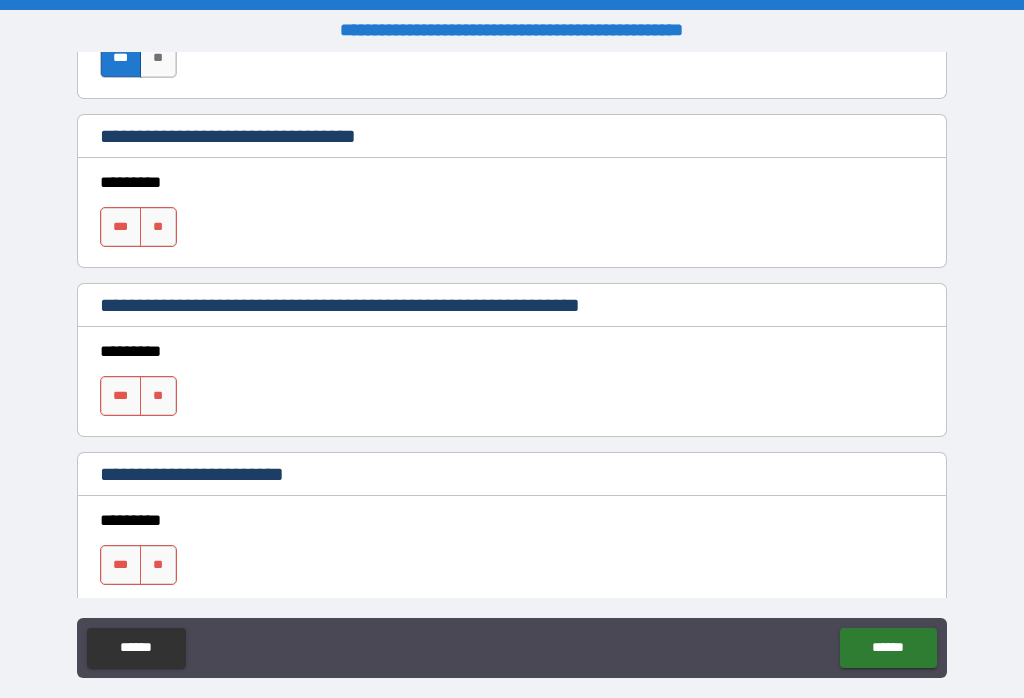 click on "***" at bounding box center [121, 227] 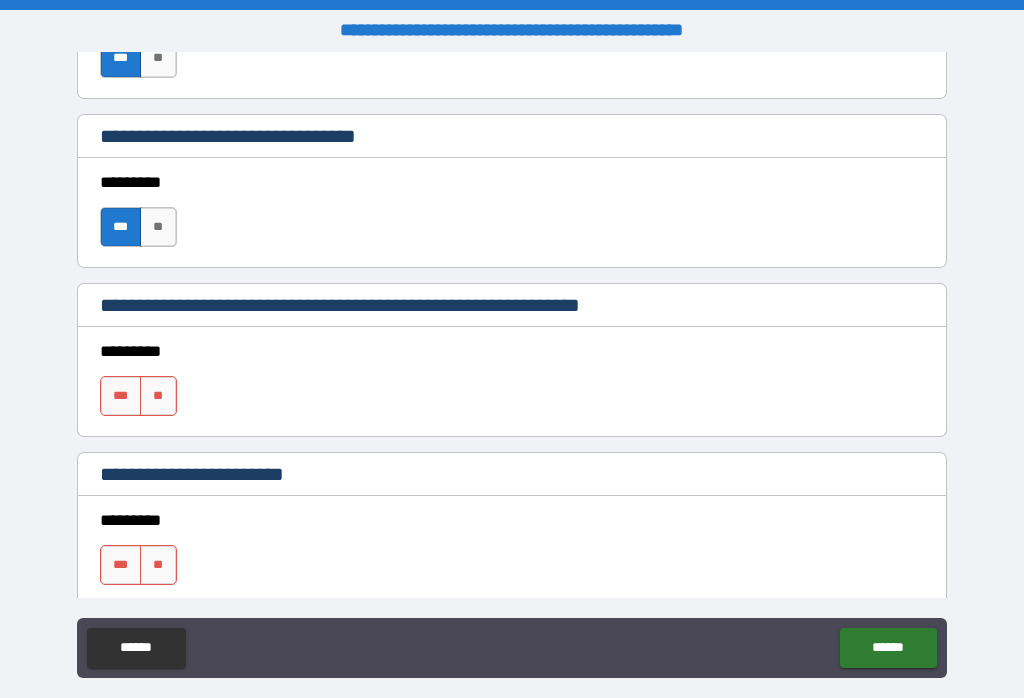 type on "*" 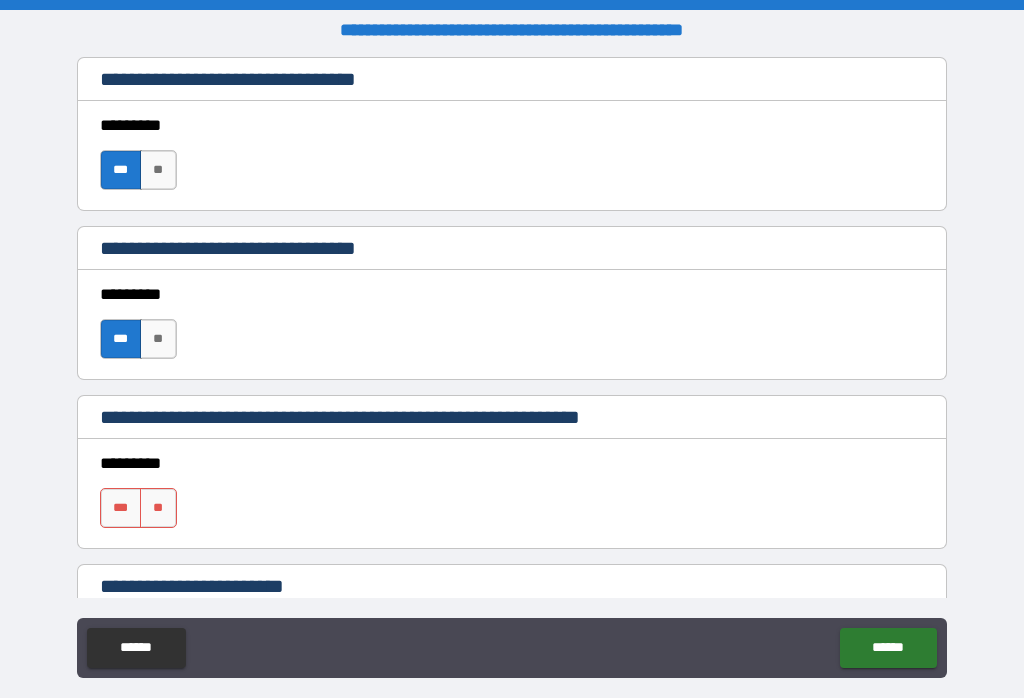scroll, scrollTop: 975, scrollLeft: 0, axis: vertical 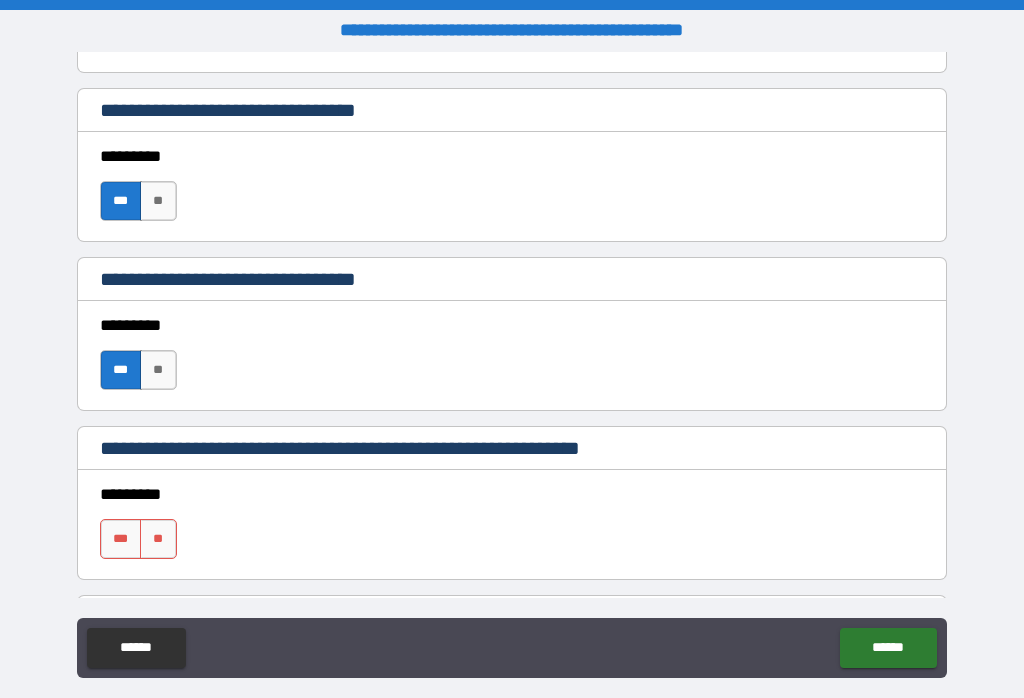 click on "**" at bounding box center [158, 201] 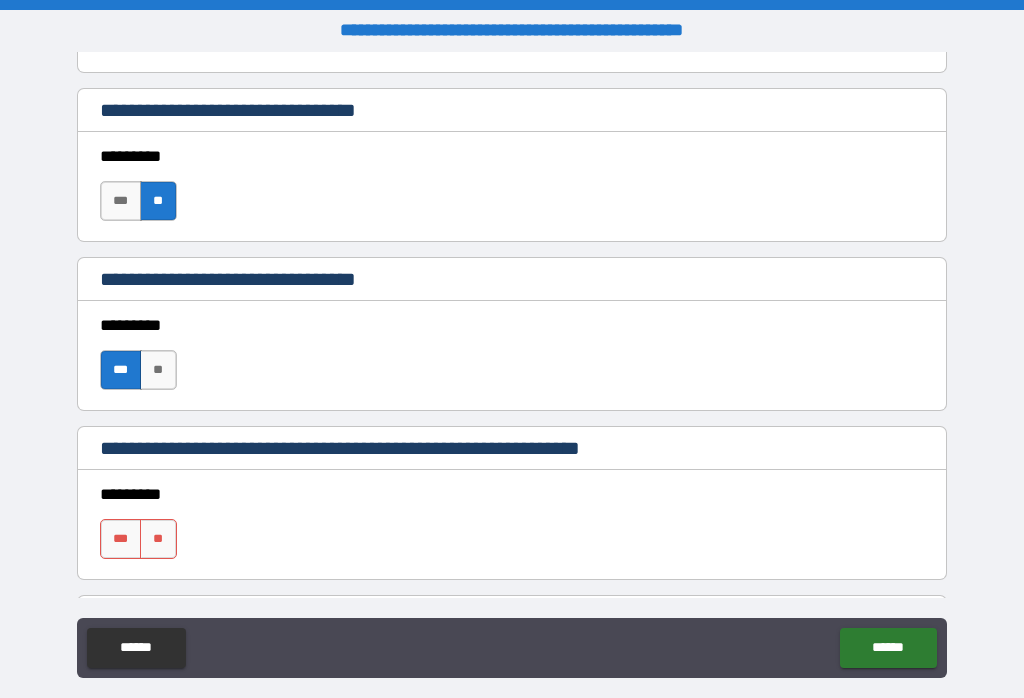 type on "*" 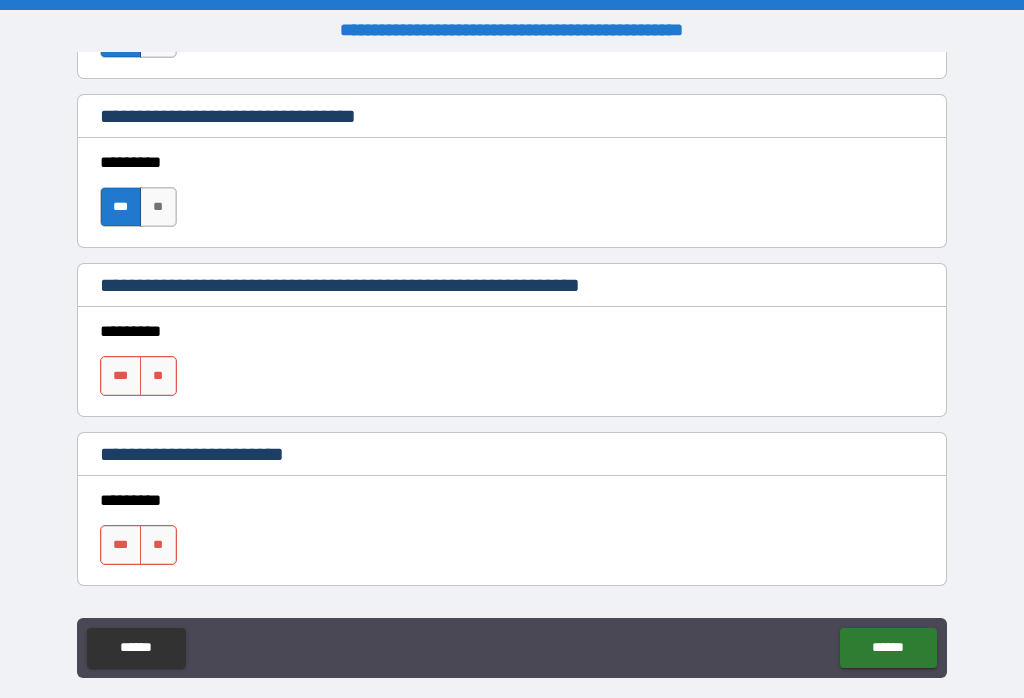 scroll, scrollTop: 1135, scrollLeft: 0, axis: vertical 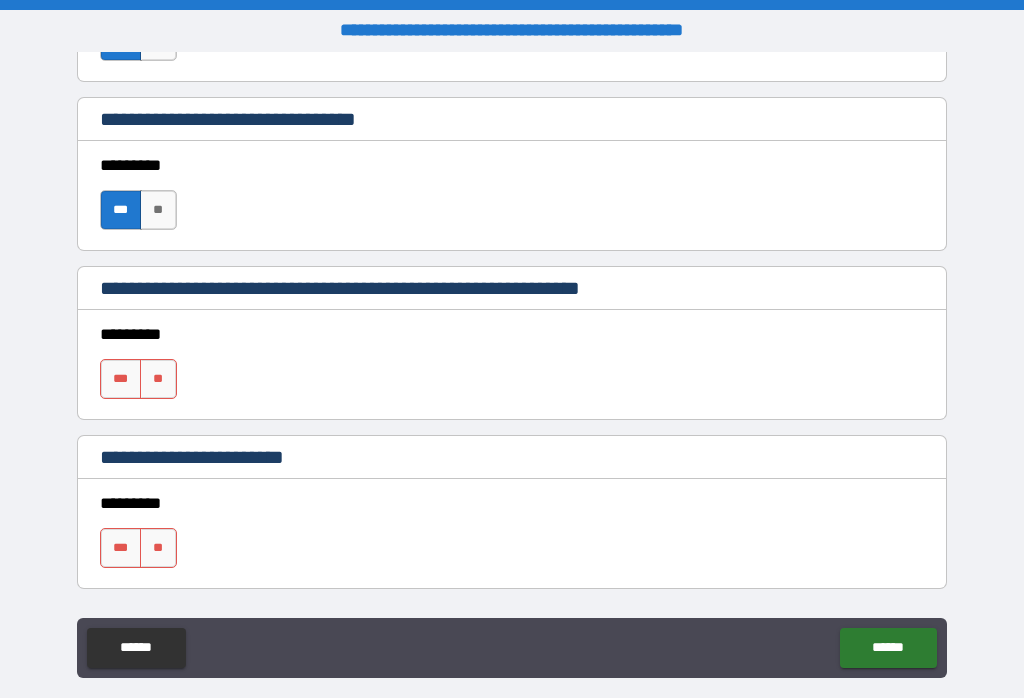 click on "**" at bounding box center [158, 379] 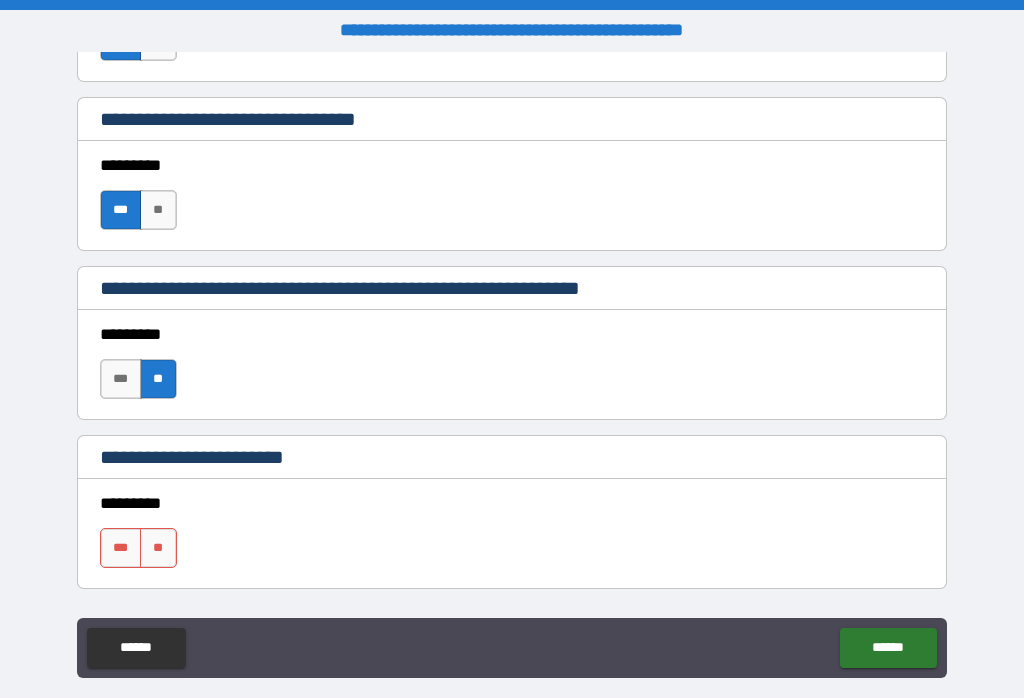 type on "*" 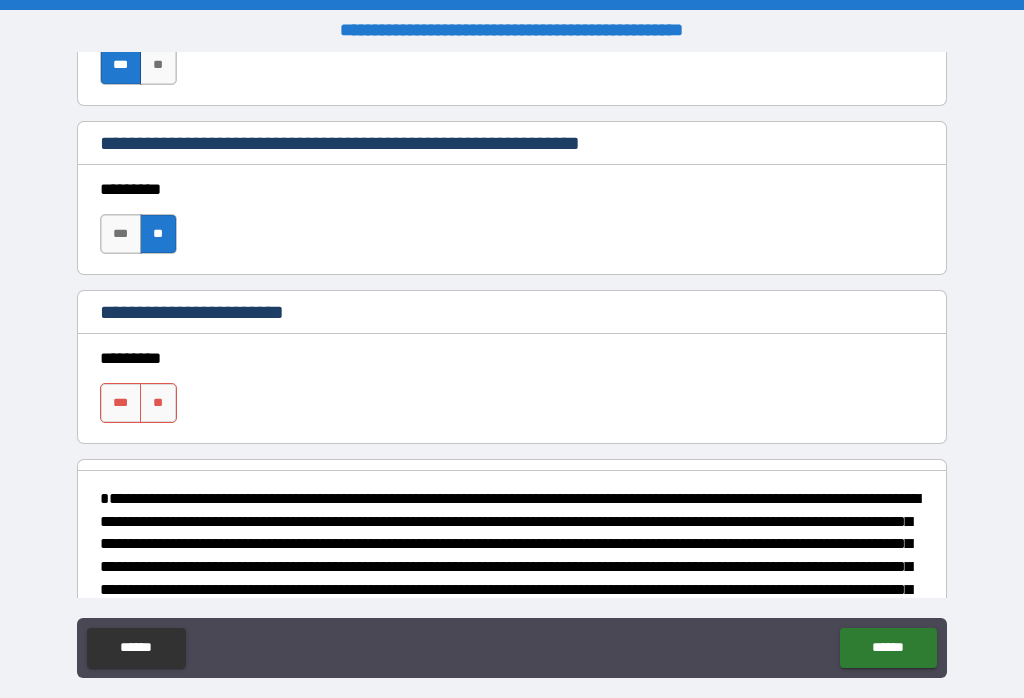 scroll, scrollTop: 1292, scrollLeft: 0, axis: vertical 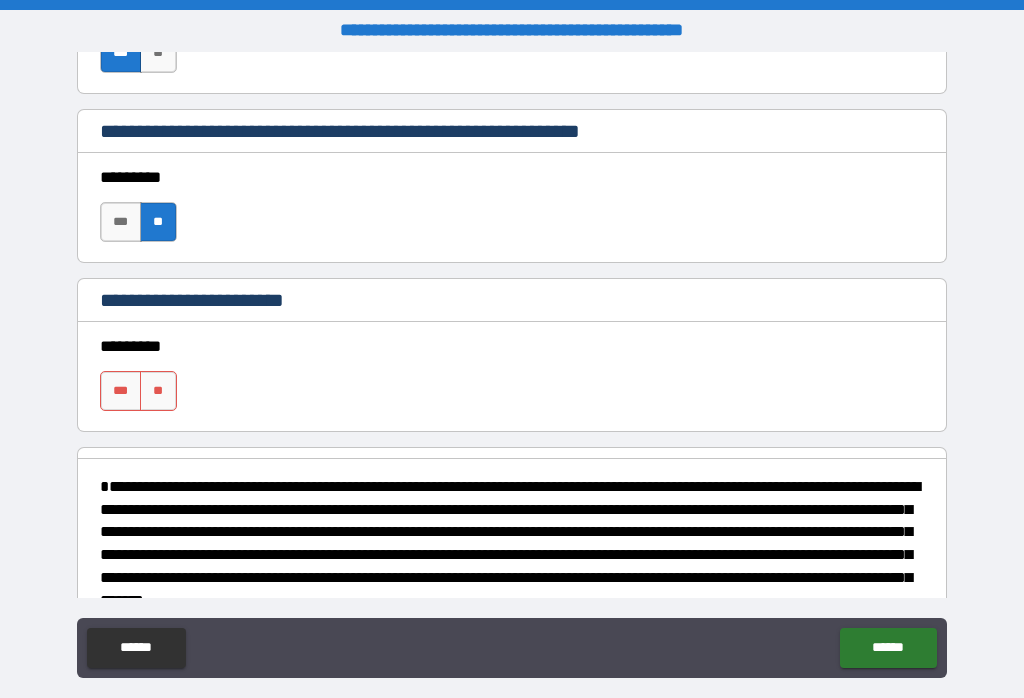 click on "***" at bounding box center [121, 391] 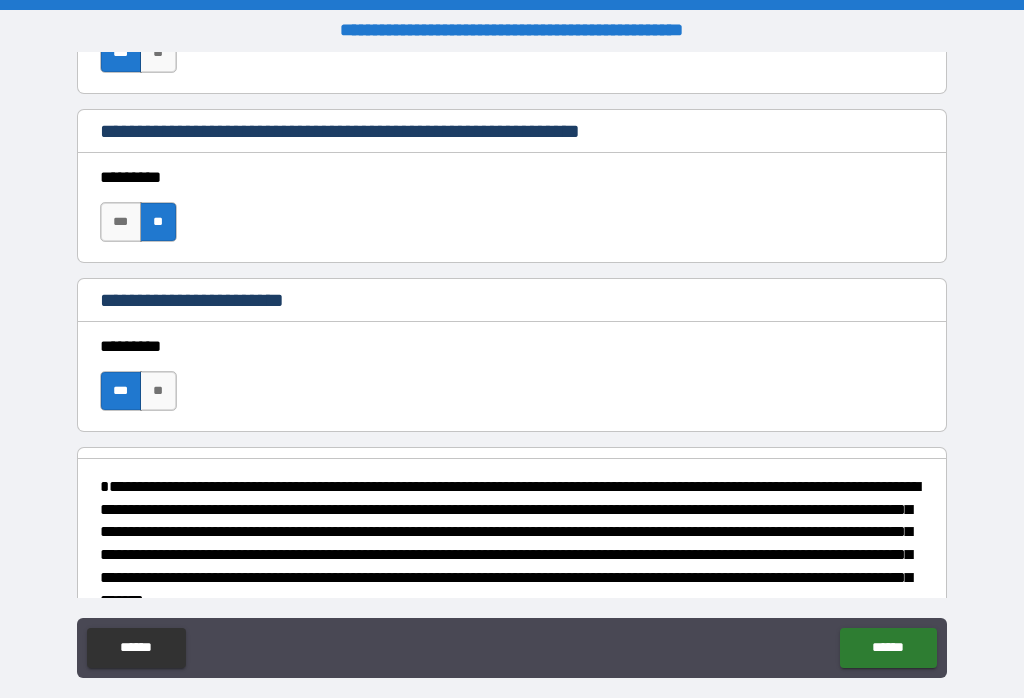 type on "*" 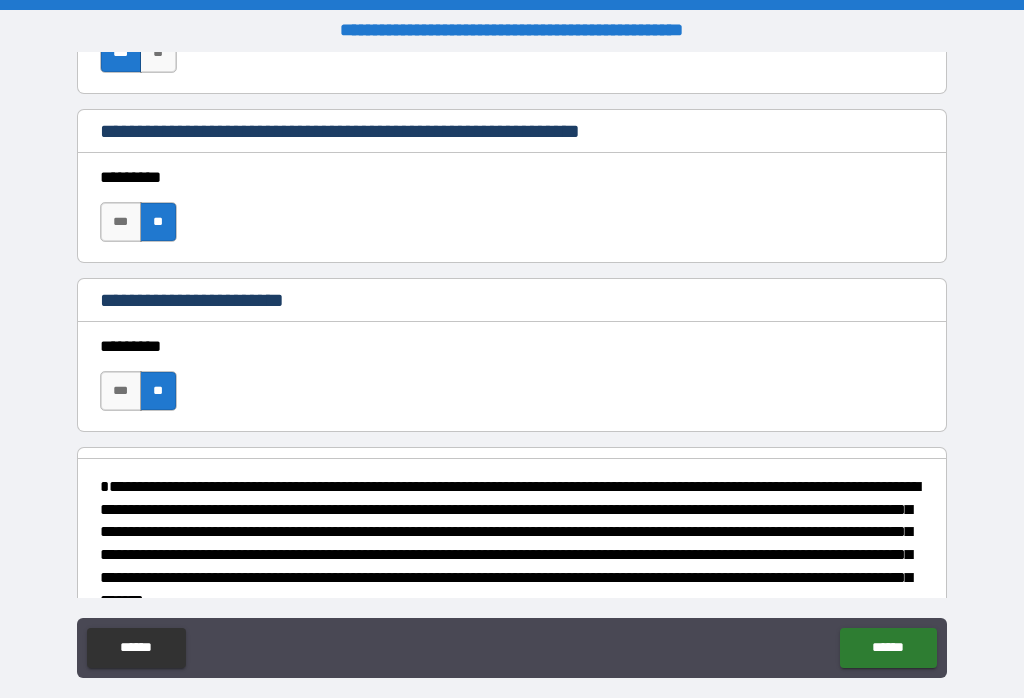 type on "*" 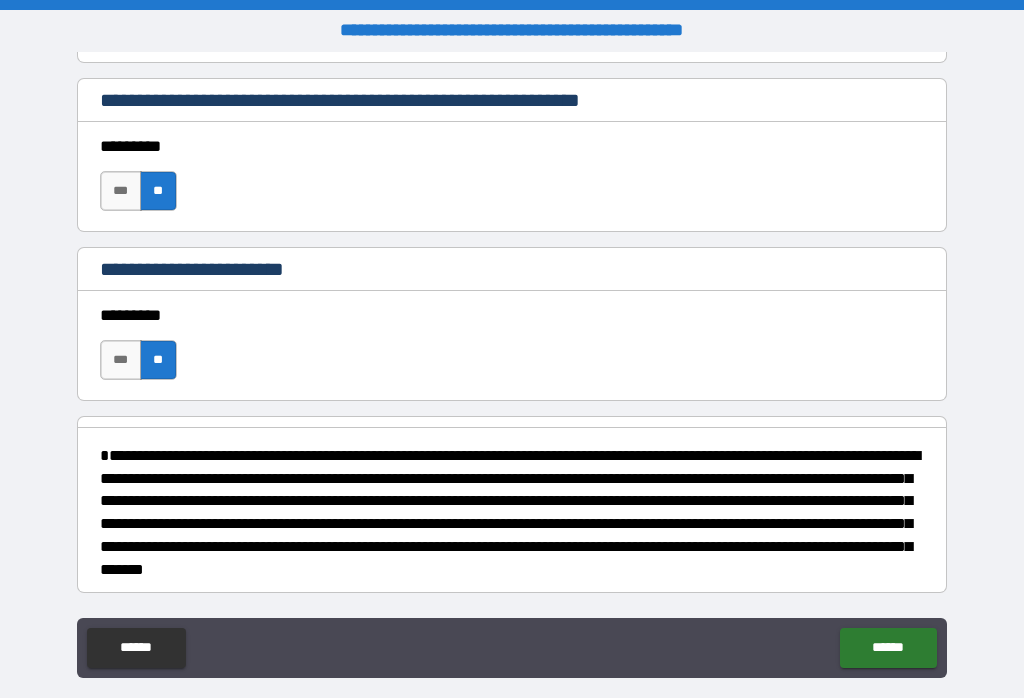 scroll, scrollTop: 1324, scrollLeft: 0, axis: vertical 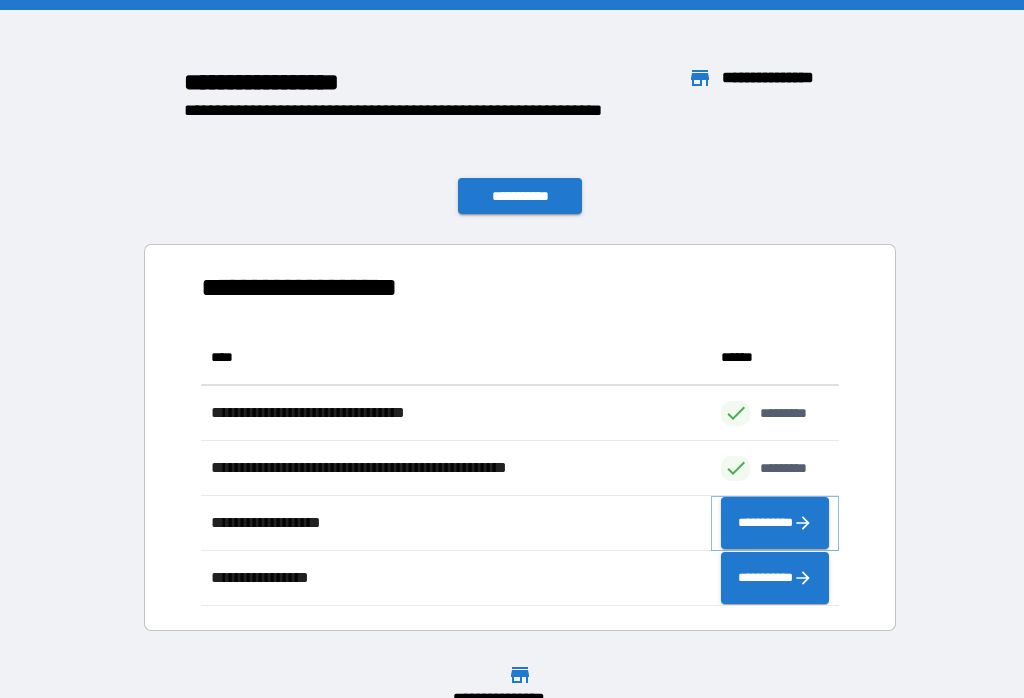 click on "**********" at bounding box center [775, 523] 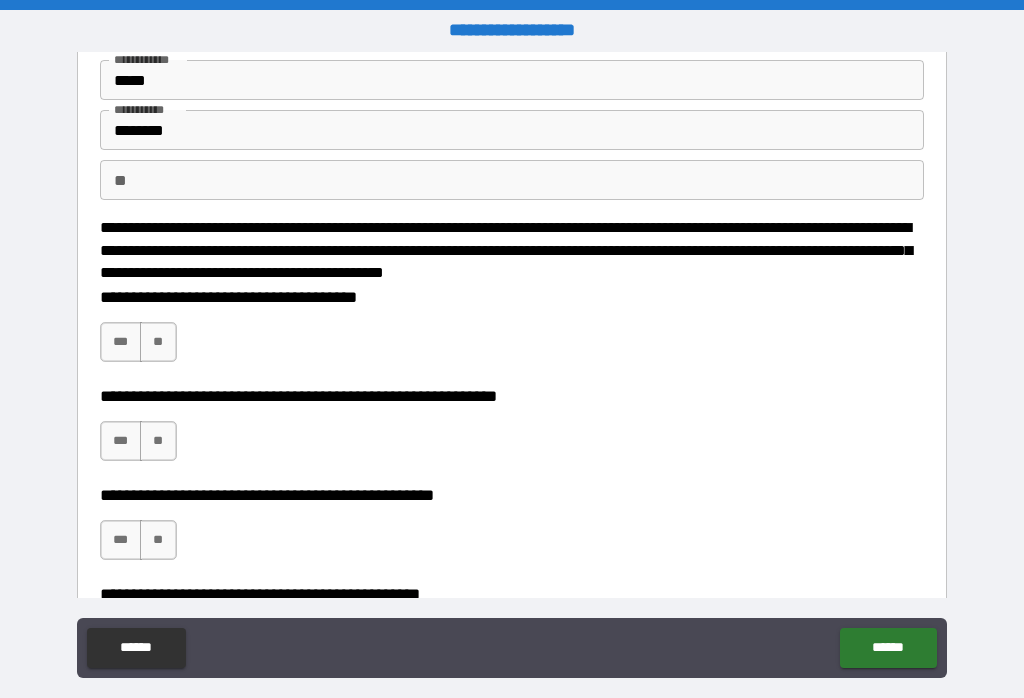 scroll, scrollTop: 84, scrollLeft: 0, axis: vertical 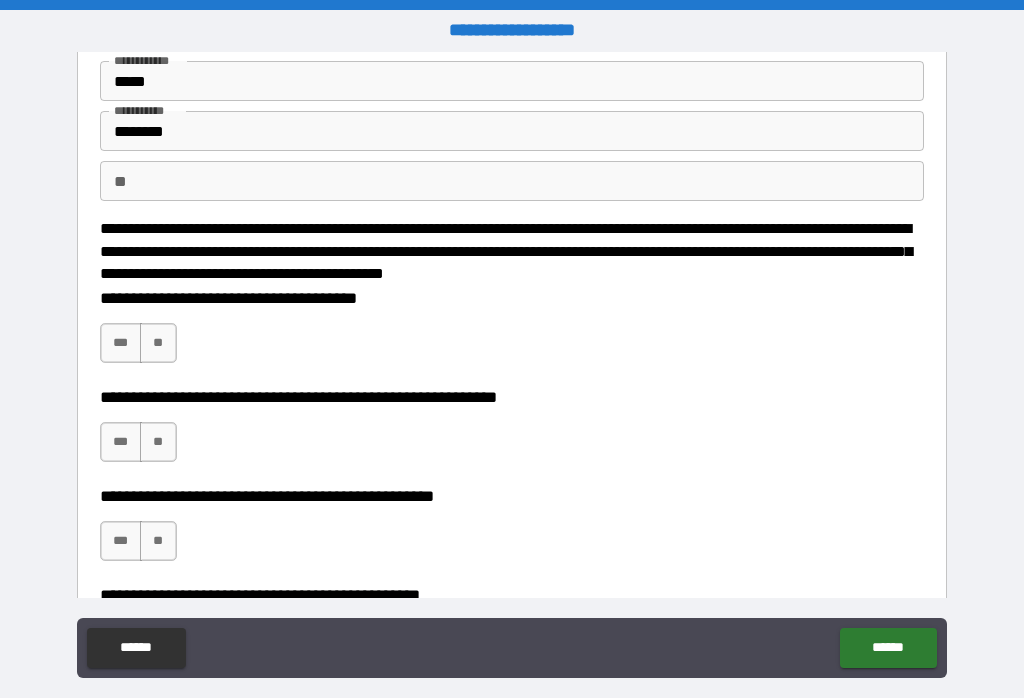 click on "***" at bounding box center (121, 343) 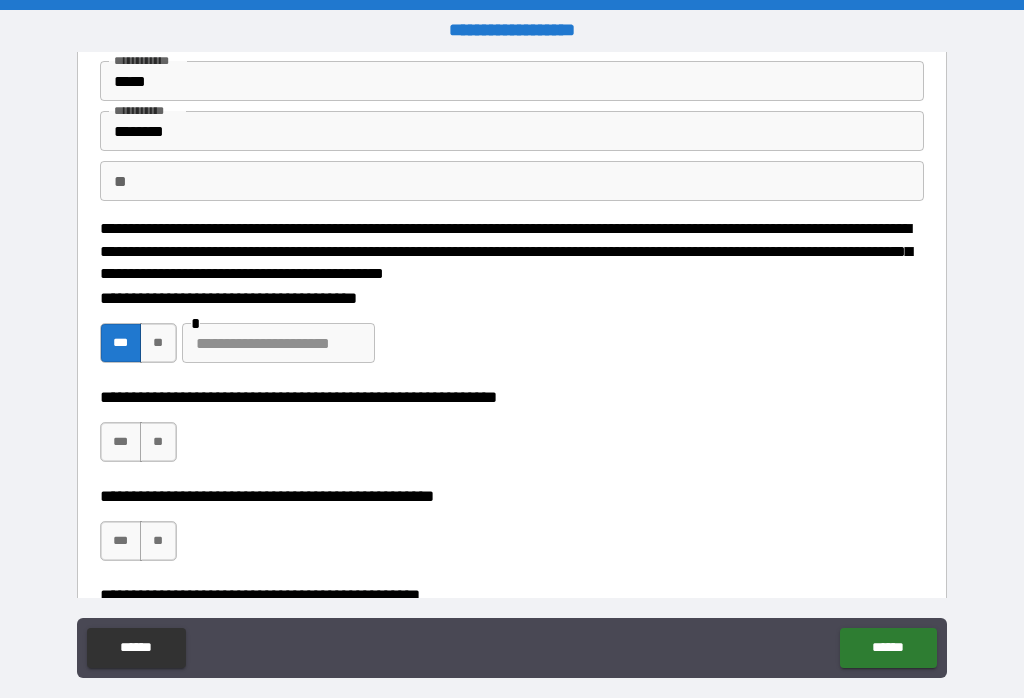click on "**" at bounding box center [158, 442] 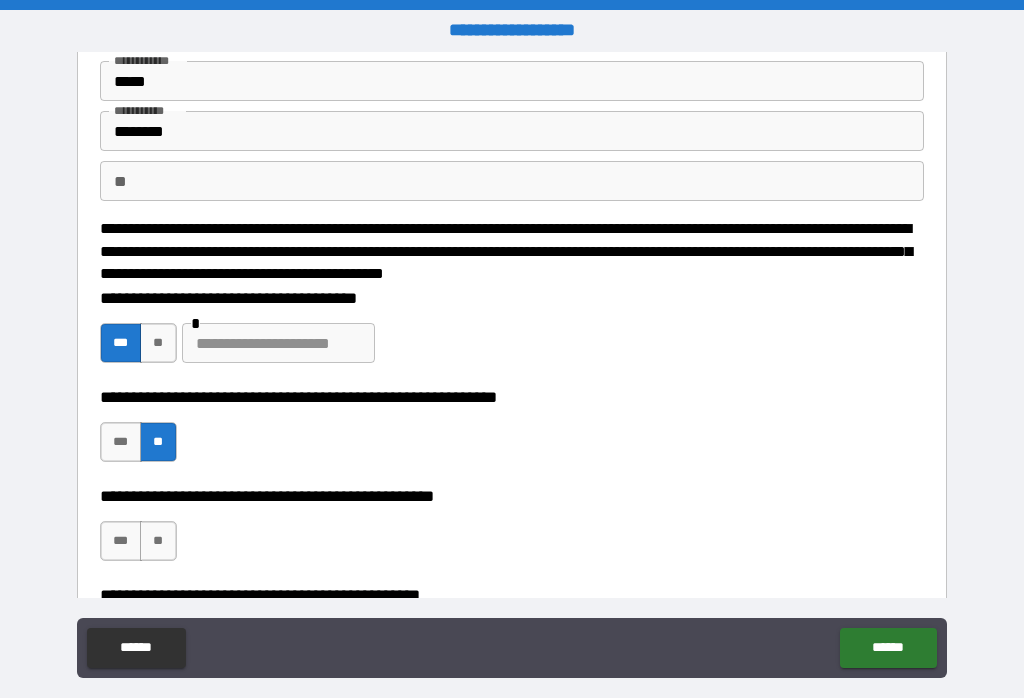 click on "**" at bounding box center (158, 343) 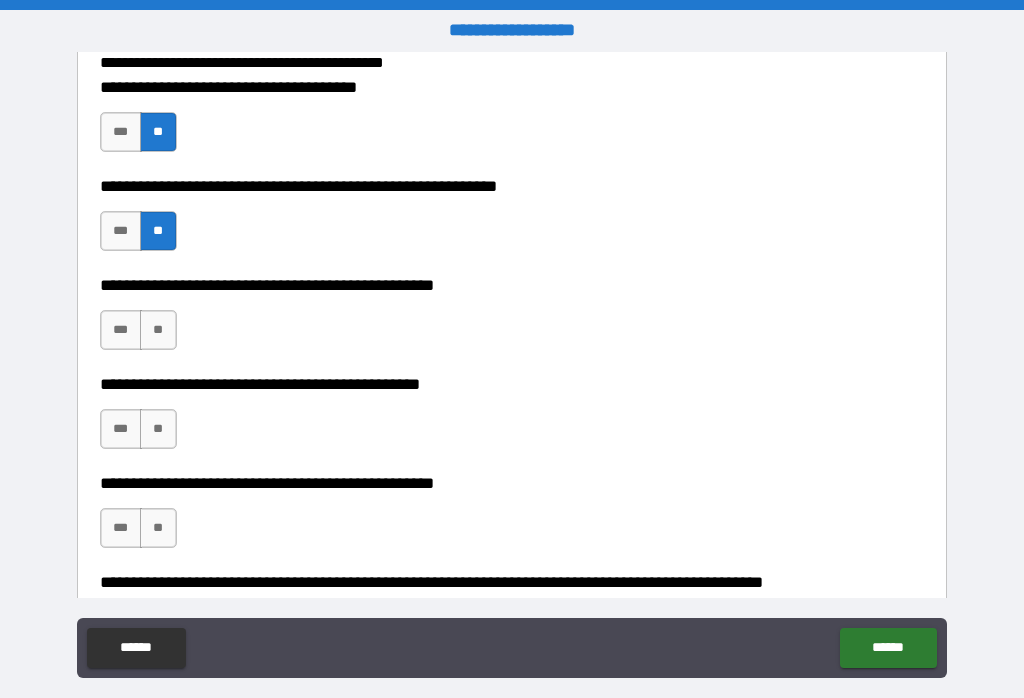 scroll, scrollTop: 313, scrollLeft: 0, axis: vertical 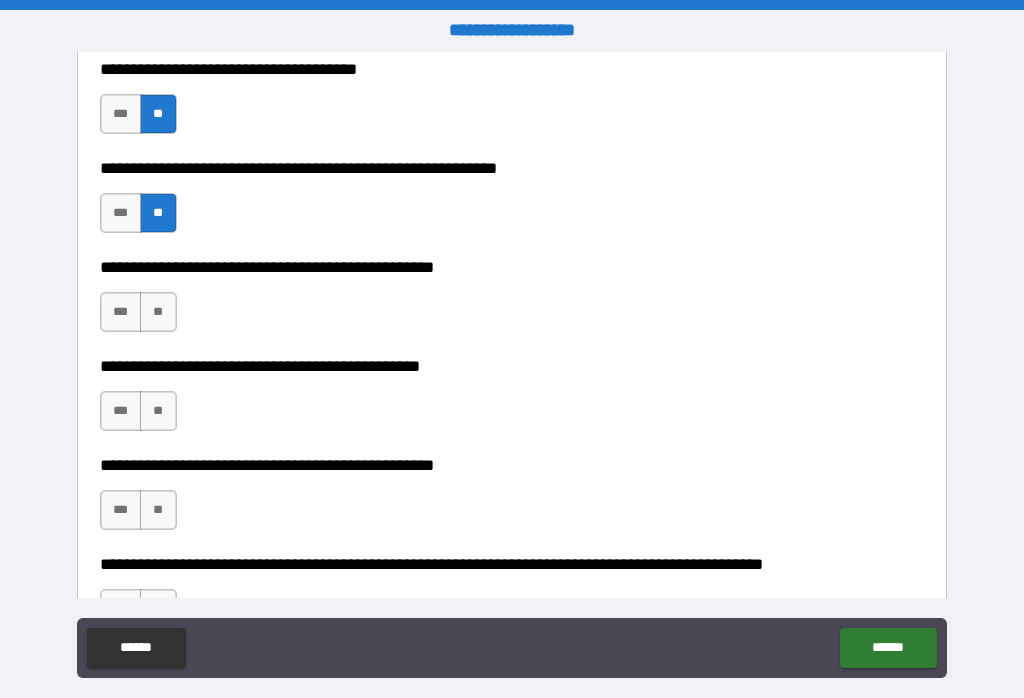 click on "**" at bounding box center [158, 312] 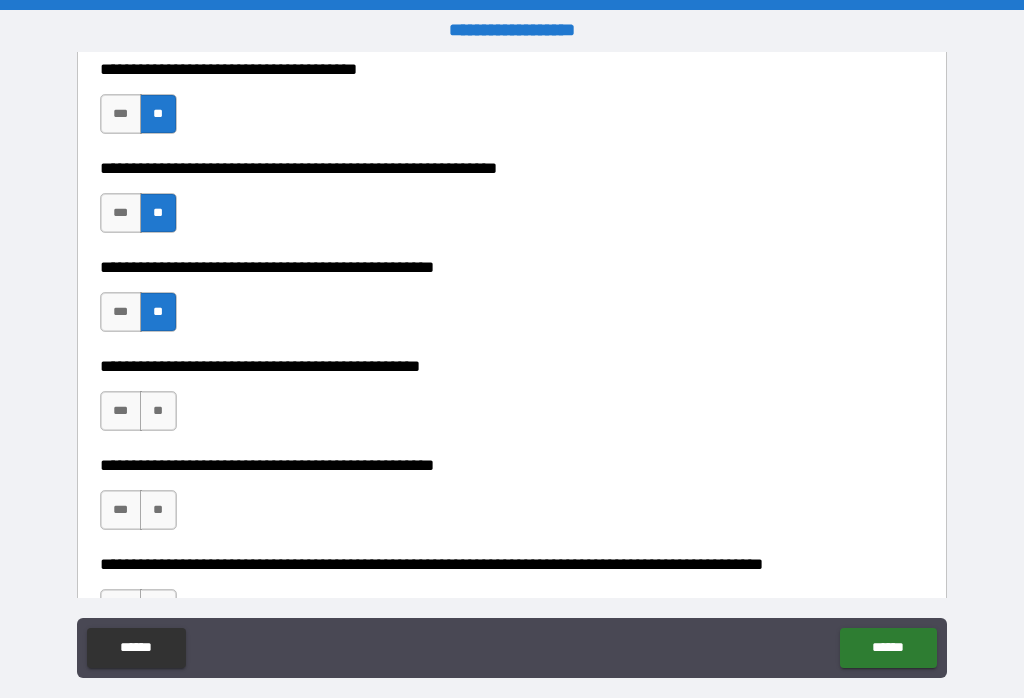 click on "***" at bounding box center [121, 411] 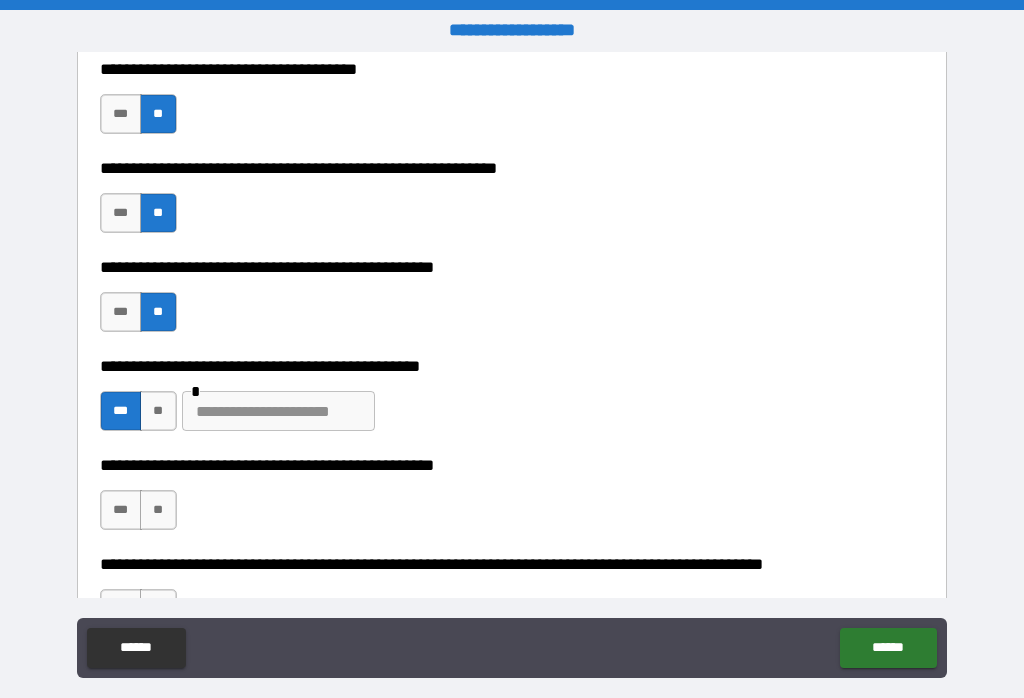 click at bounding box center [278, 411] 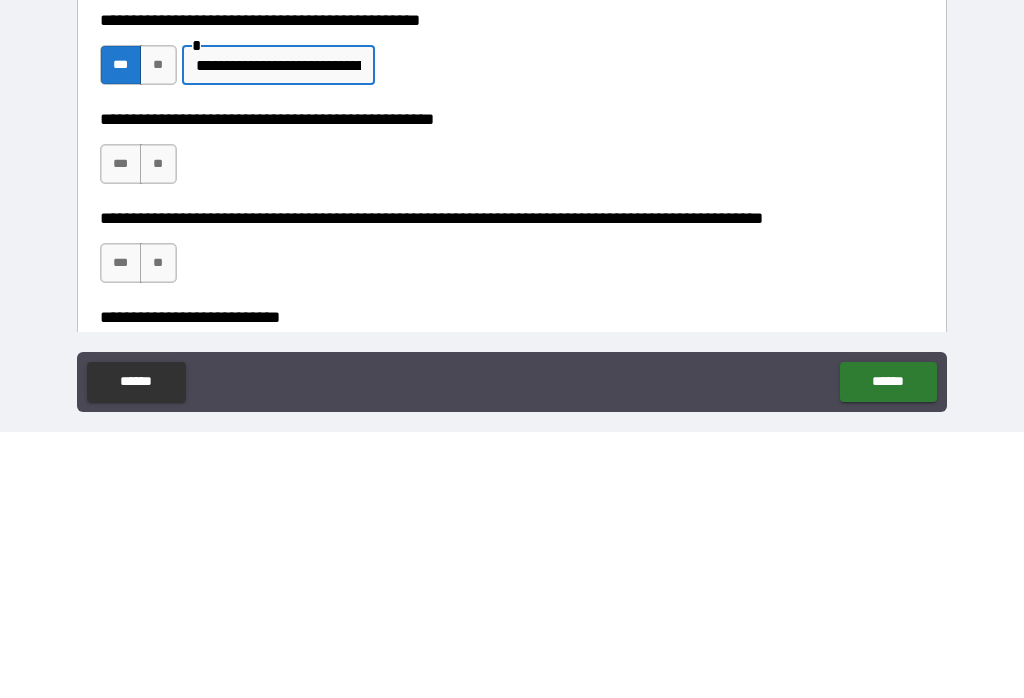 scroll, scrollTop: 397, scrollLeft: 0, axis: vertical 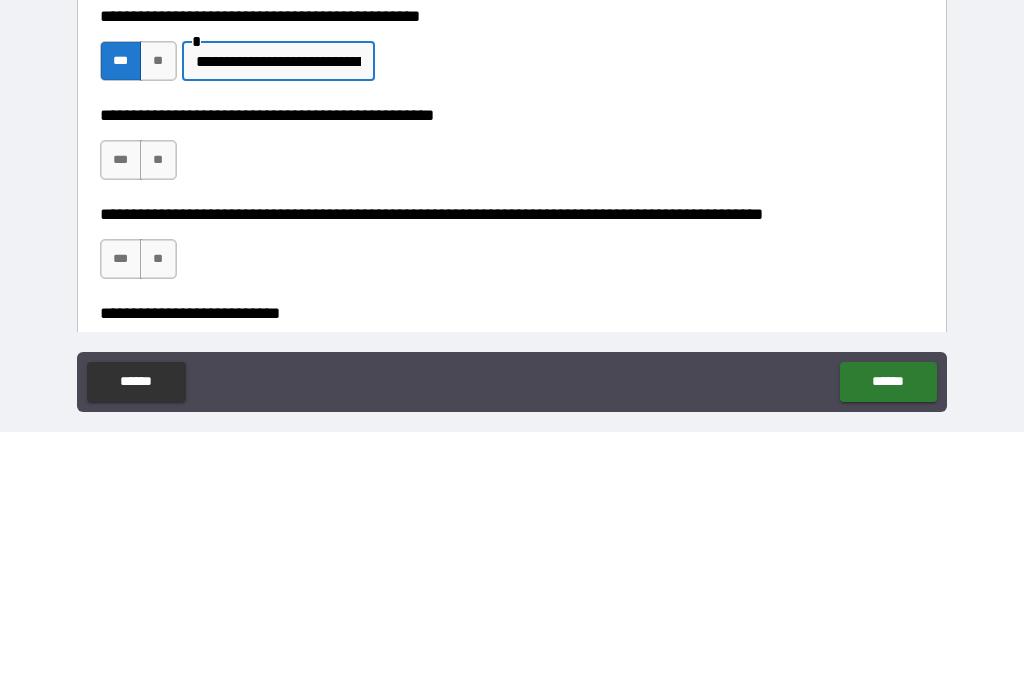 type on "**********" 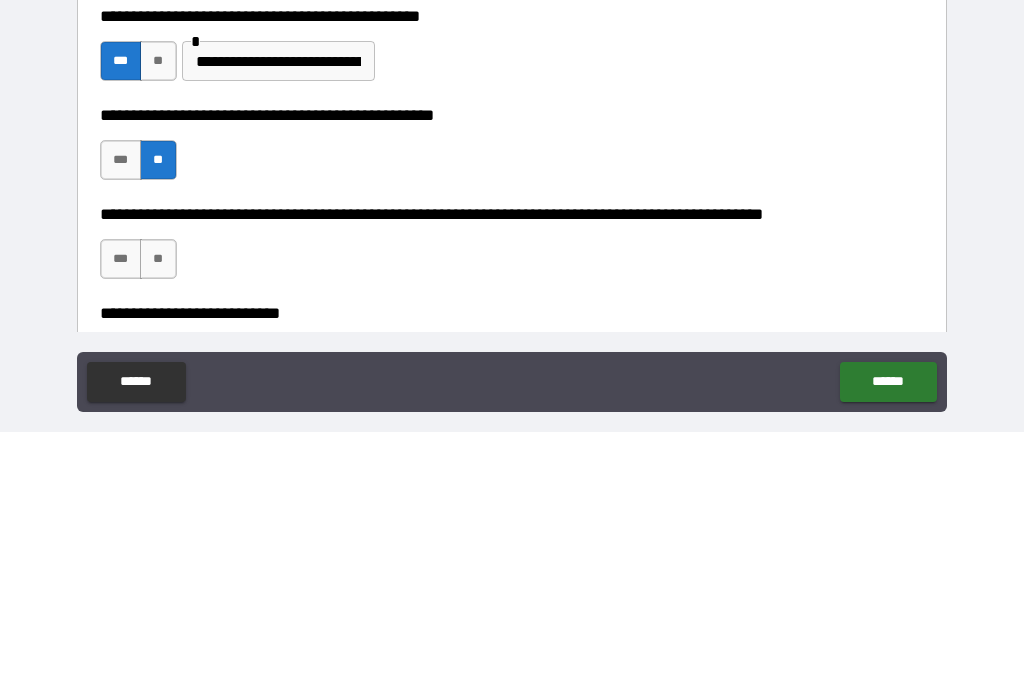 scroll, scrollTop: 31, scrollLeft: 0, axis: vertical 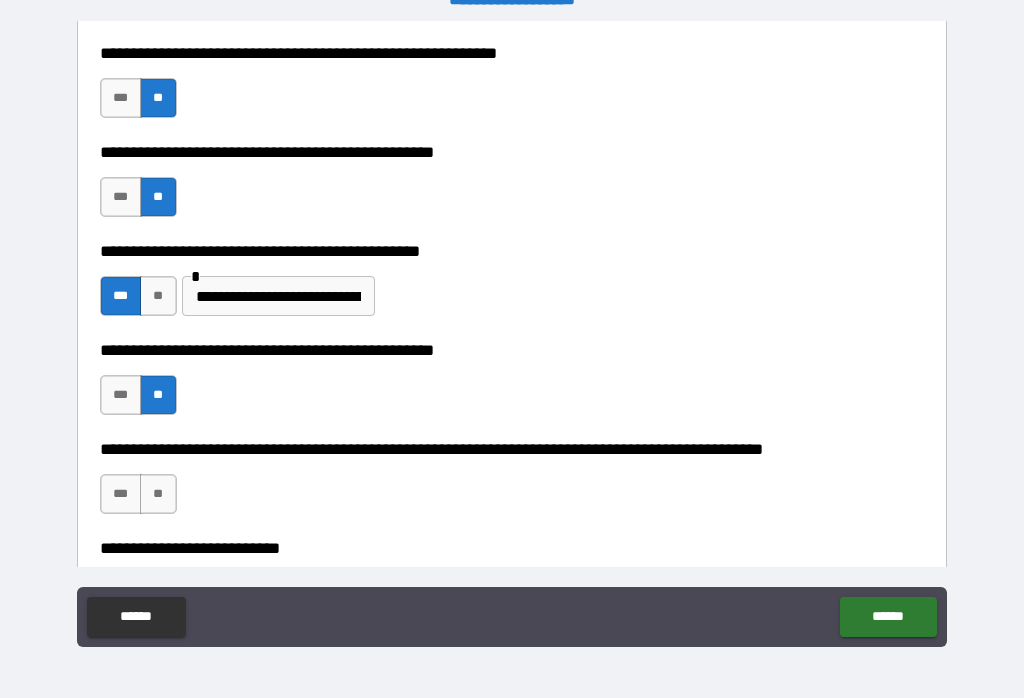 click on "**" at bounding box center (158, 494) 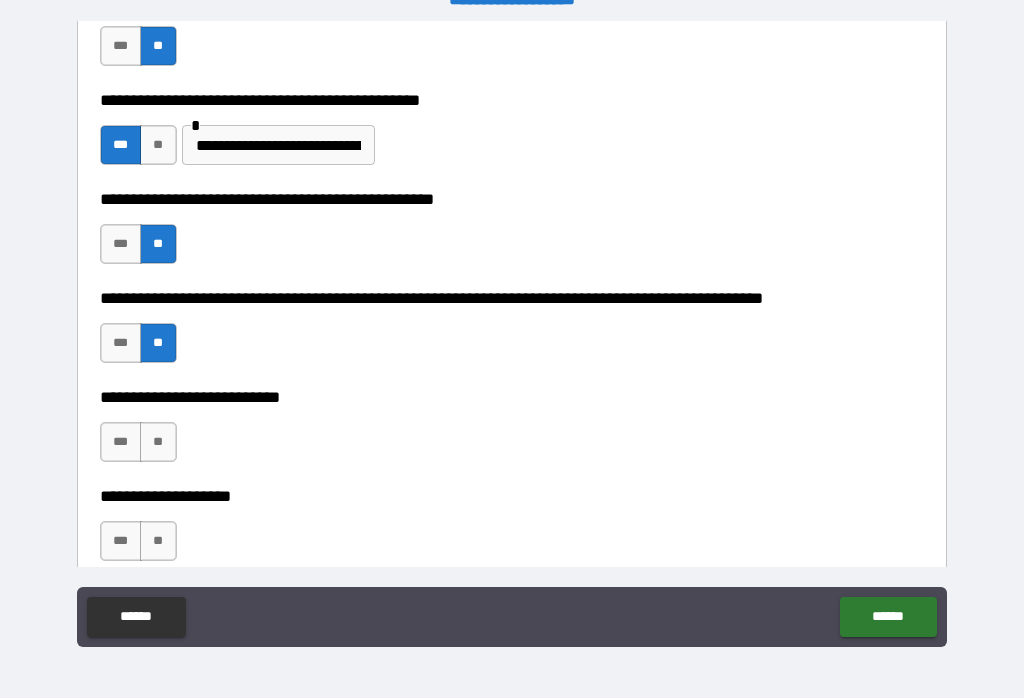 scroll, scrollTop: 563, scrollLeft: 0, axis: vertical 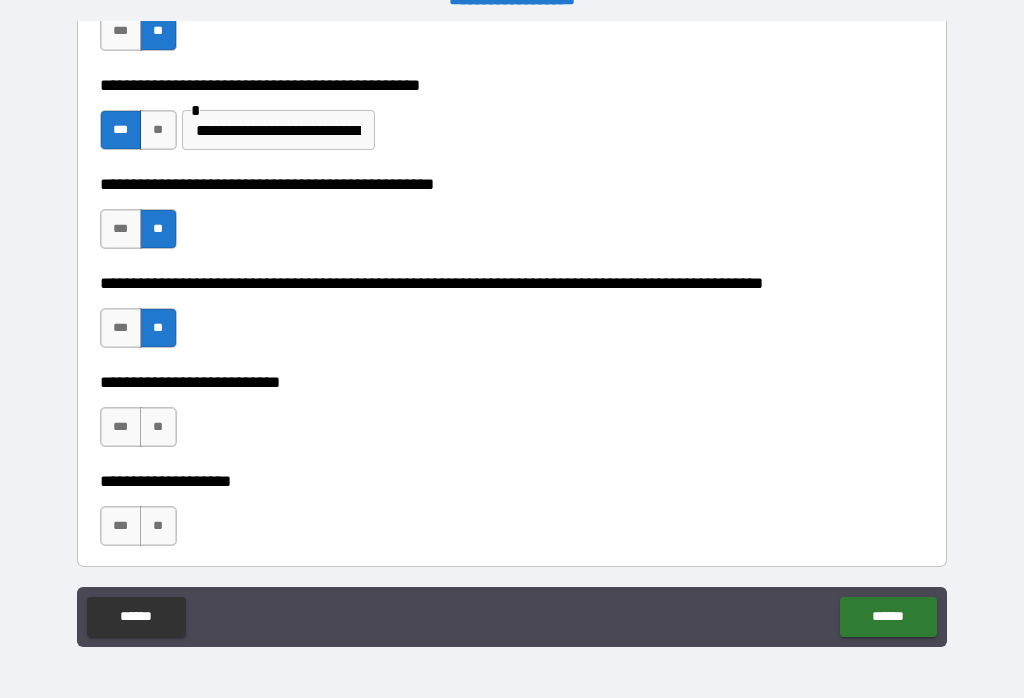 click on "**" at bounding box center [158, 427] 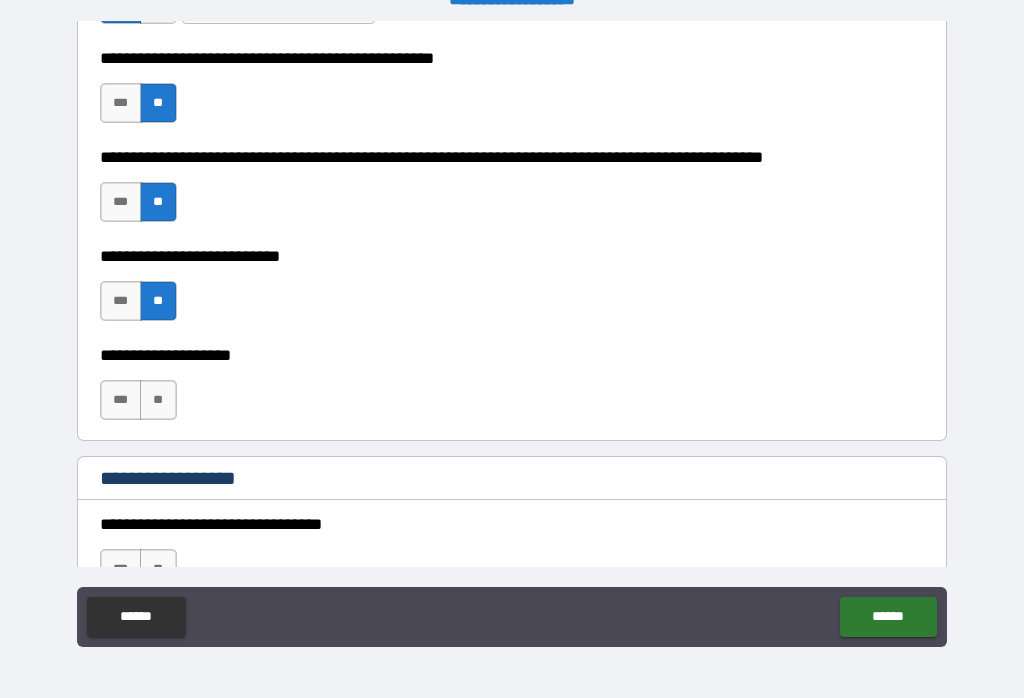 scroll, scrollTop: 702, scrollLeft: 0, axis: vertical 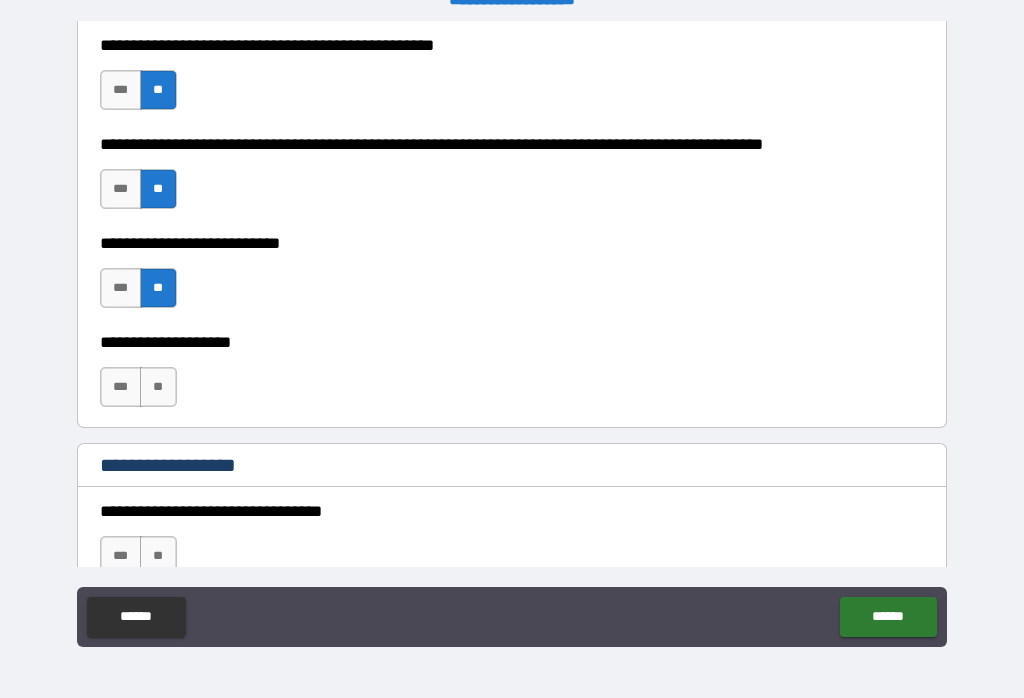 click on "***" at bounding box center (121, 387) 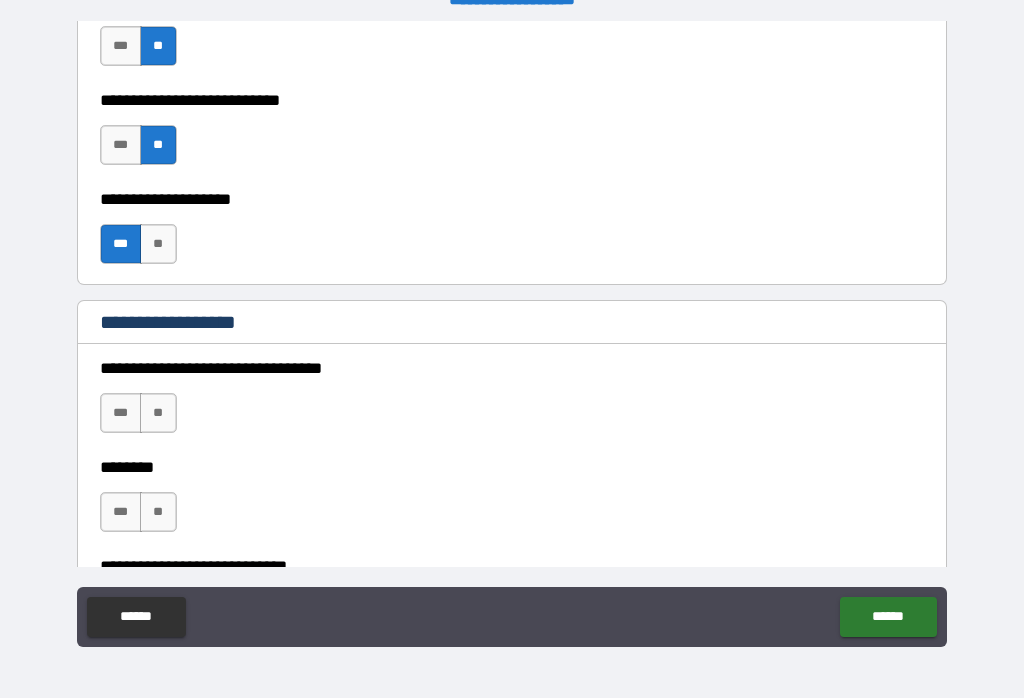 scroll, scrollTop: 846, scrollLeft: 0, axis: vertical 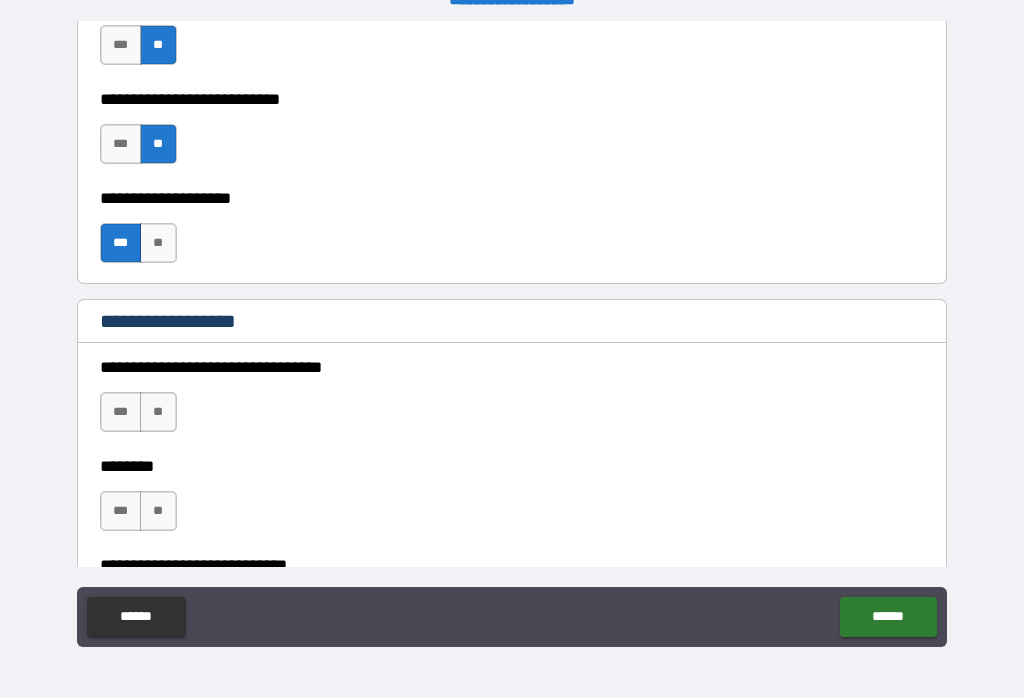 click on "**" at bounding box center [158, 412] 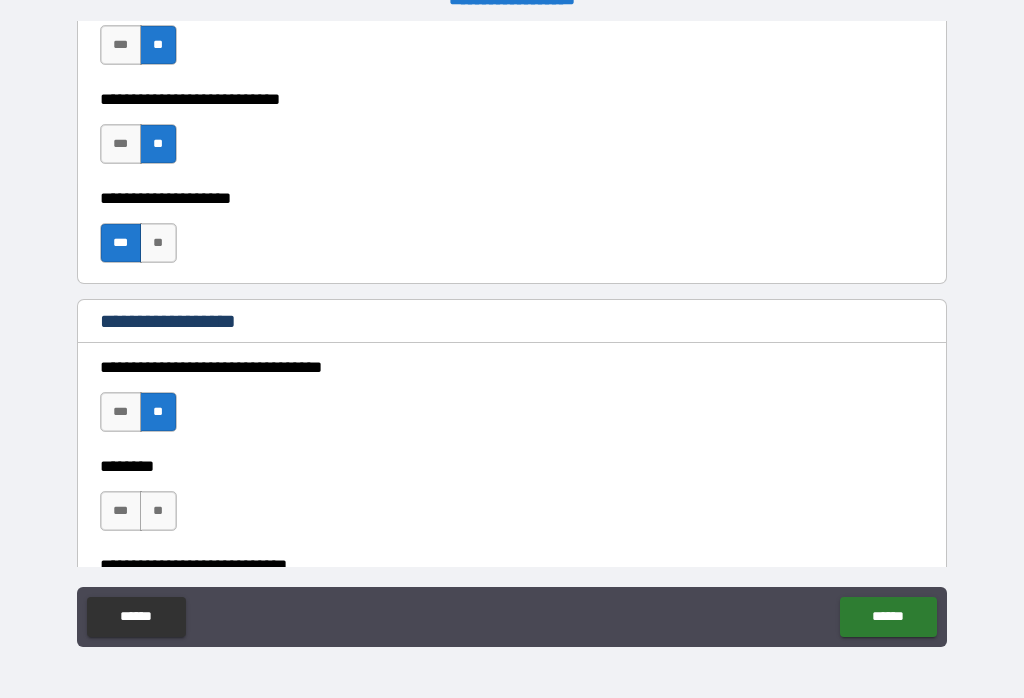 click on "**" at bounding box center [158, 511] 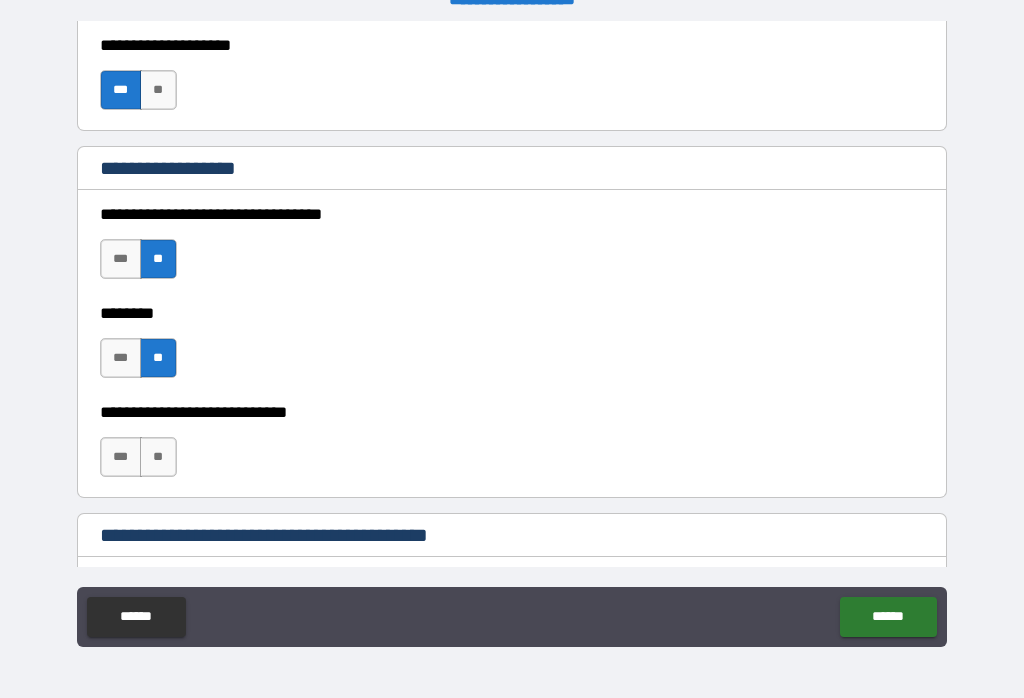 scroll, scrollTop: 1014, scrollLeft: 0, axis: vertical 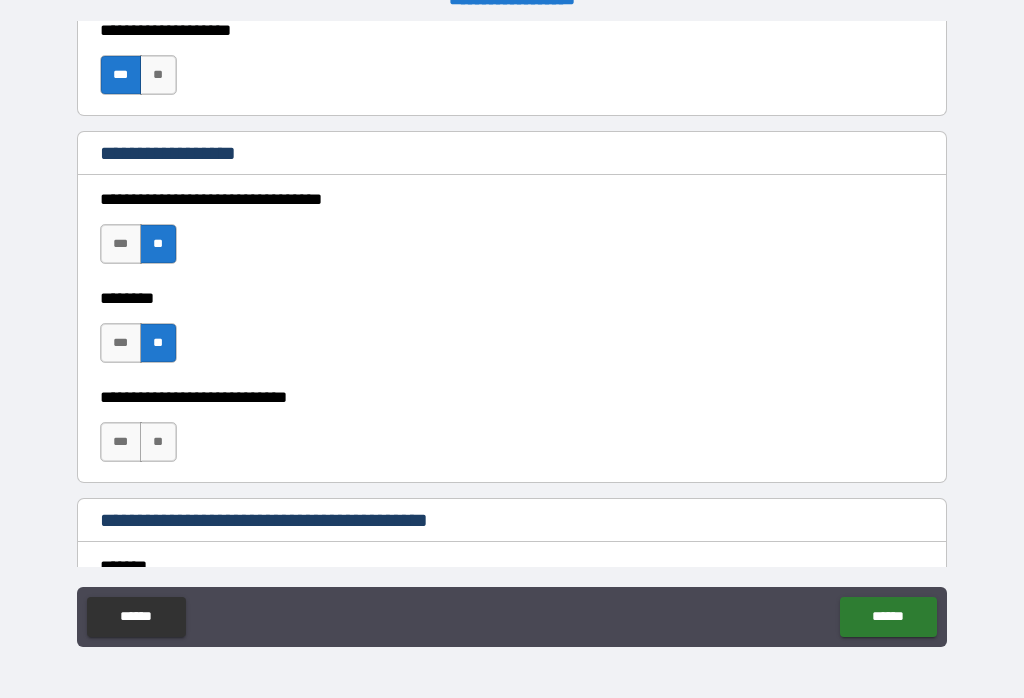 click on "**" at bounding box center [158, 442] 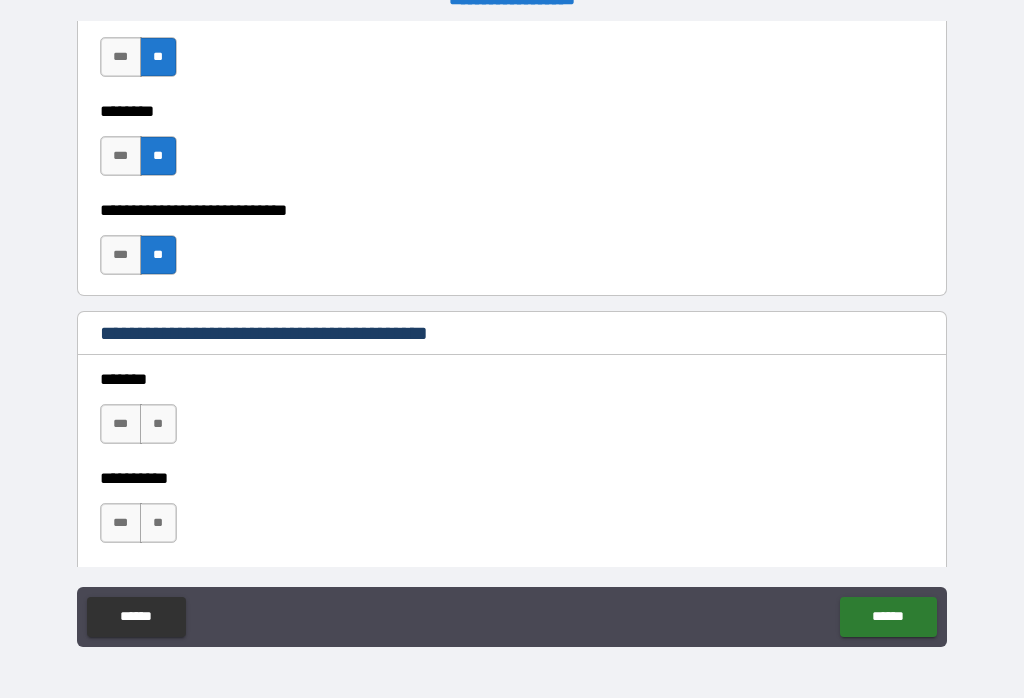 scroll, scrollTop: 1204, scrollLeft: 0, axis: vertical 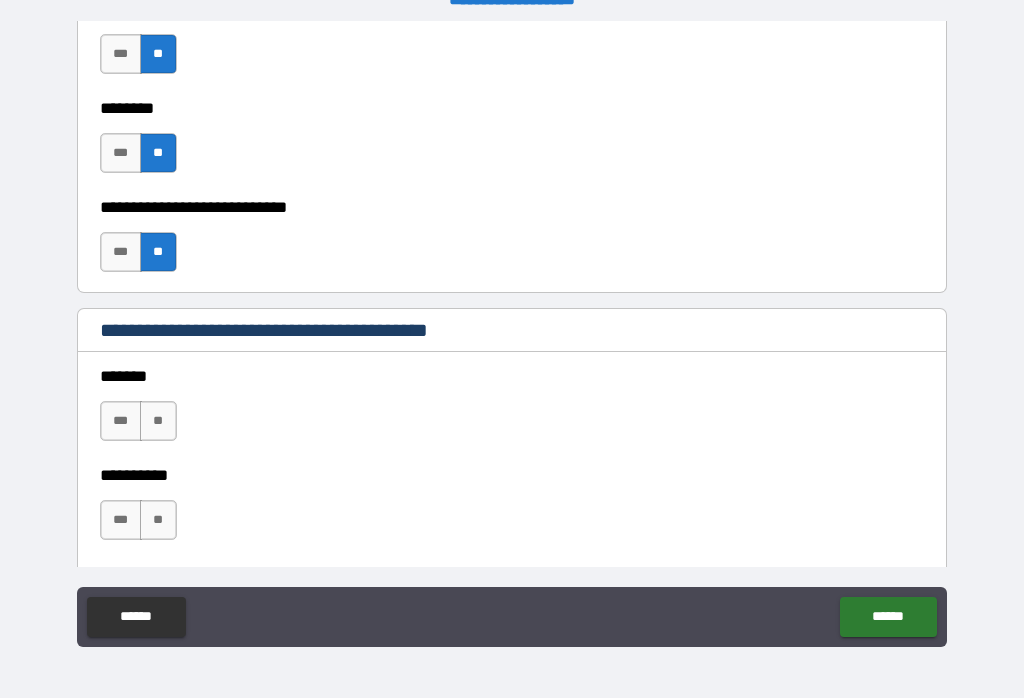 click on "**" at bounding box center [158, 421] 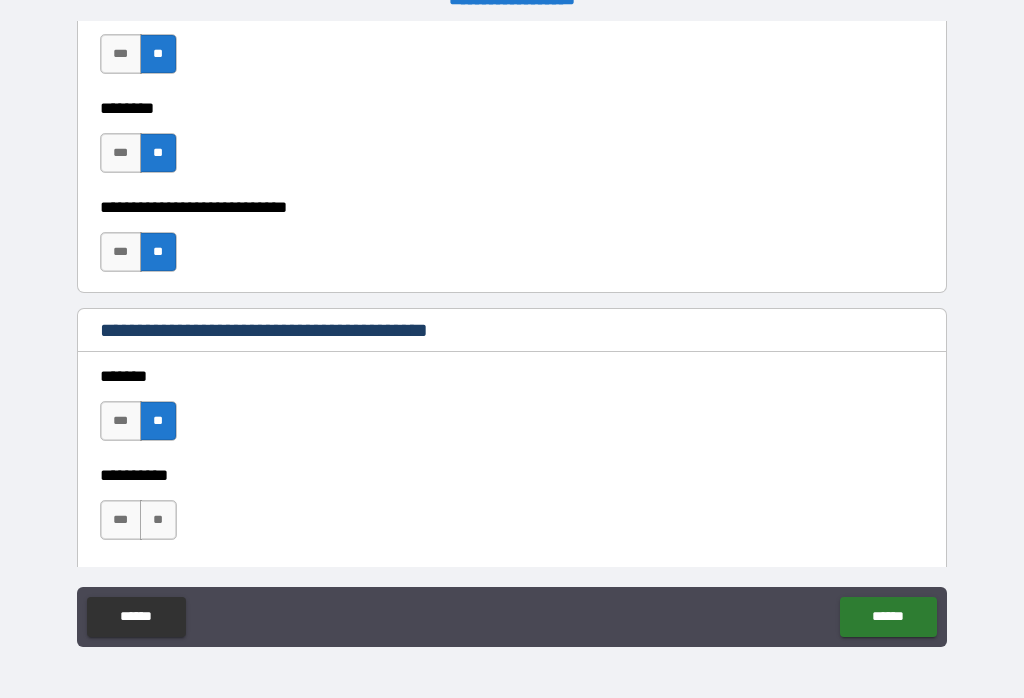 click on "**" at bounding box center [158, 520] 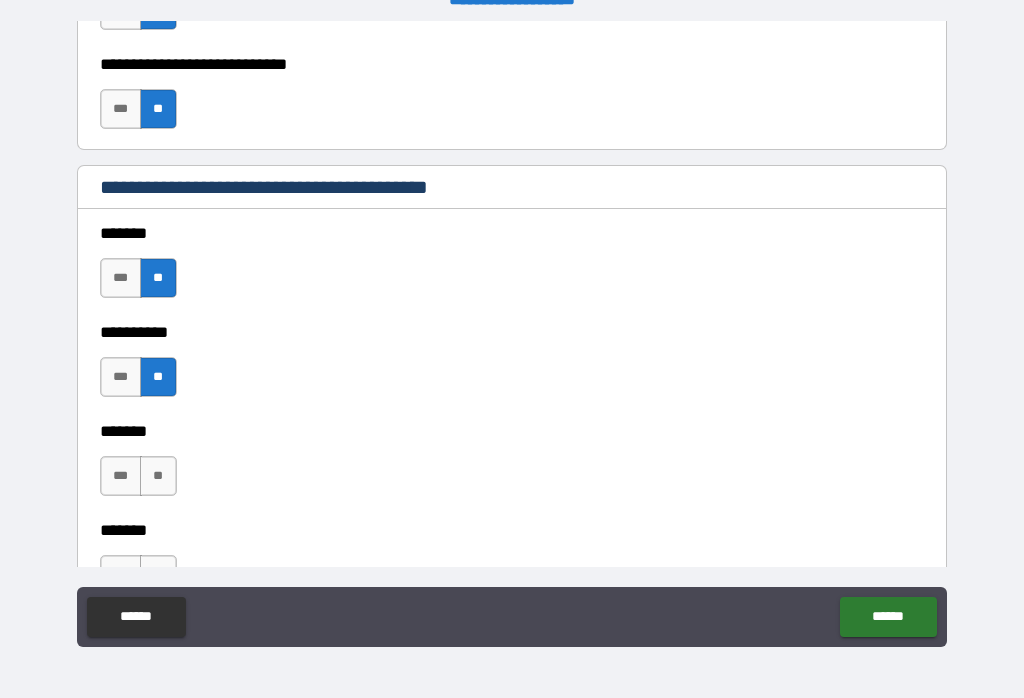 scroll, scrollTop: 1423, scrollLeft: 0, axis: vertical 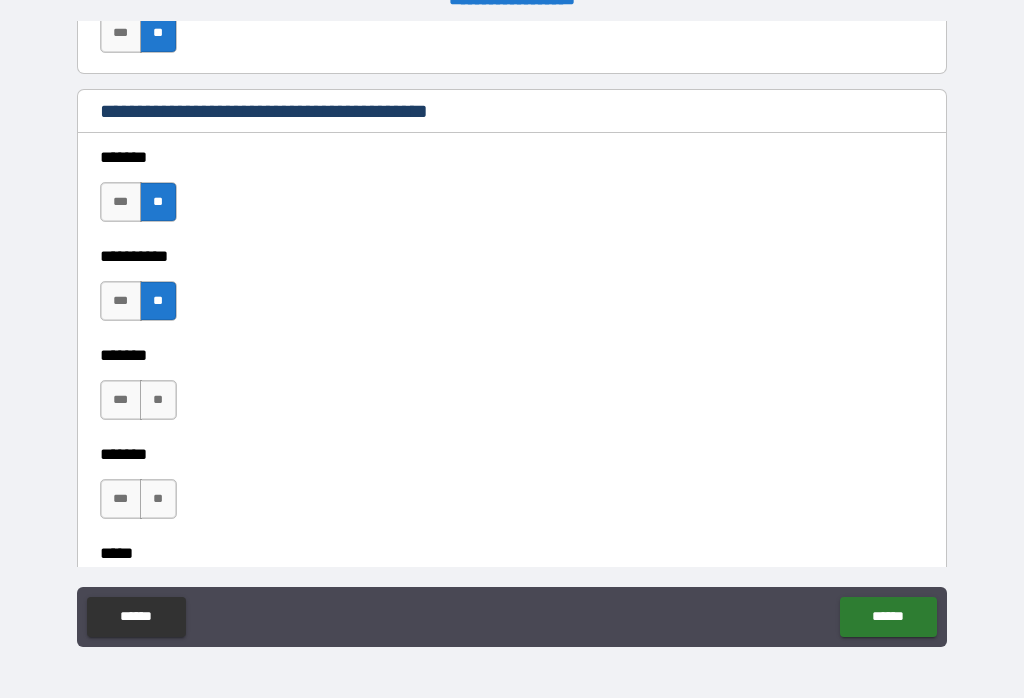 click on "**" at bounding box center (158, 400) 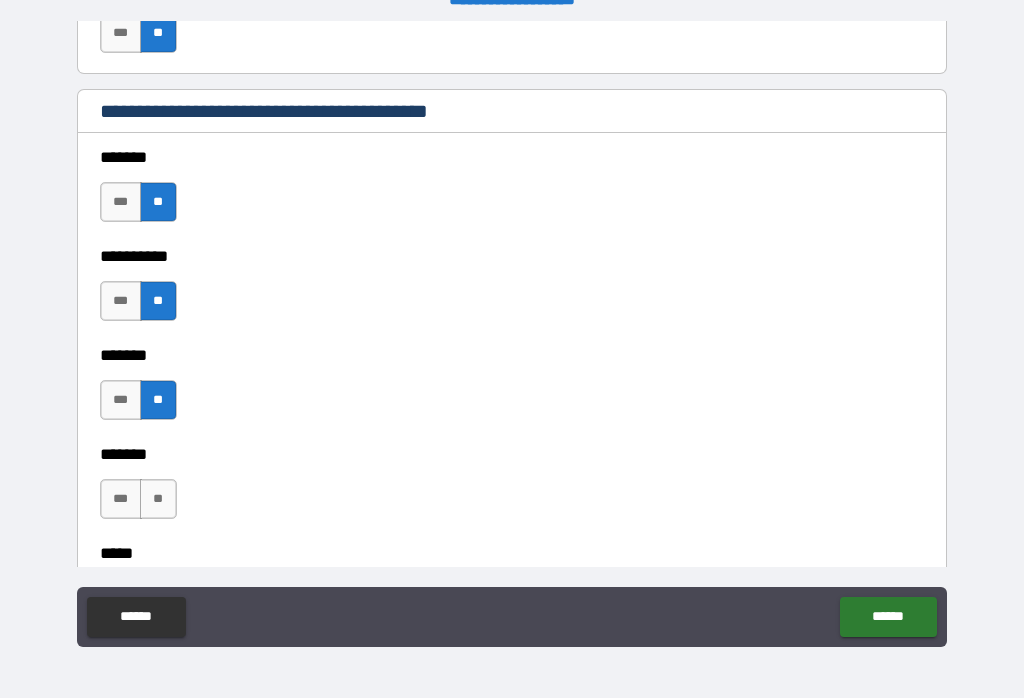 click on "**" at bounding box center [158, 499] 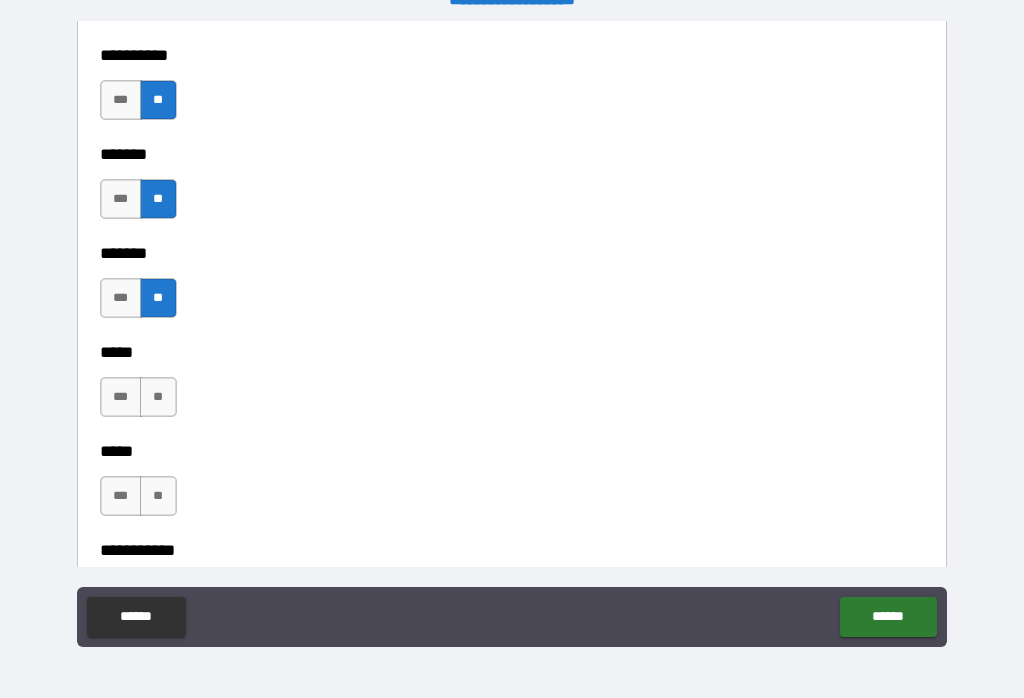 scroll, scrollTop: 1631, scrollLeft: 0, axis: vertical 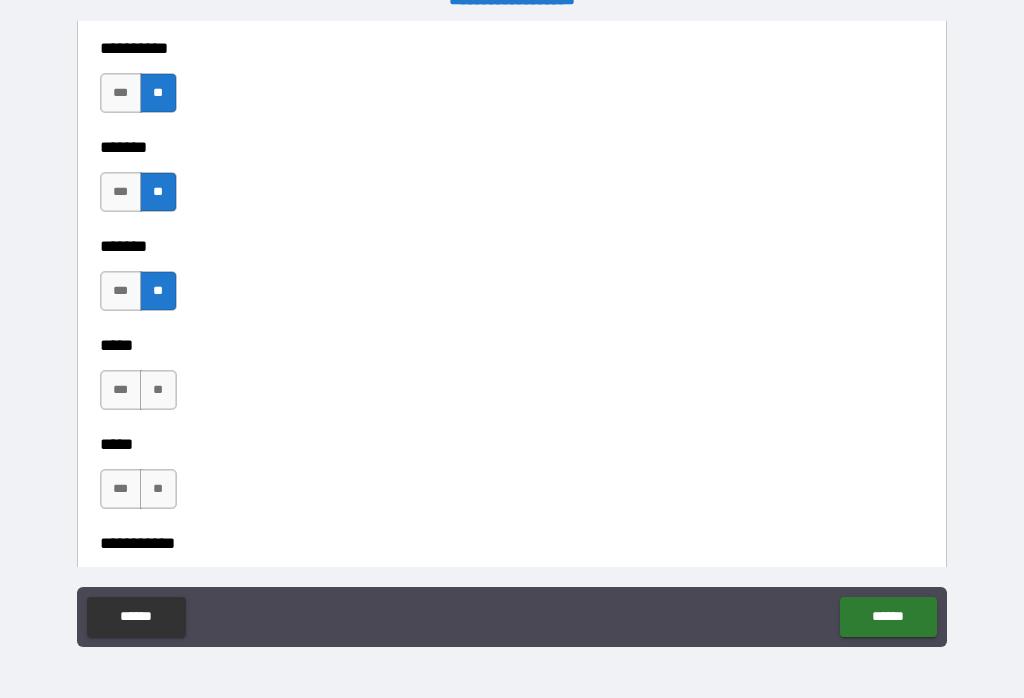 click on "**" at bounding box center [158, 390] 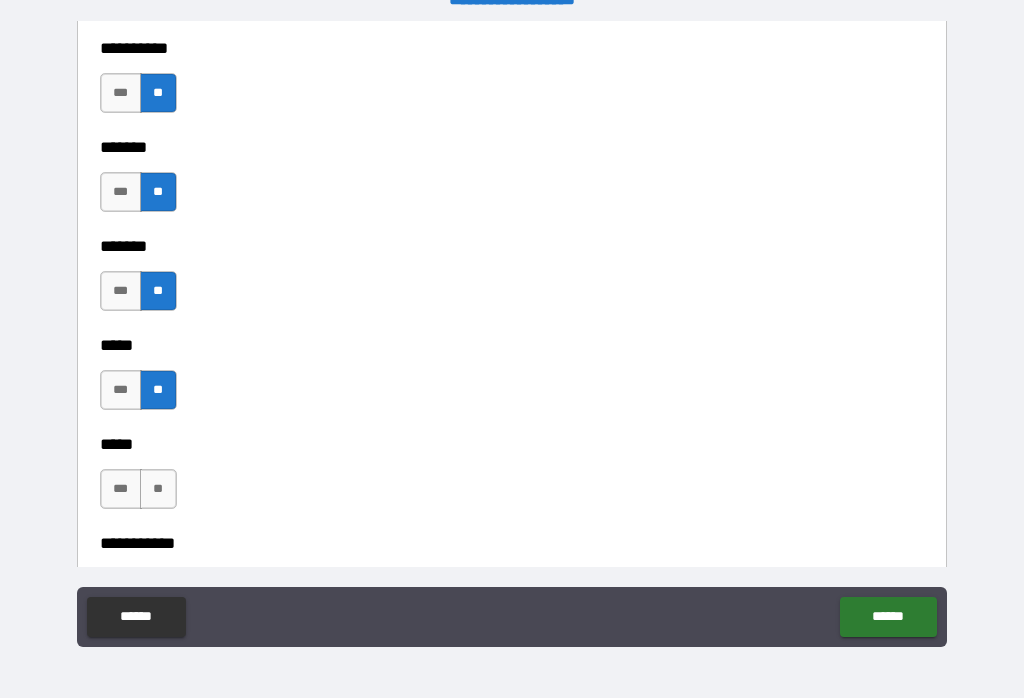 click on "**" at bounding box center [158, 489] 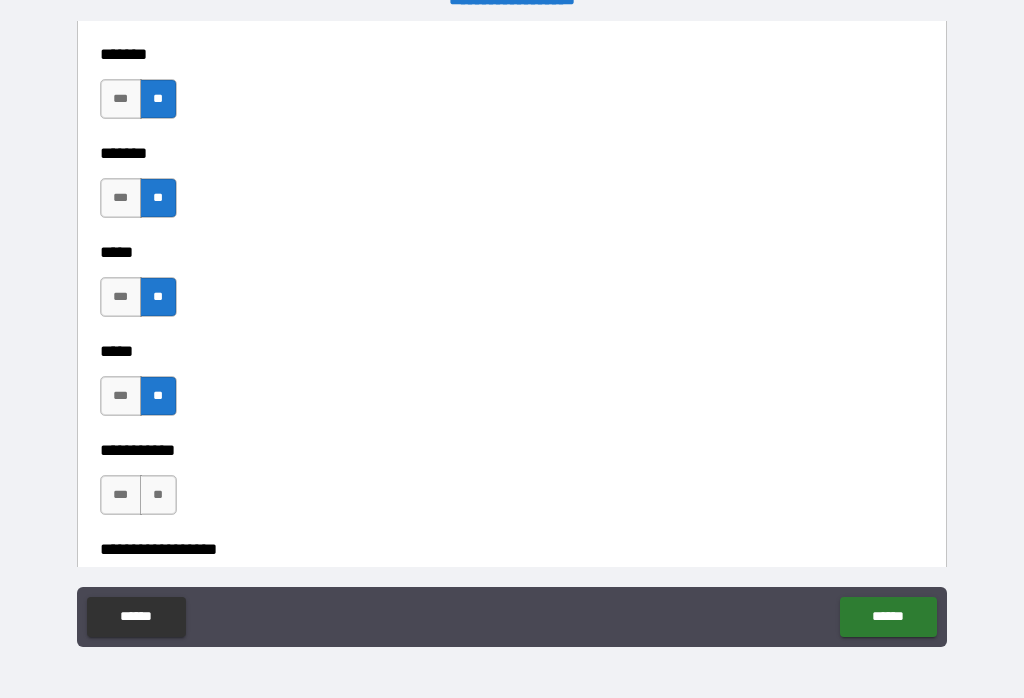 scroll, scrollTop: 1812, scrollLeft: 0, axis: vertical 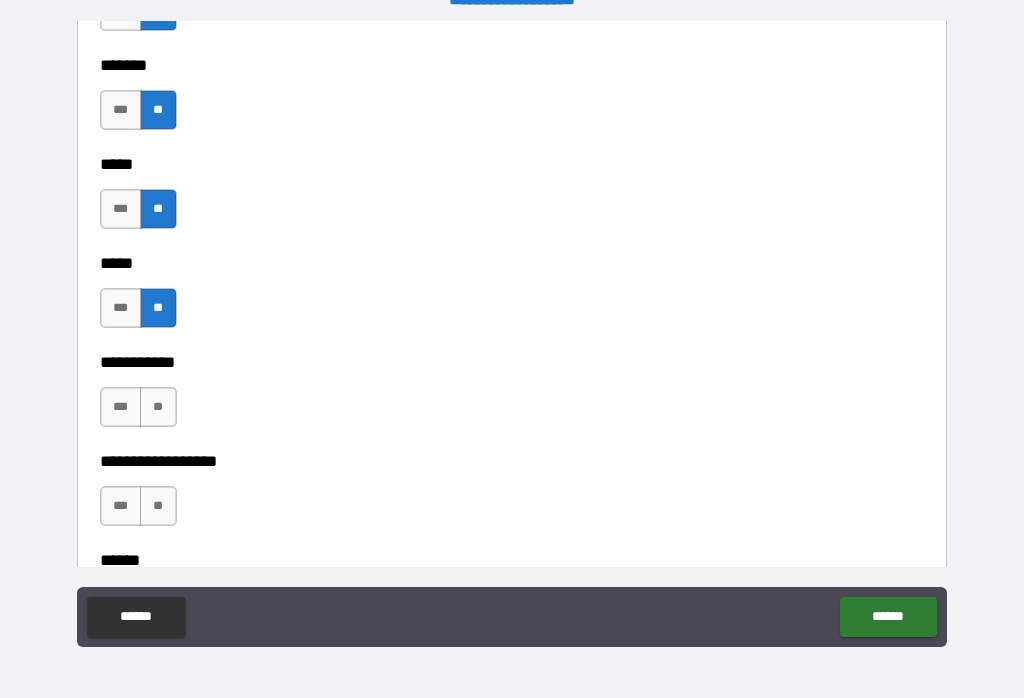 click on "**" at bounding box center [158, 407] 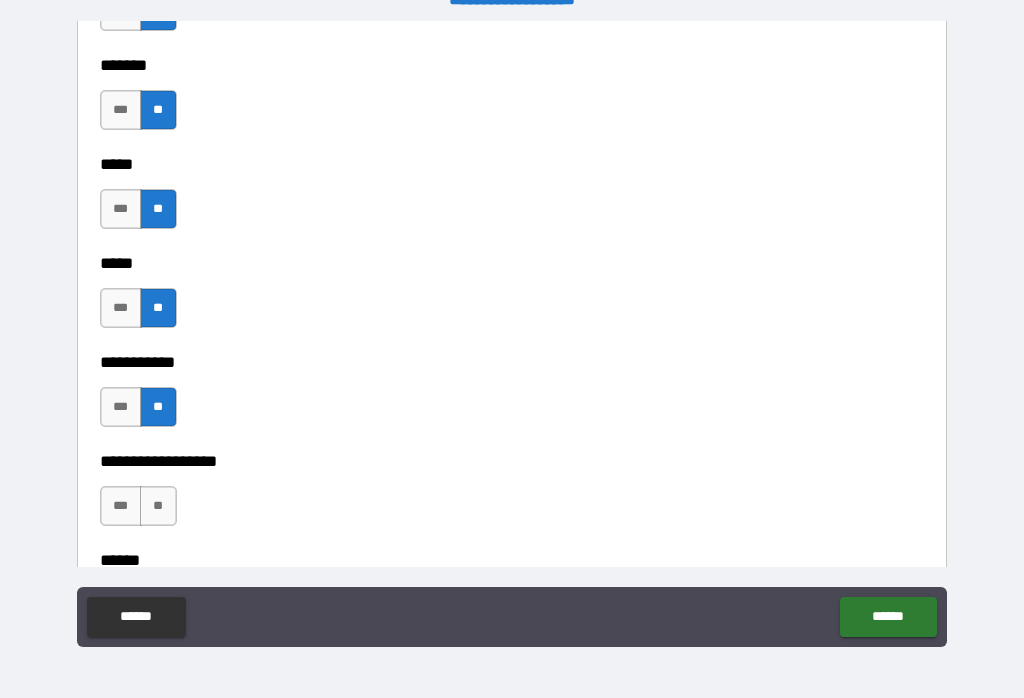 click on "**" at bounding box center (158, 506) 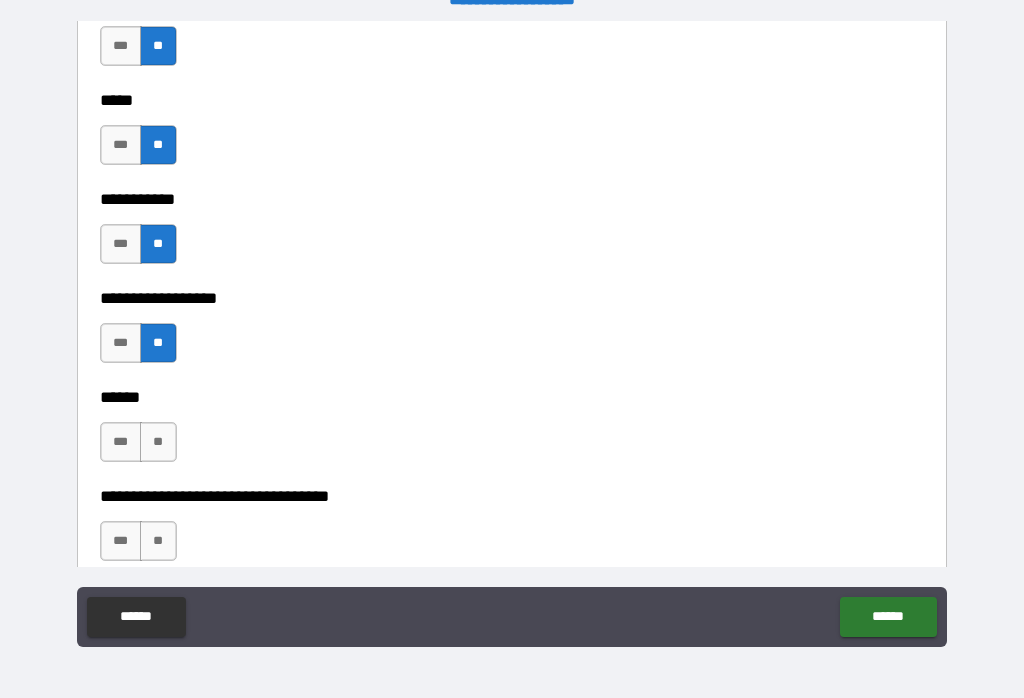 scroll, scrollTop: 1980, scrollLeft: 0, axis: vertical 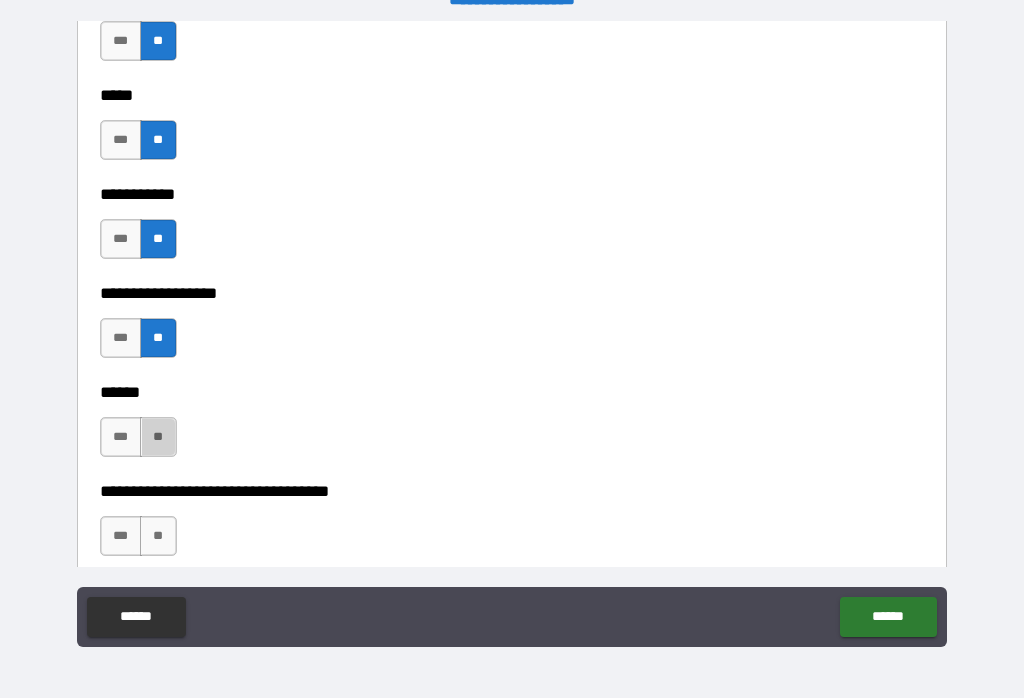 click on "**" at bounding box center [158, 437] 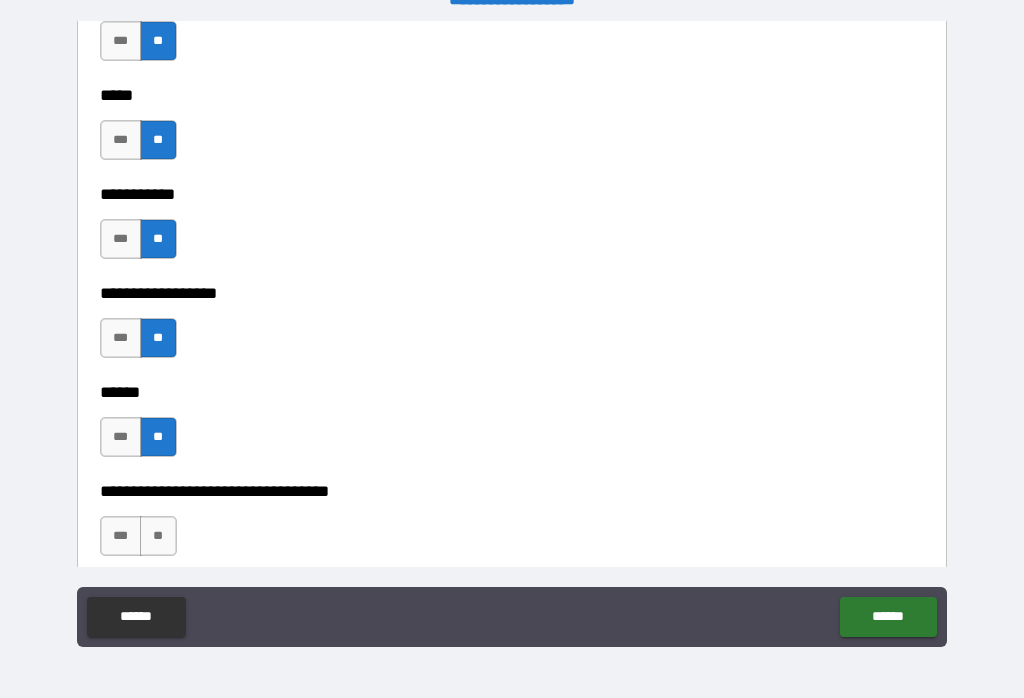 click on "**" at bounding box center [158, 536] 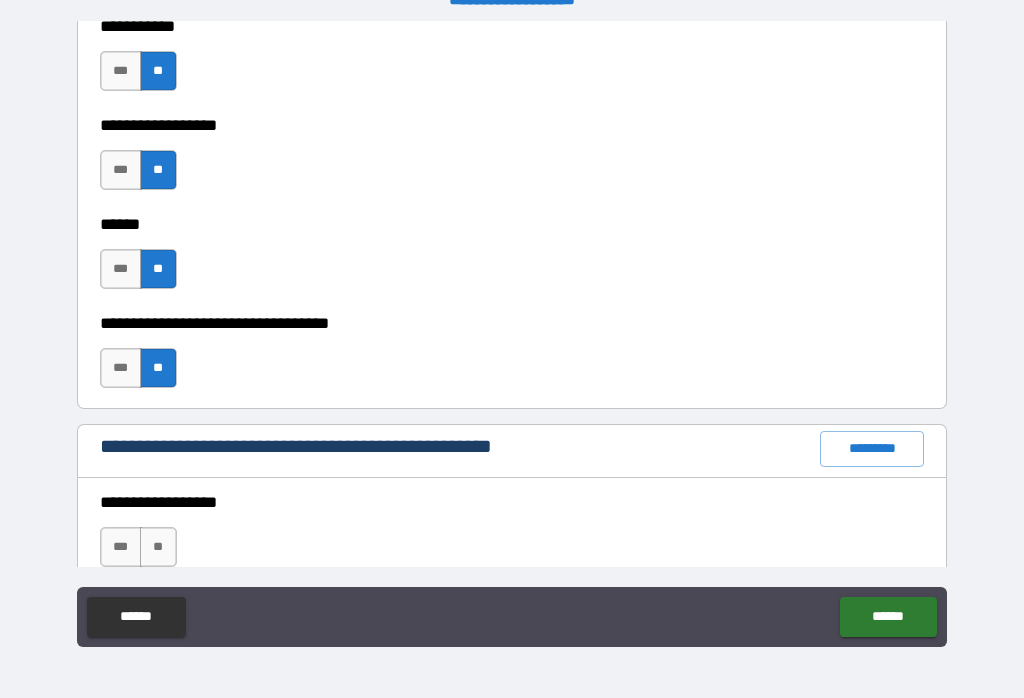 scroll, scrollTop: 2204, scrollLeft: 0, axis: vertical 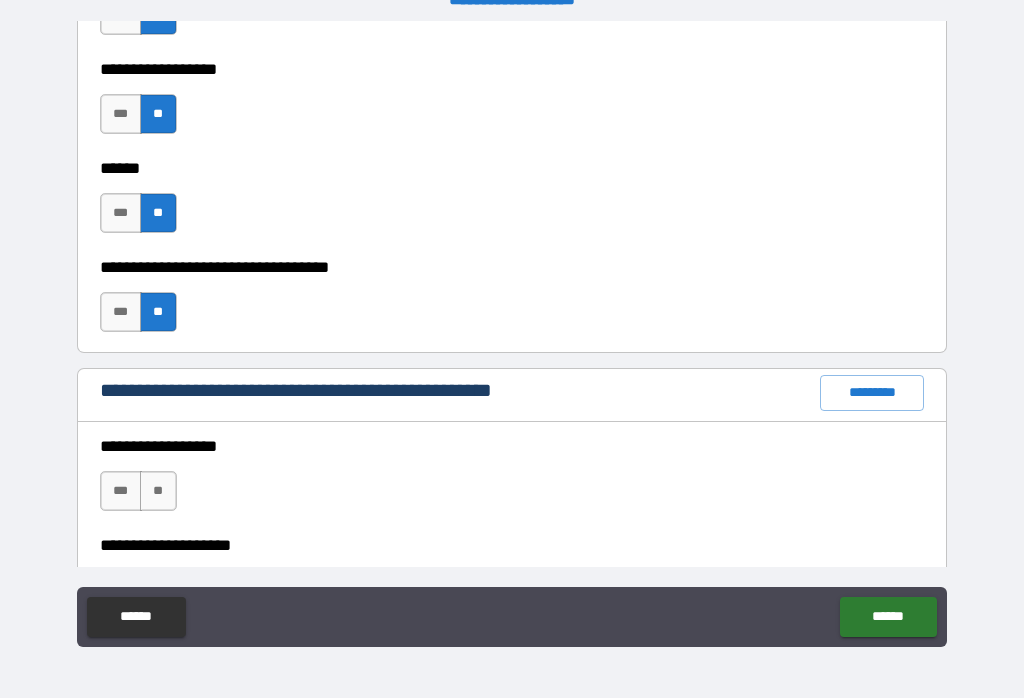 click on "**" at bounding box center [158, 491] 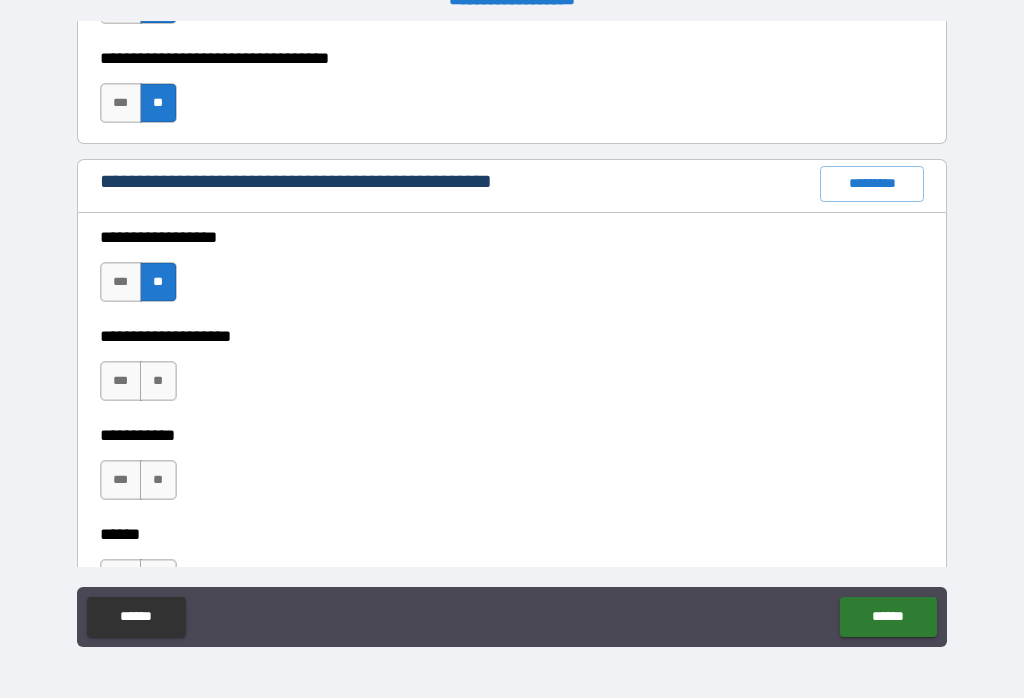 scroll, scrollTop: 2450, scrollLeft: 0, axis: vertical 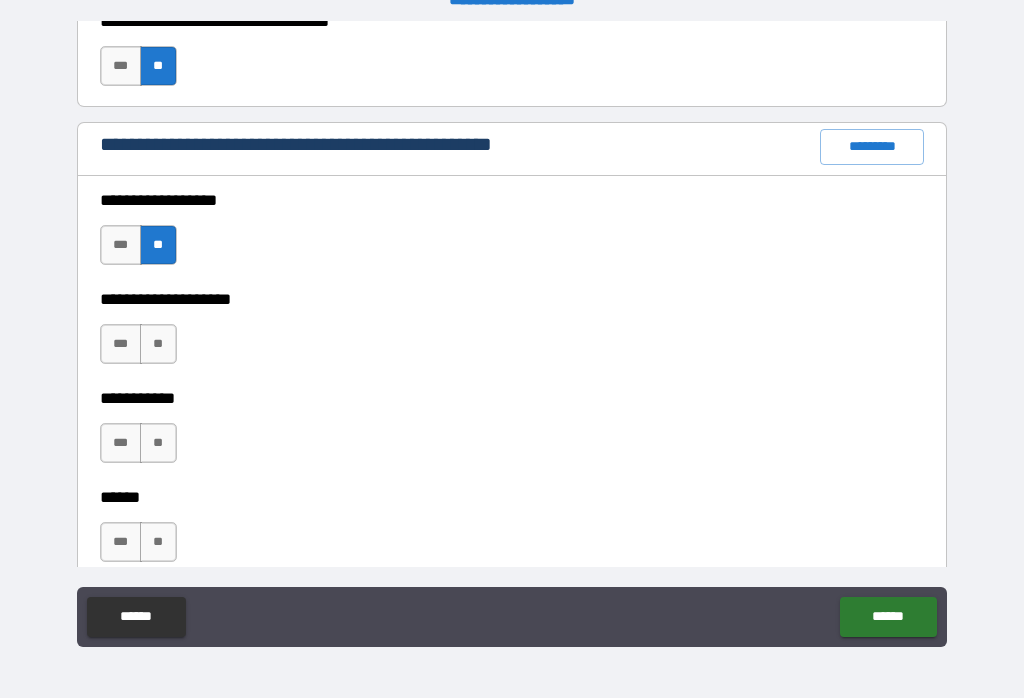 click on "*** **" at bounding box center [141, 349] 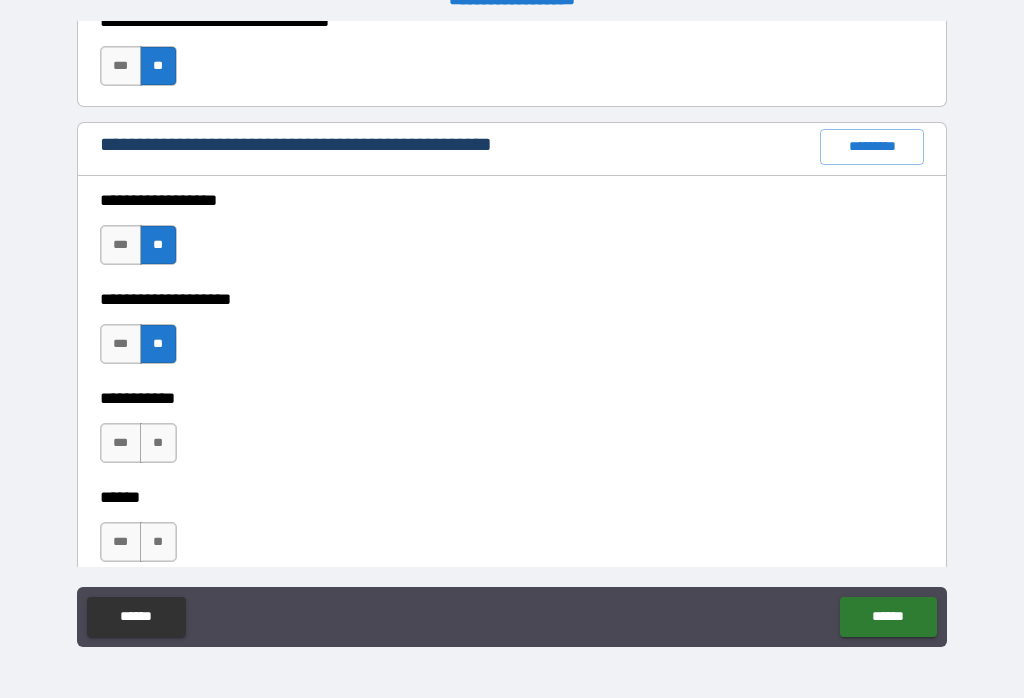 click on "**" at bounding box center [158, 443] 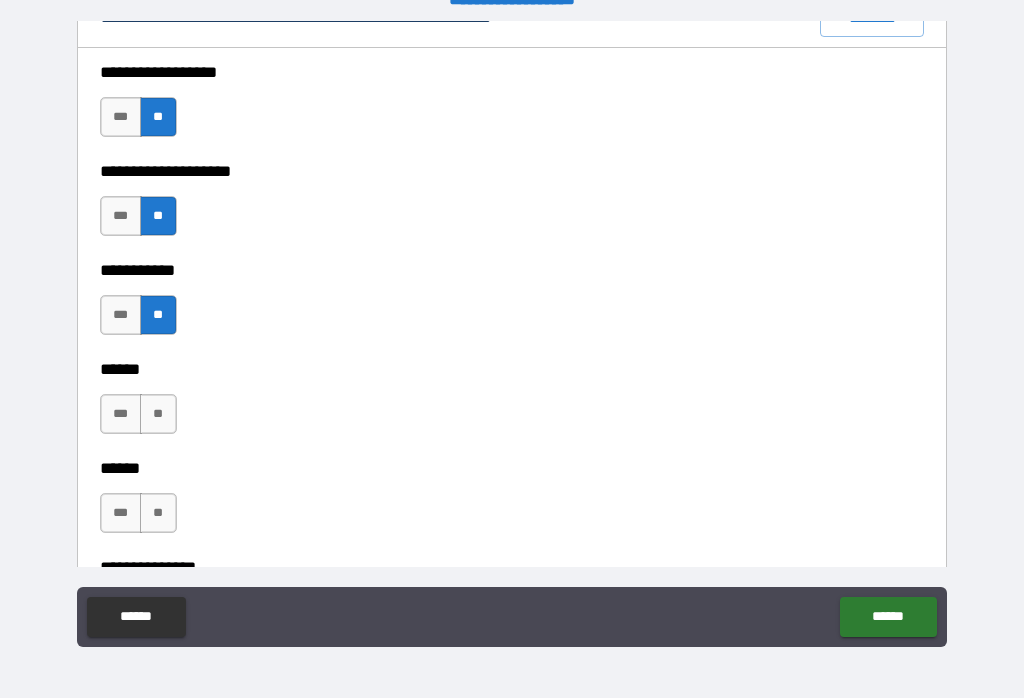 scroll, scrollTop: 2577, scrollLeft: 0, axis: vertical 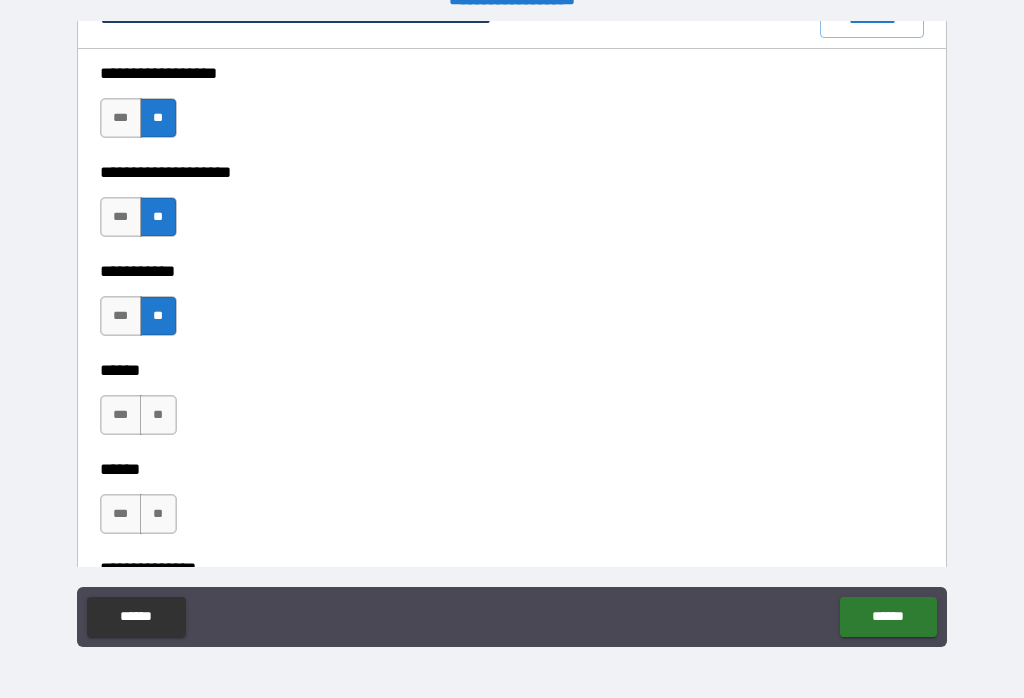 click on "**" at bounding box center [158, 415] 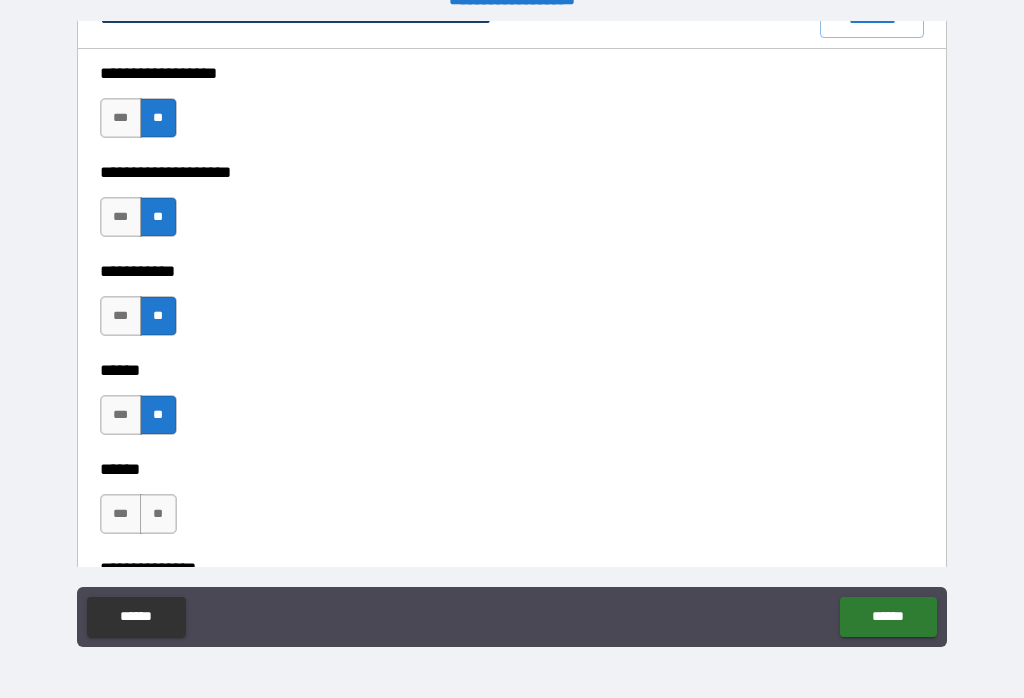 click on "**" at bounding box center [158, 514] 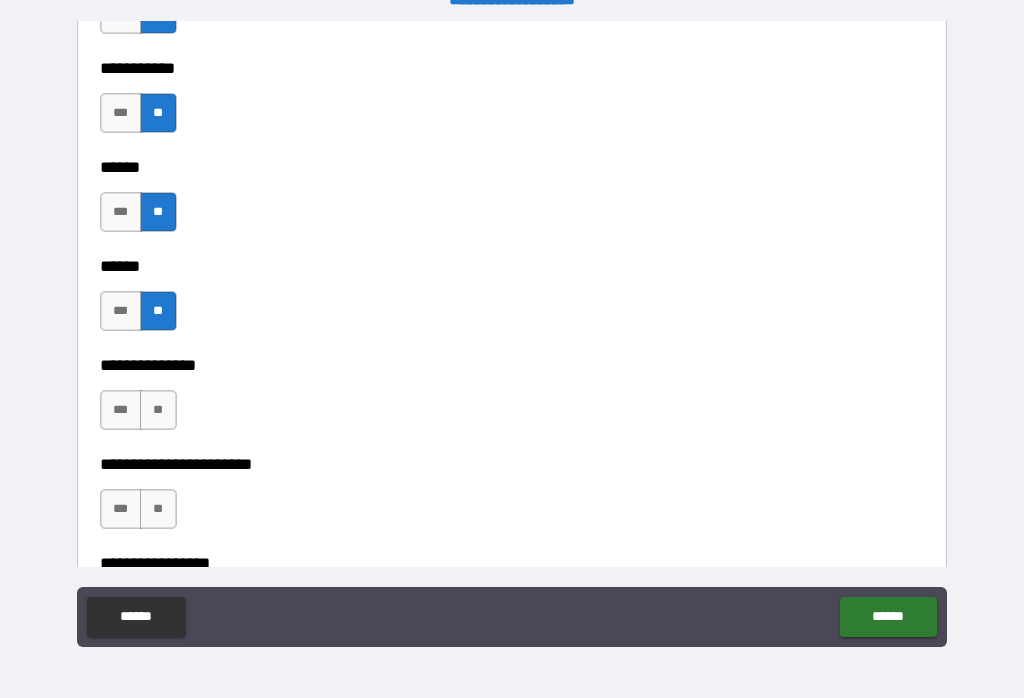 scroll, scrollTop: 2780, scrollLeft: 0, axis: vertical 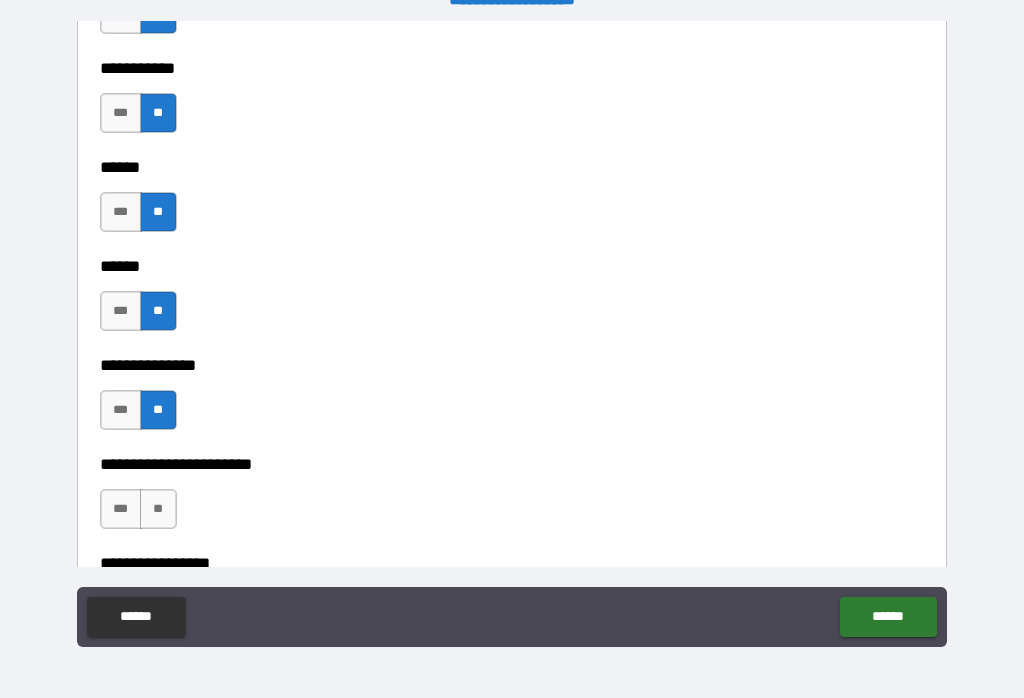 click on "**" at bounding box center (158, 509) 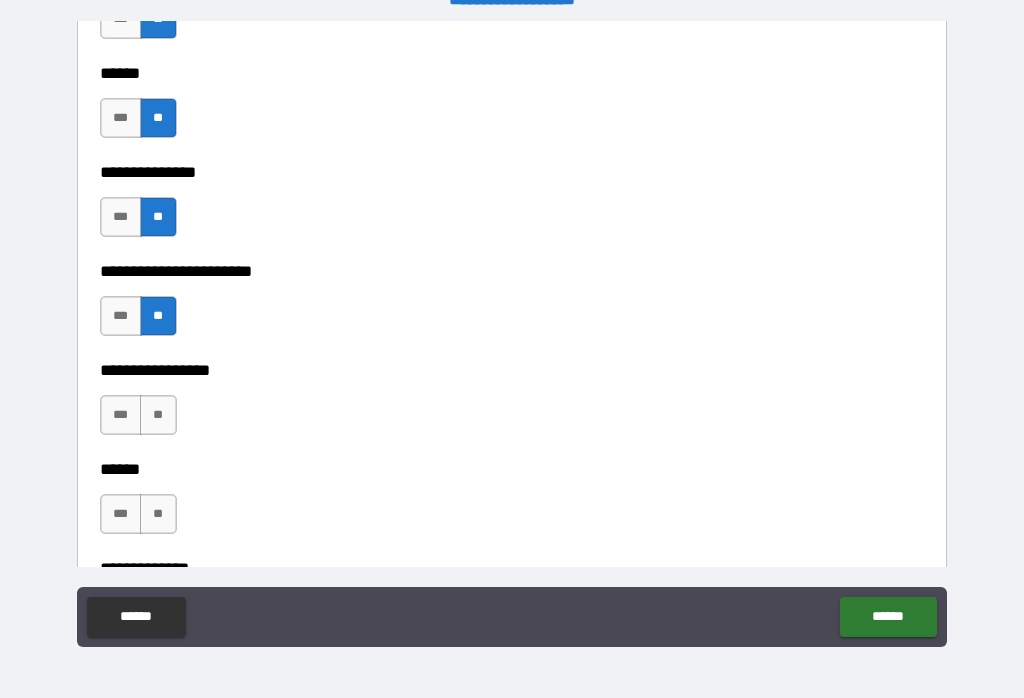 scroll, scrollTop: 2982, scrollLeft: 0, axis: vertical 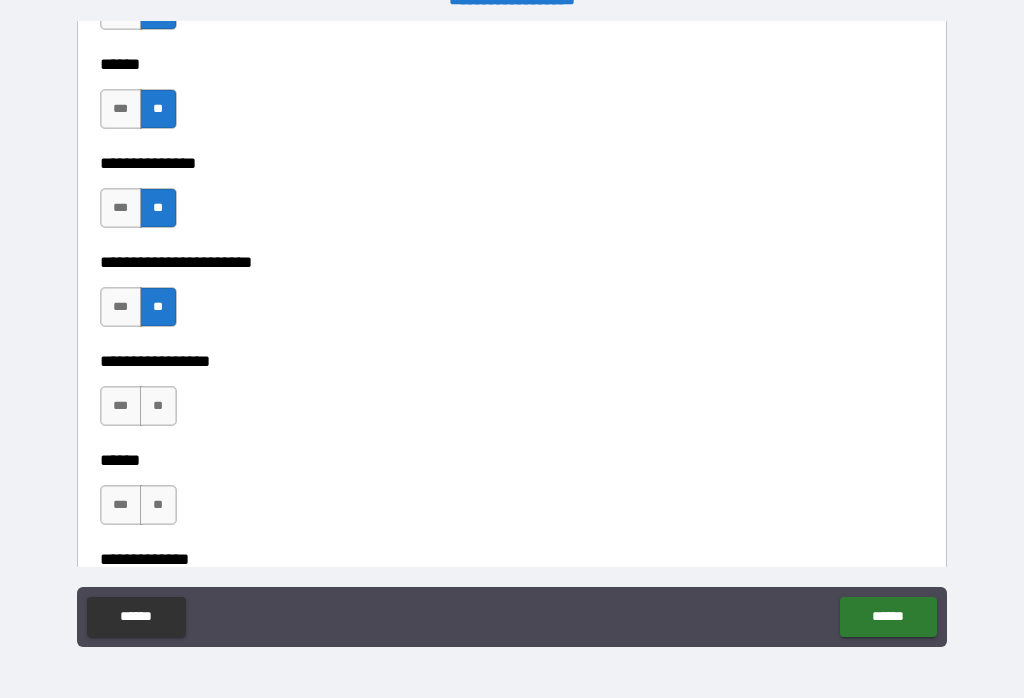 click on "**" at bounding box center [158, 406] 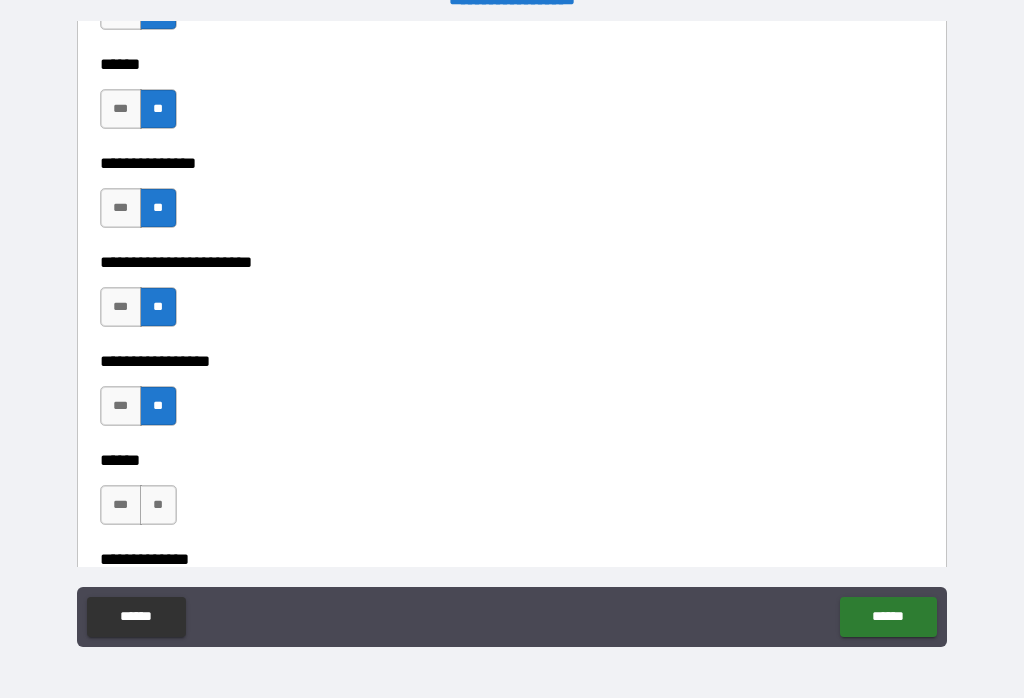 click on "**" at bounding box center (158, 505) 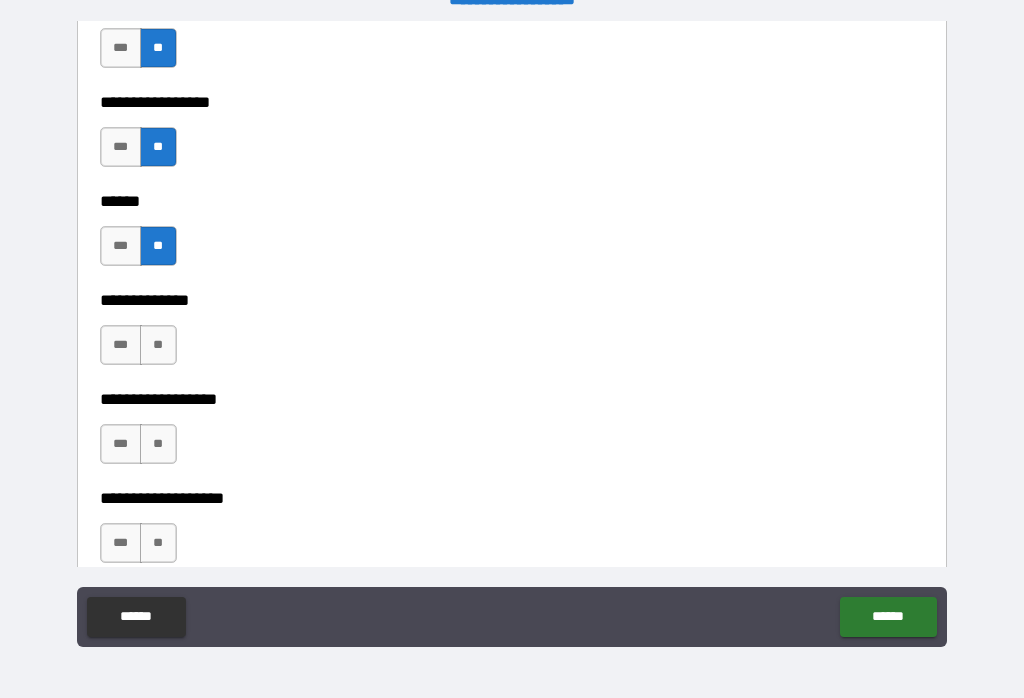 scroll, scrollTop: 3249, scrollLeft: 0, axis: vertical 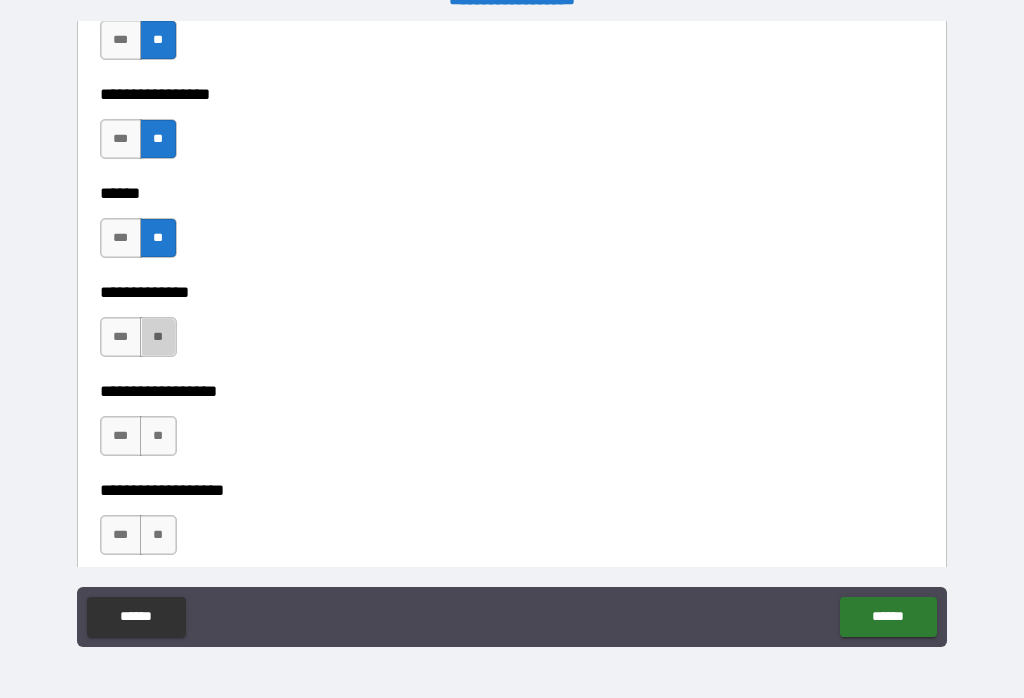 click on "**" at bounding box center [158, 337] 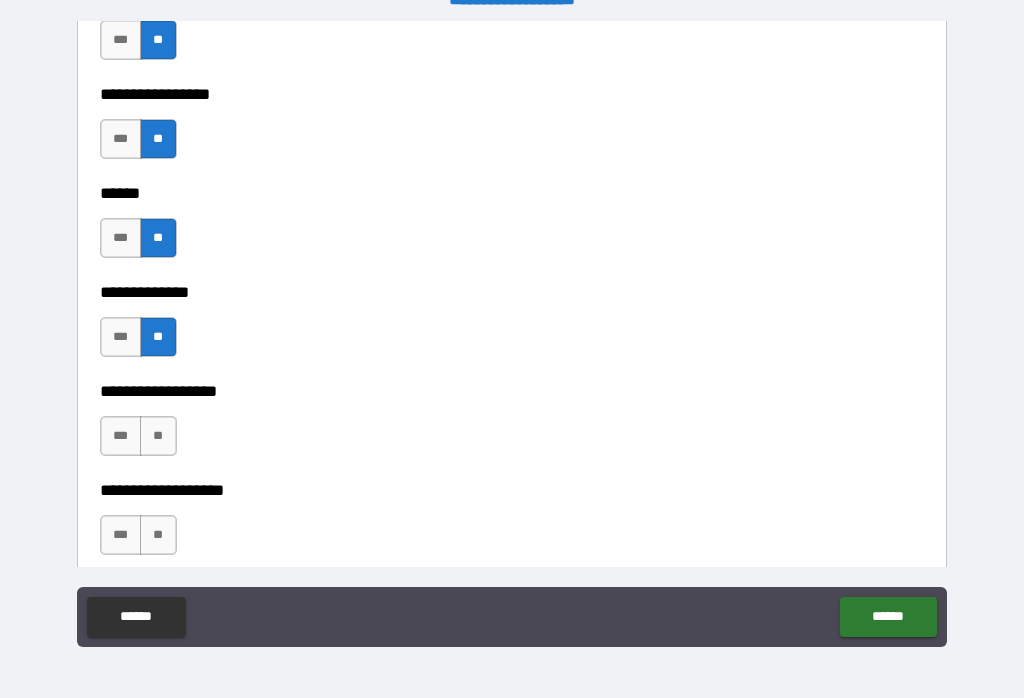 click on "**" at bounding box center (158, 436) 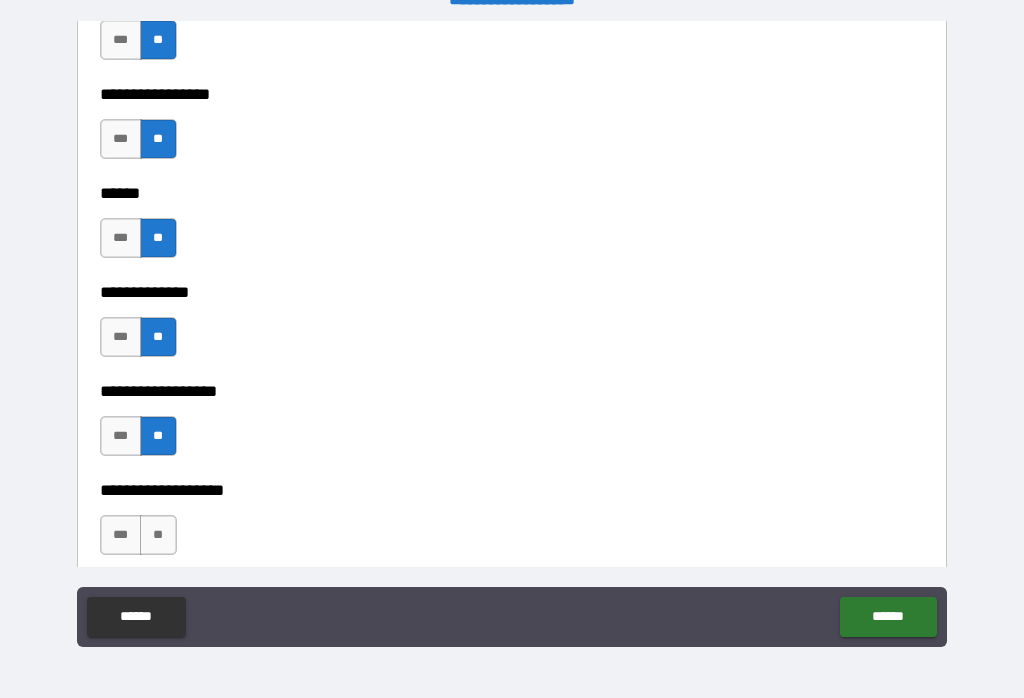 click on "**" at bounding box center [158, 535] 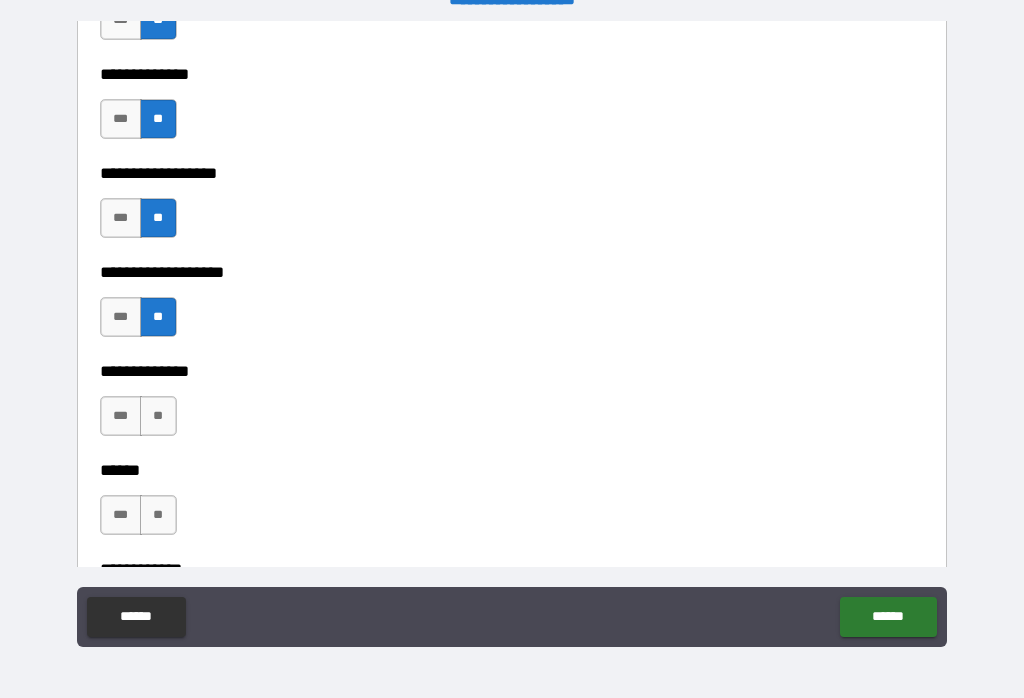 scroll, scrollTop: 3472, scrollLeft: 0, axis: vertical 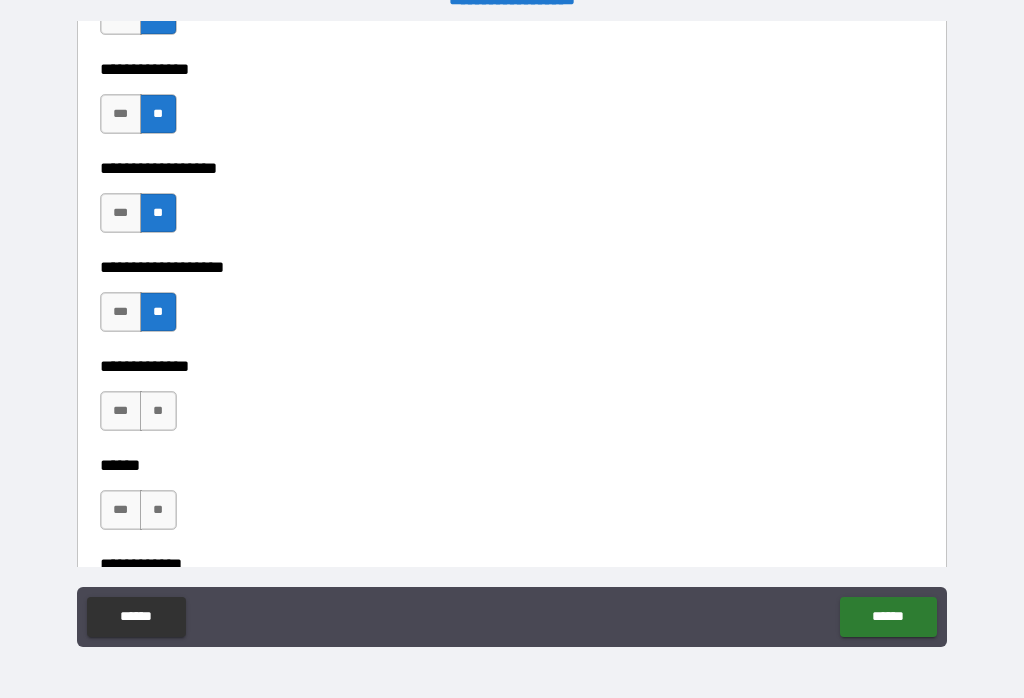 click on "**" at bounding box center [158, 411] 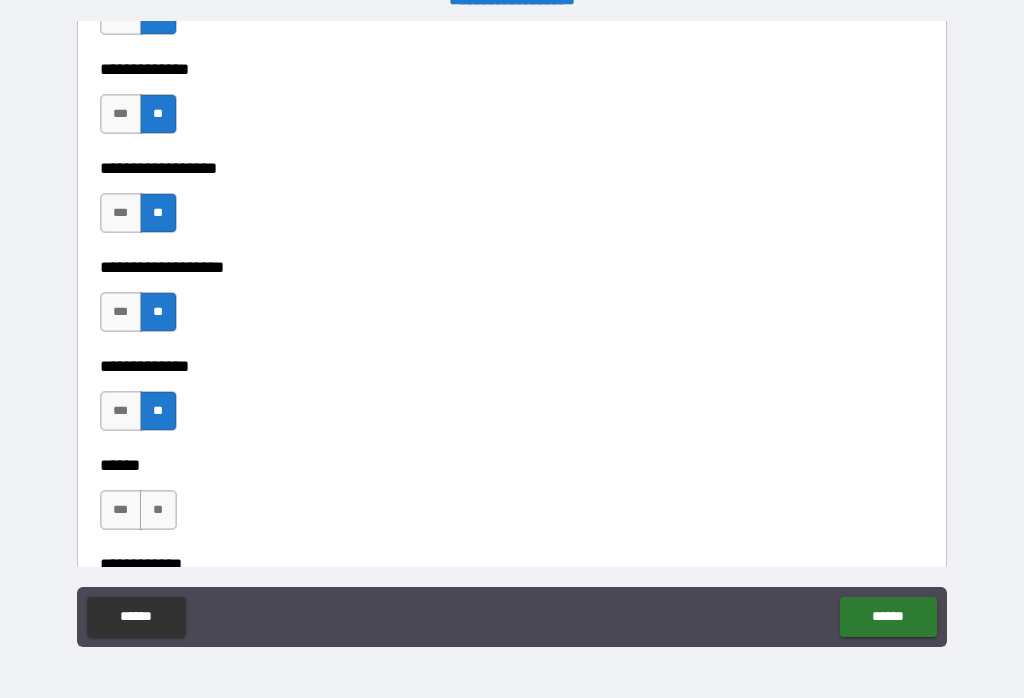 click on "**" at bounding box center [158, 510] 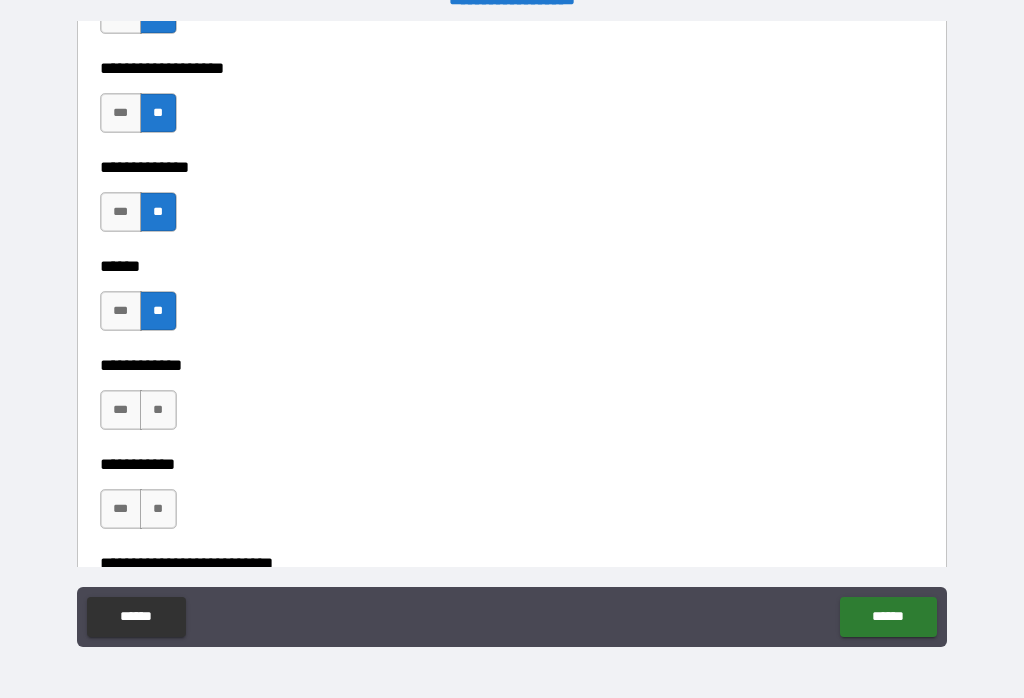 scroll, scrollTop: 3678, scrollLeft: 0, axis: vertical 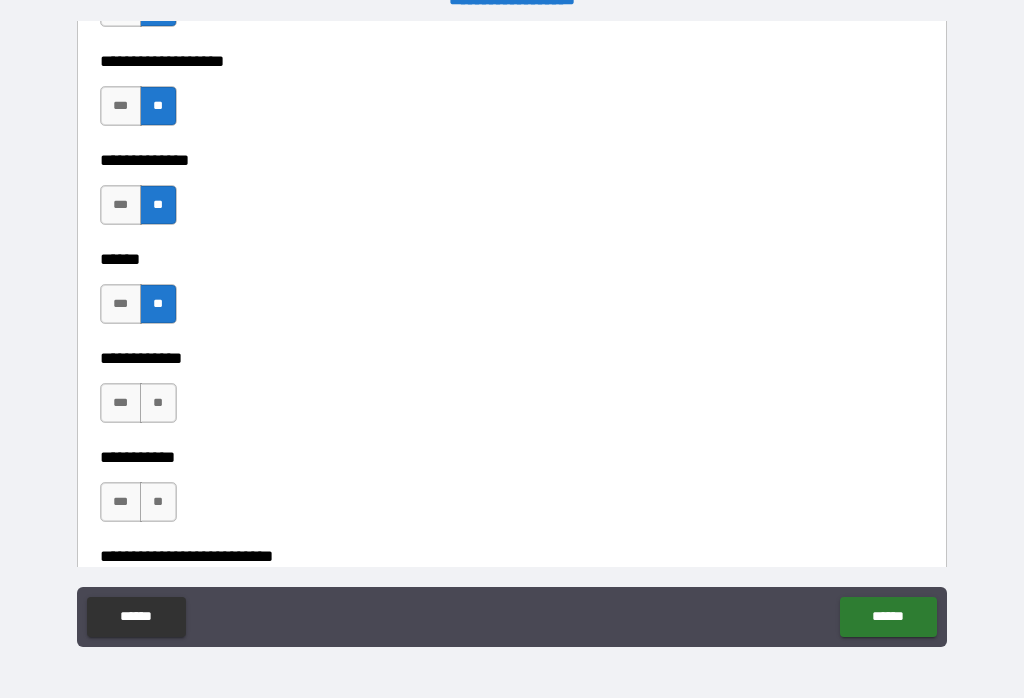click on "**" at bounding box center [158, 403] 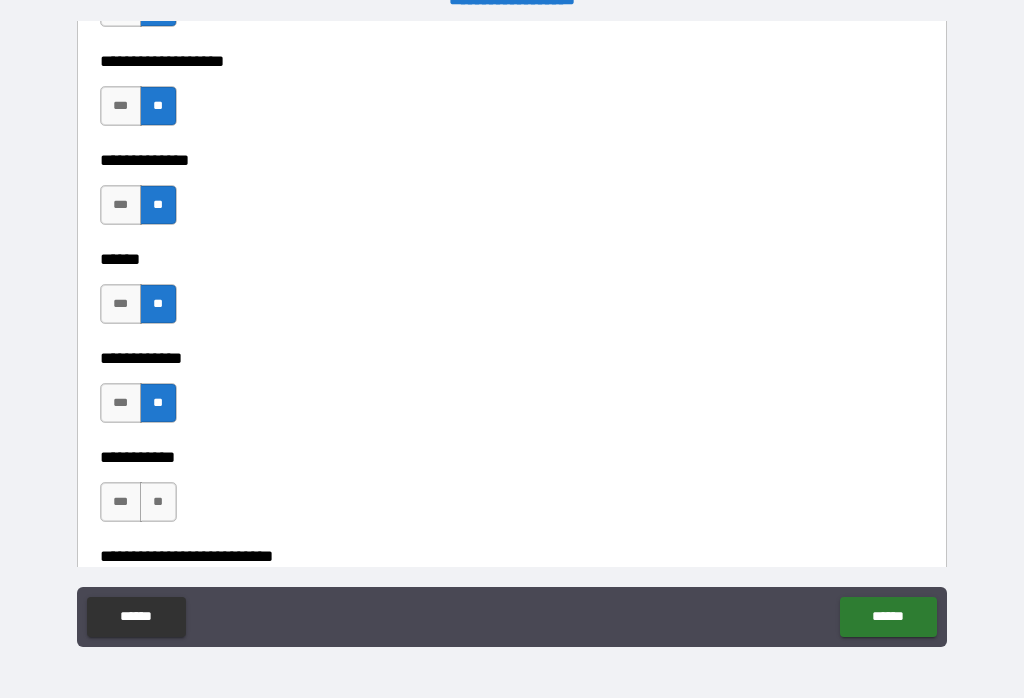 click on "**" at bounding box center [158, 502] 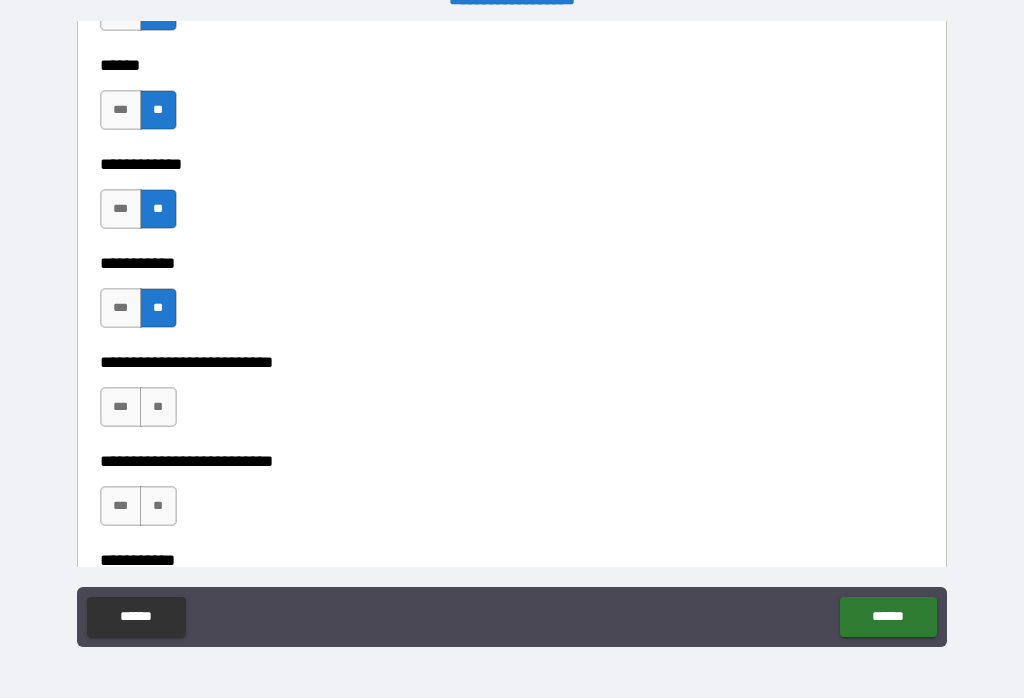 scroll, scrollTop: 3895, scrollLeft: 0, axis: vertical 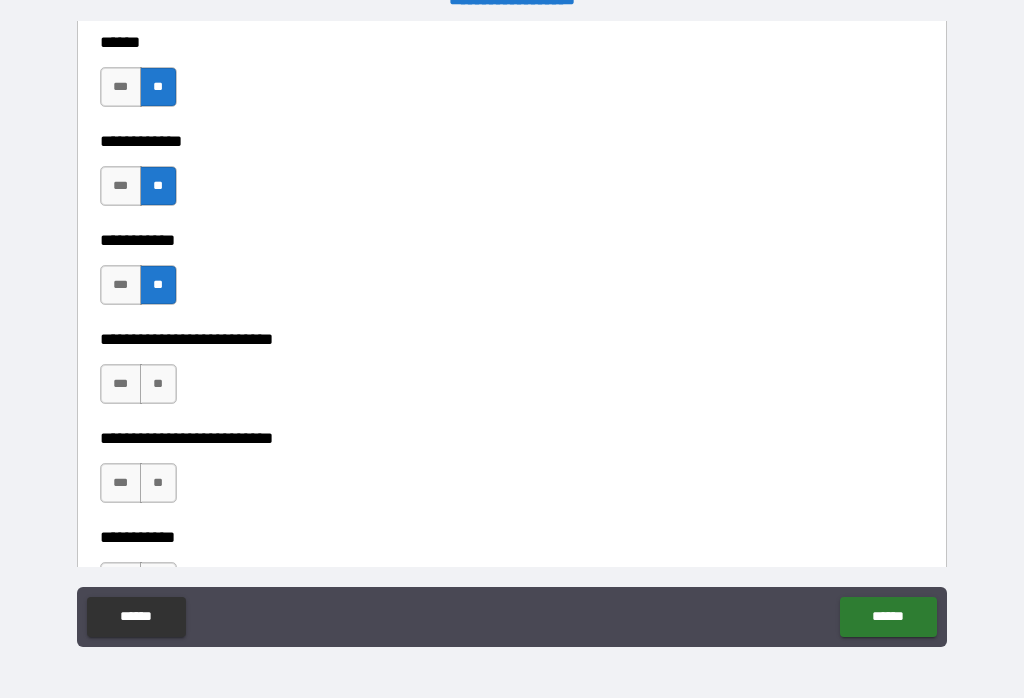 click on "**" at bounding box center [158, 483] 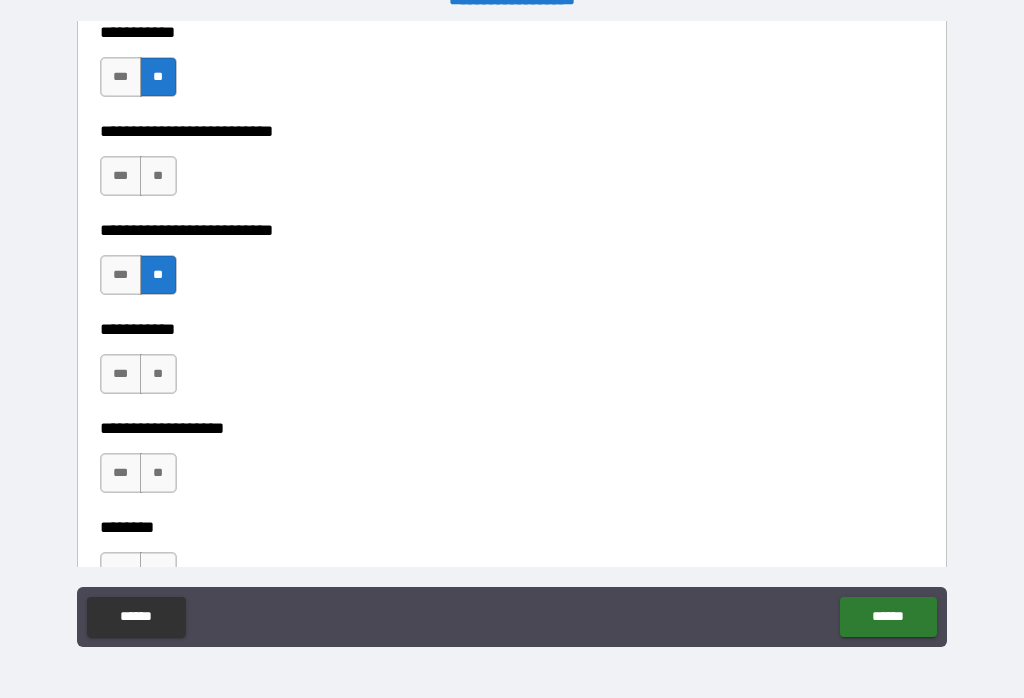 scroll, scrollTop: 4106, scrollLeft: 0, axis: vertical 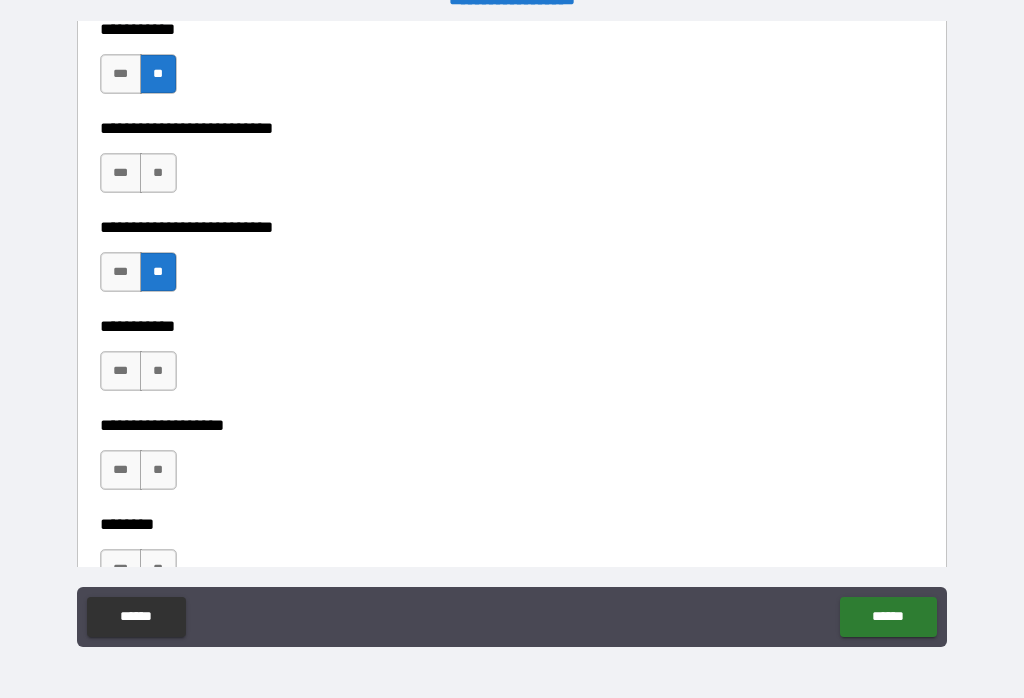 click on "**" at bounding box center [158, 173] 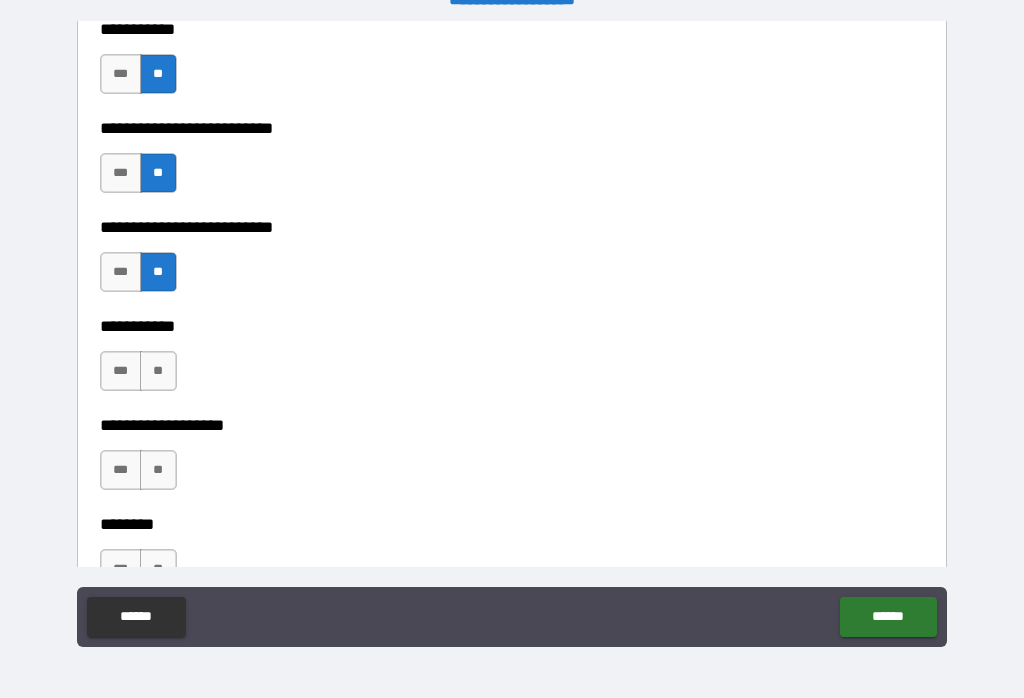 click on "**" at bounding box center (158, 371) 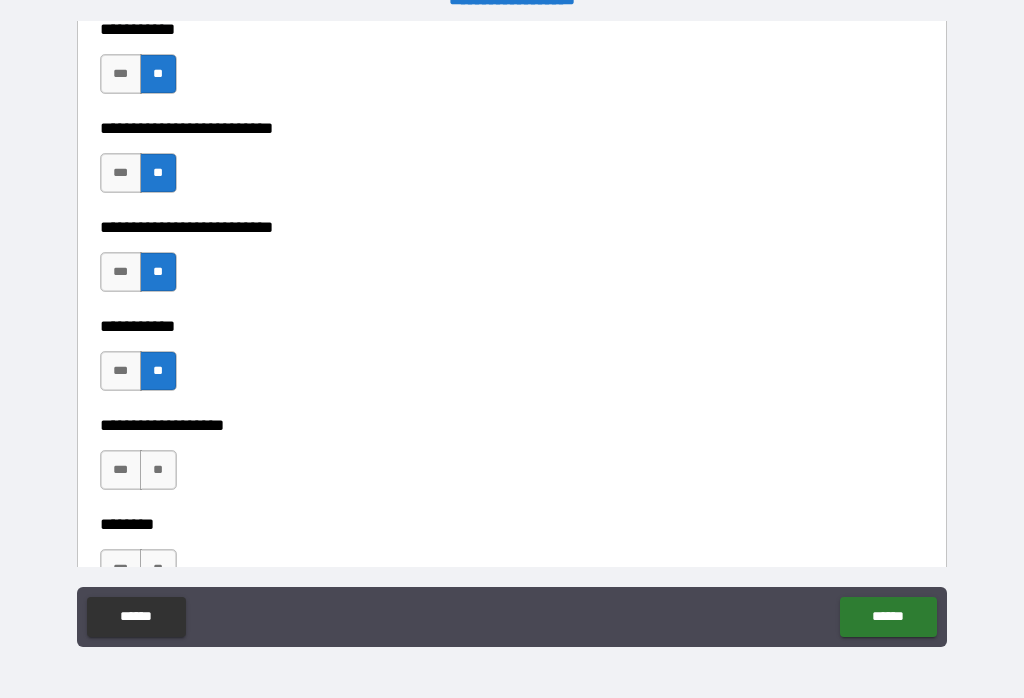 click on "**" at bounding box center [158, 470] 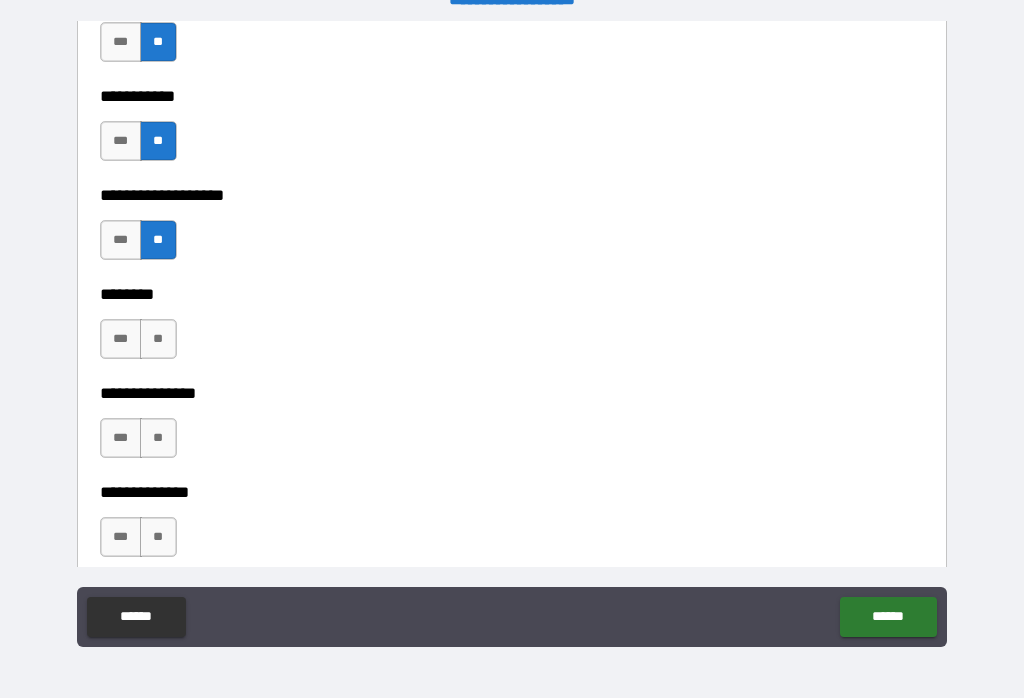 scroll, scrollTop: 4337, scrollLeft: 0, axis: vertical 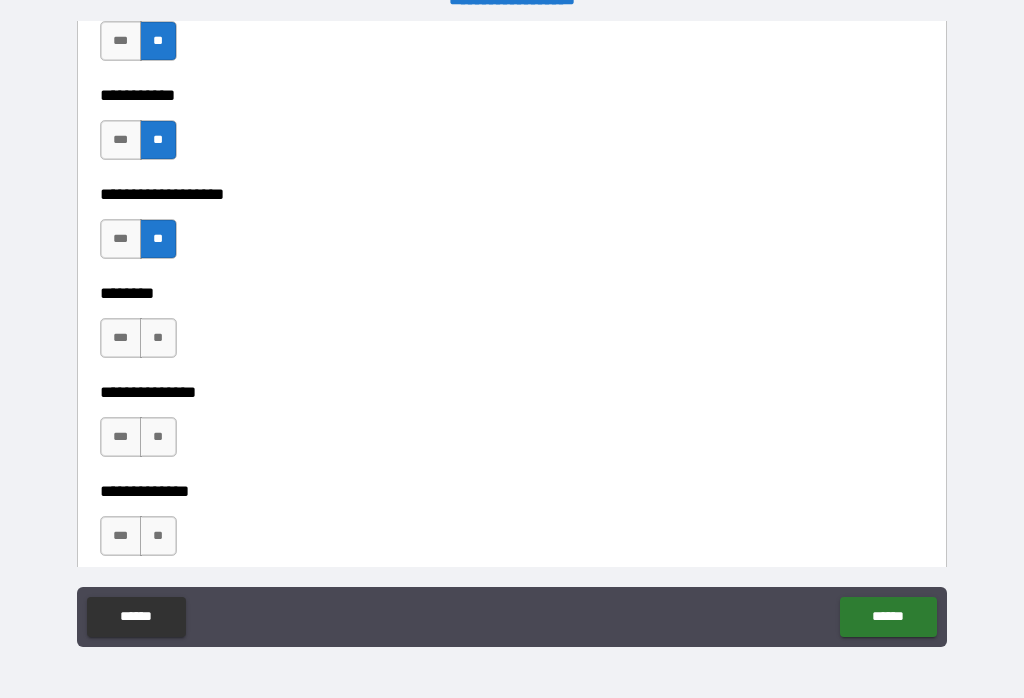 click on "**" at bounding box center (158, 338) 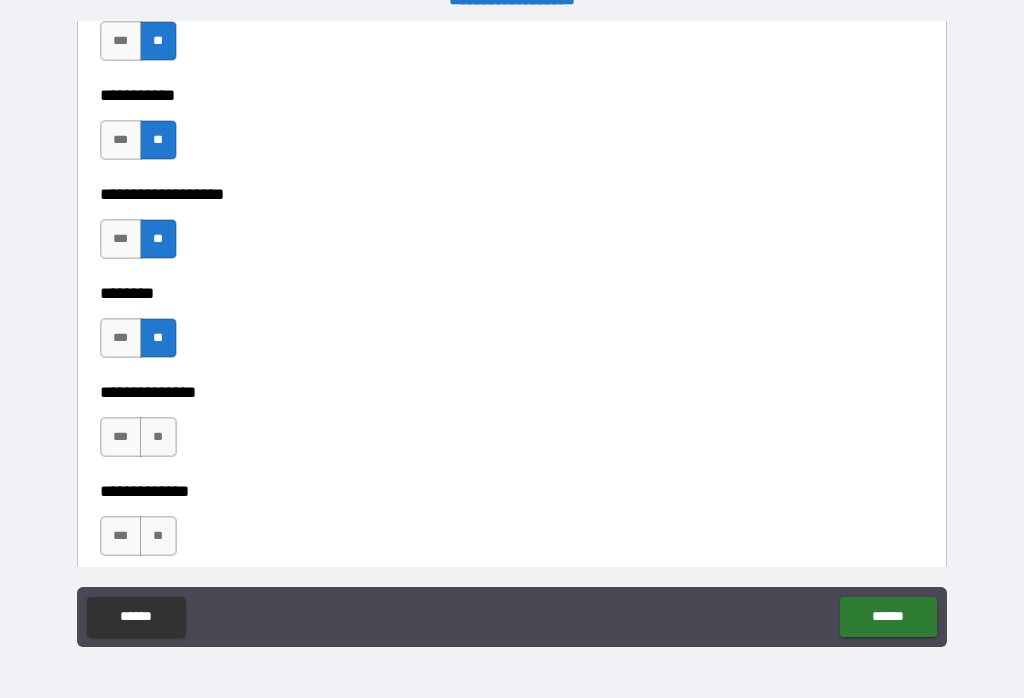 click on "**" at bounding box center [158, 437] 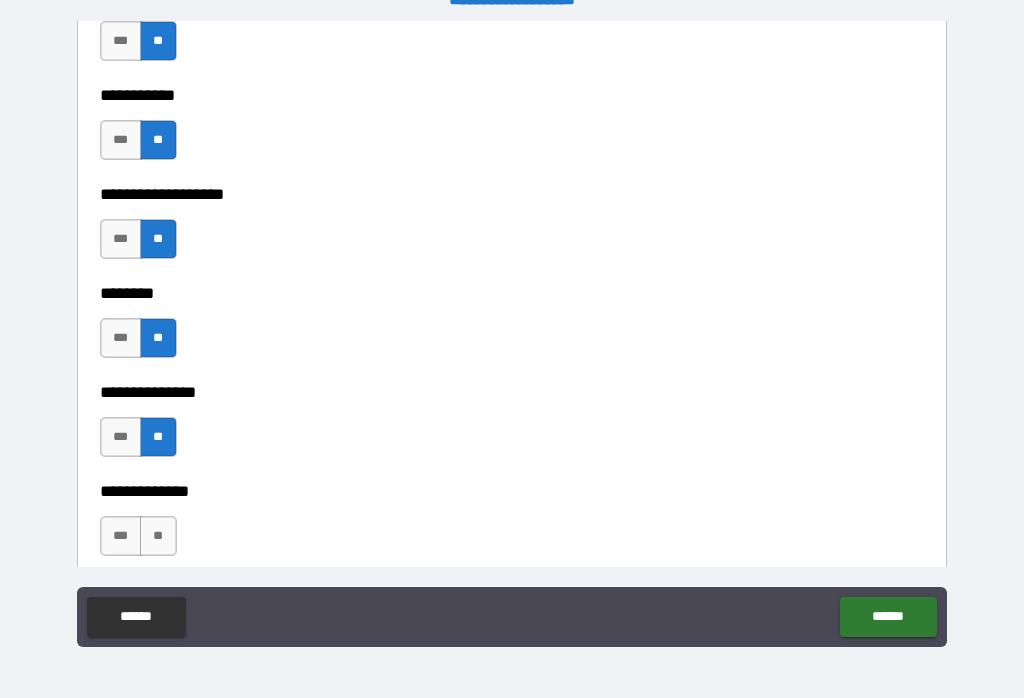 click on "**" at bounding box center (158, 536) 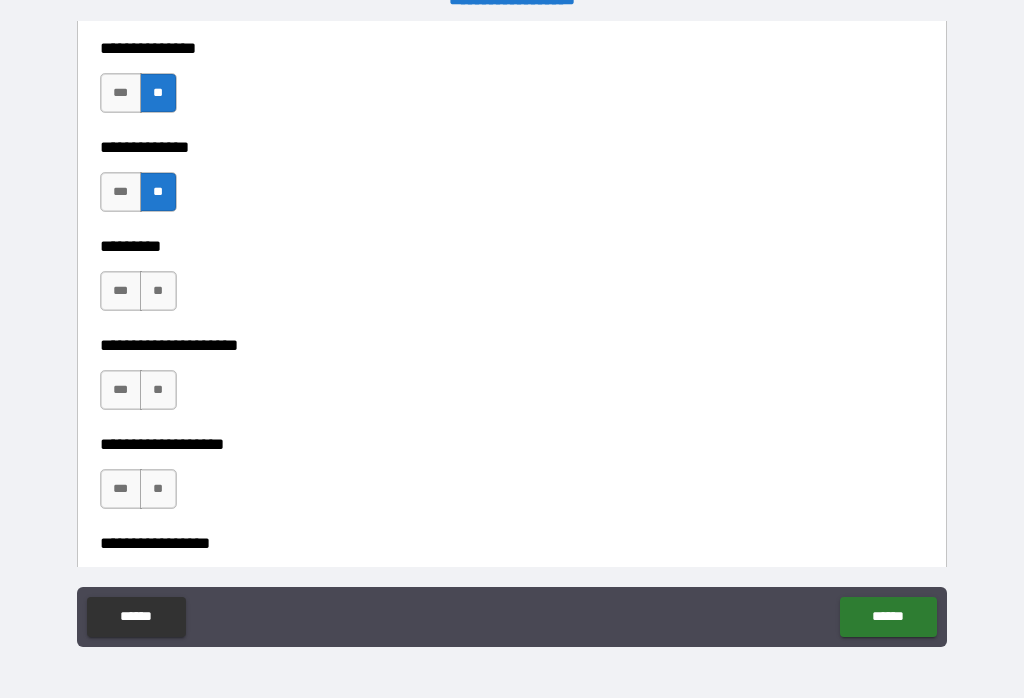 scroll, scrollTop: 4691, scrollLeft: 0, axis: vertical 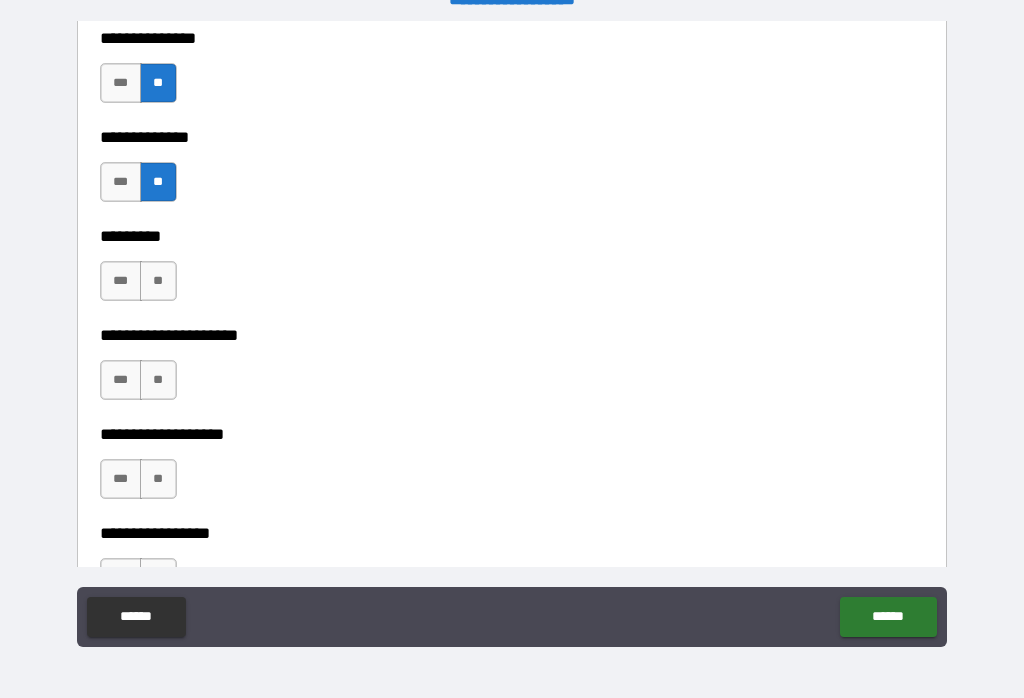 click on "**" at bounding box center [158, 281] 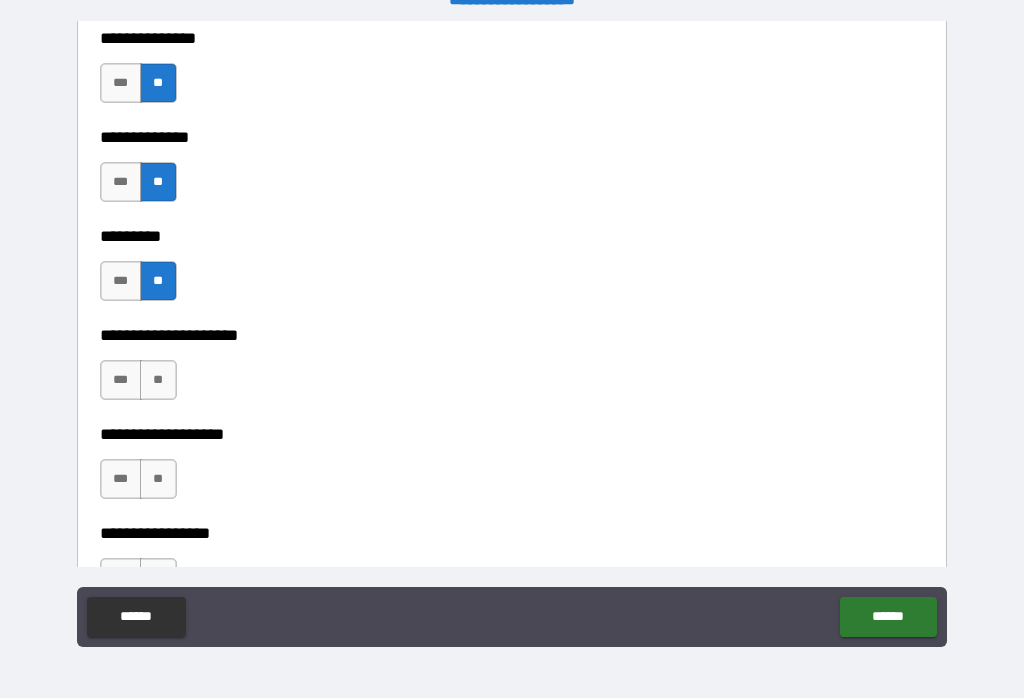click on "**" at bounding box center [158, 380] 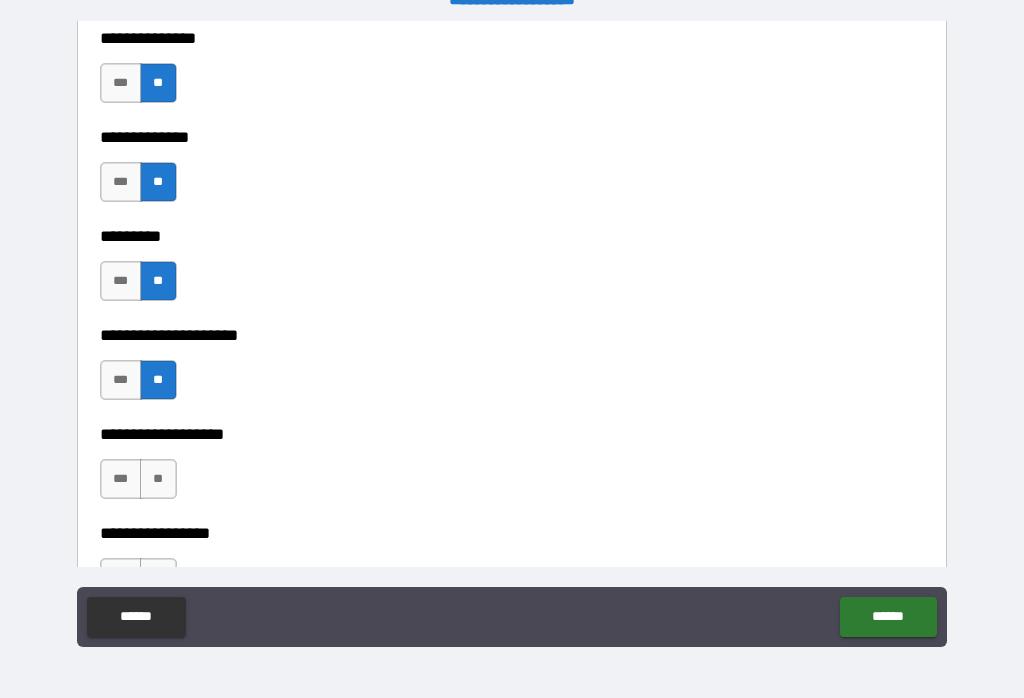 click on "**" at bounding box center [158, 479] 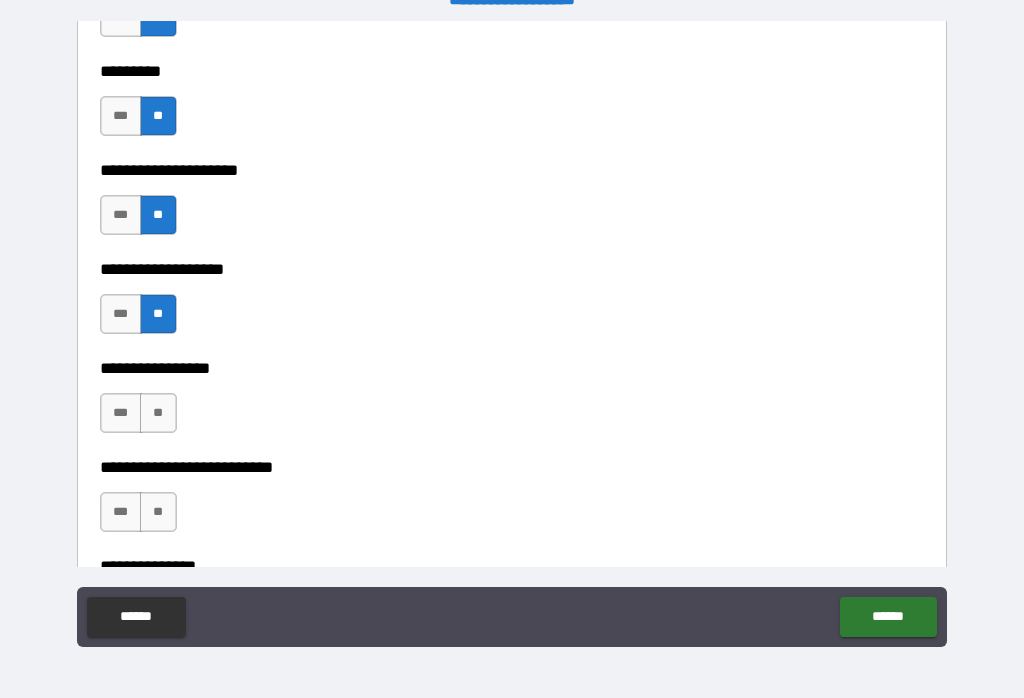 scroll, scrollTop: 4899, scrollLeft: 0, axis: vertical 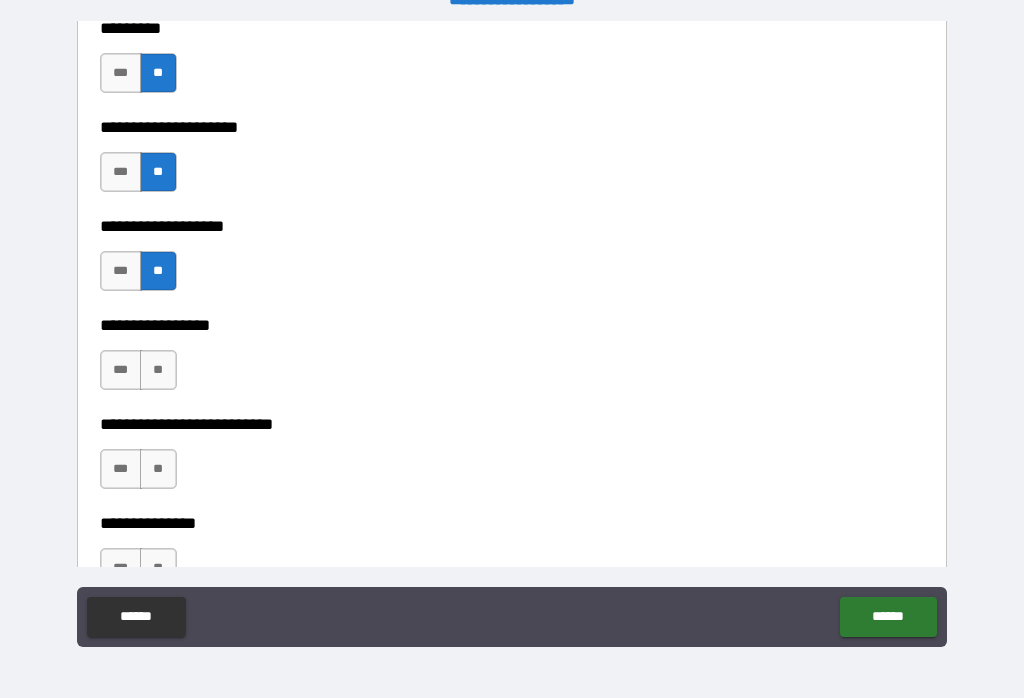 click on "**" at bounding box center (158, 370) 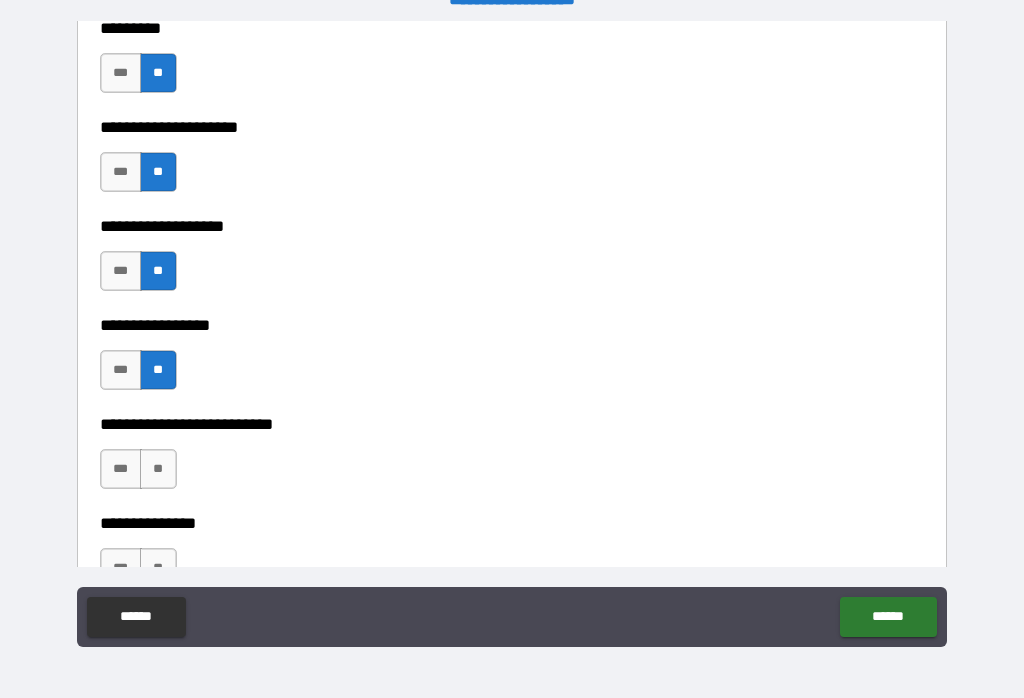 click on "**" at bounding box center (158, 469) 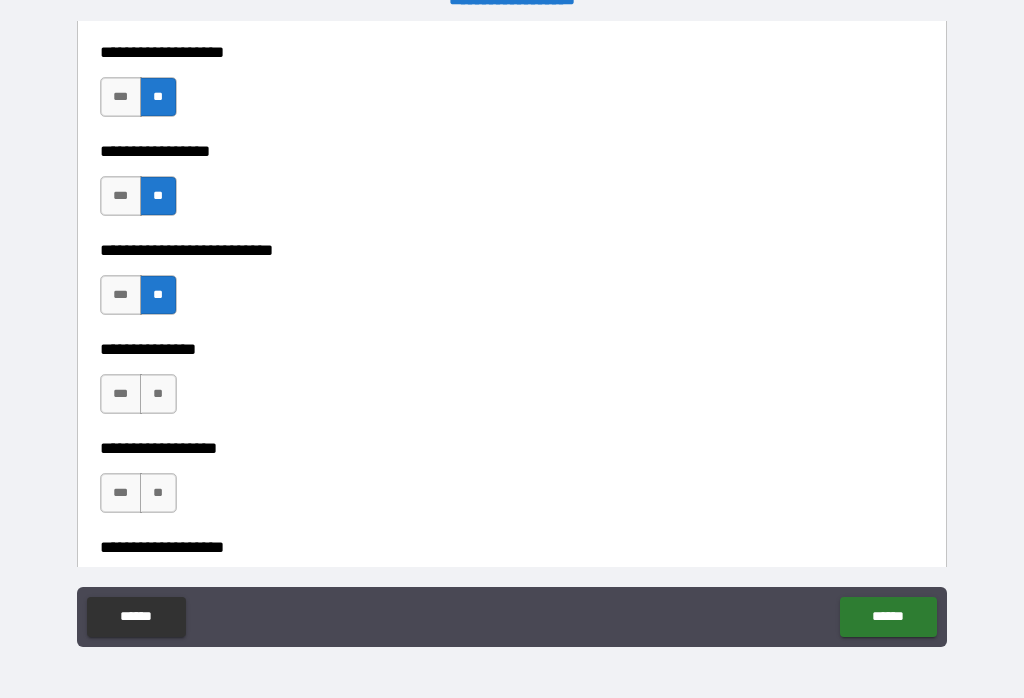 scroll, scrollTop: 5101, scrollLeft: 0, axis: vertical 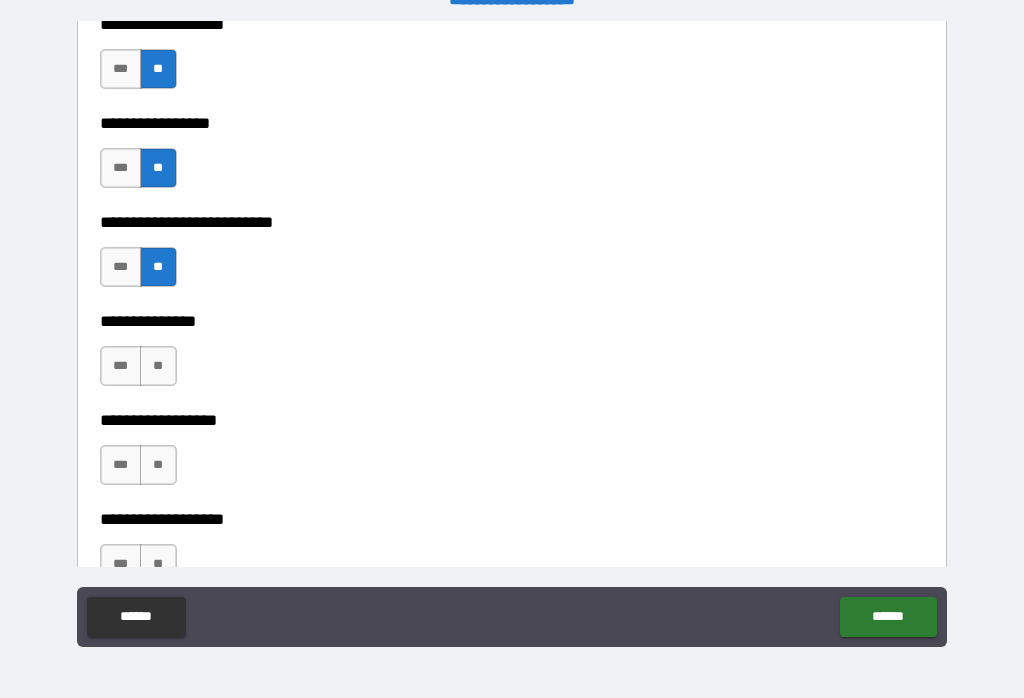 click on "**" at bounding box center [158, 366] 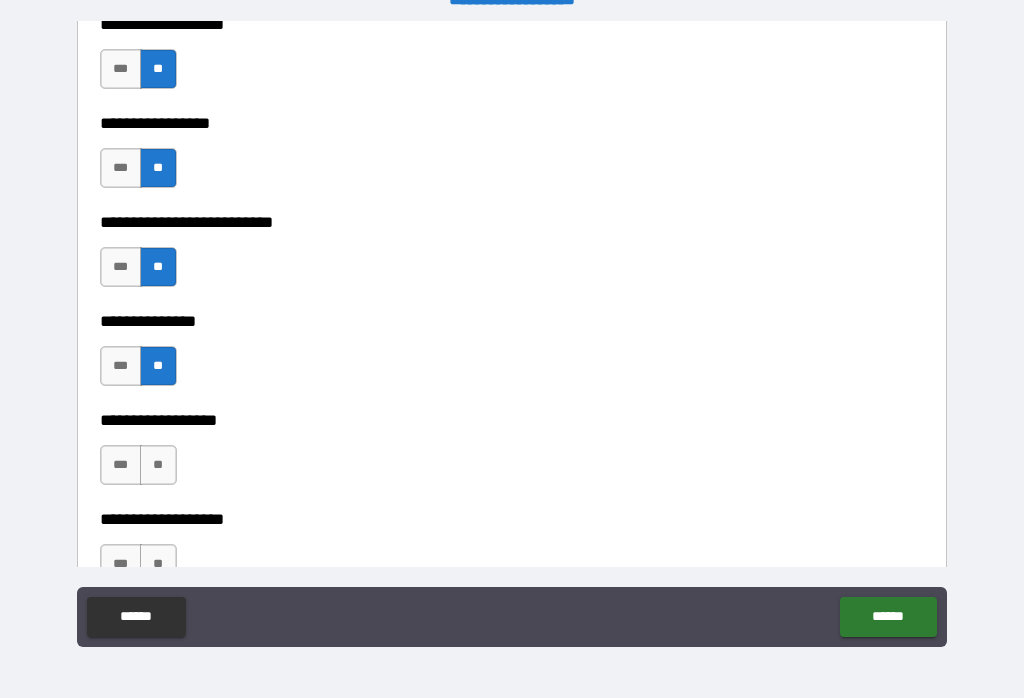 click on "**" at bounding box center [158, 465] 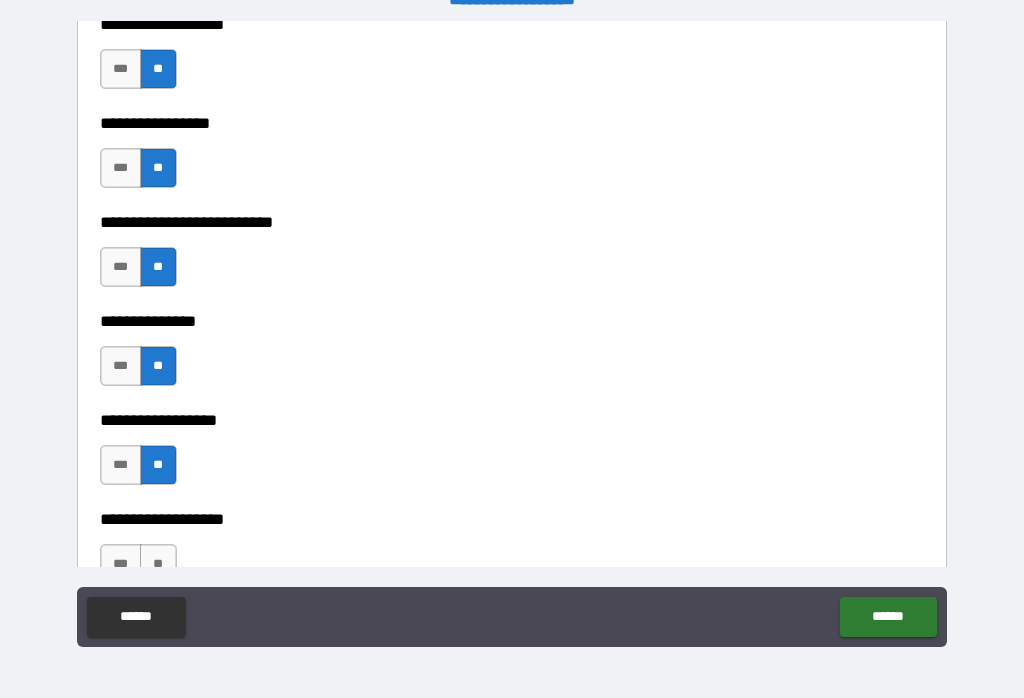 click on "**" at bounding box center [158, 564] 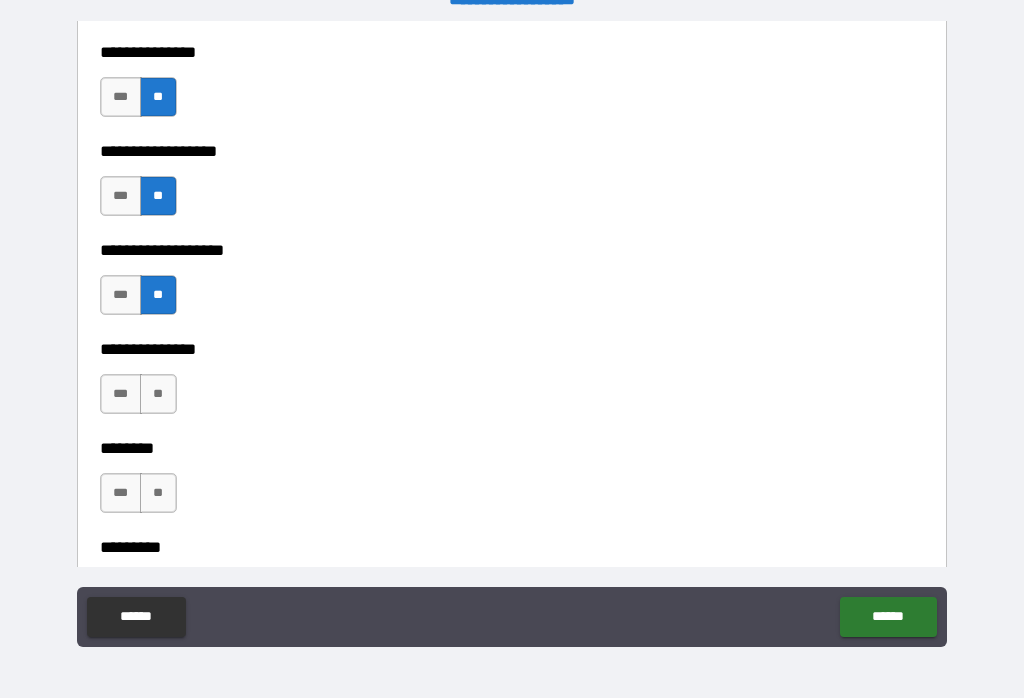 scroll, scrollTop: 5386, scrollLeft: 0, axis: vertical 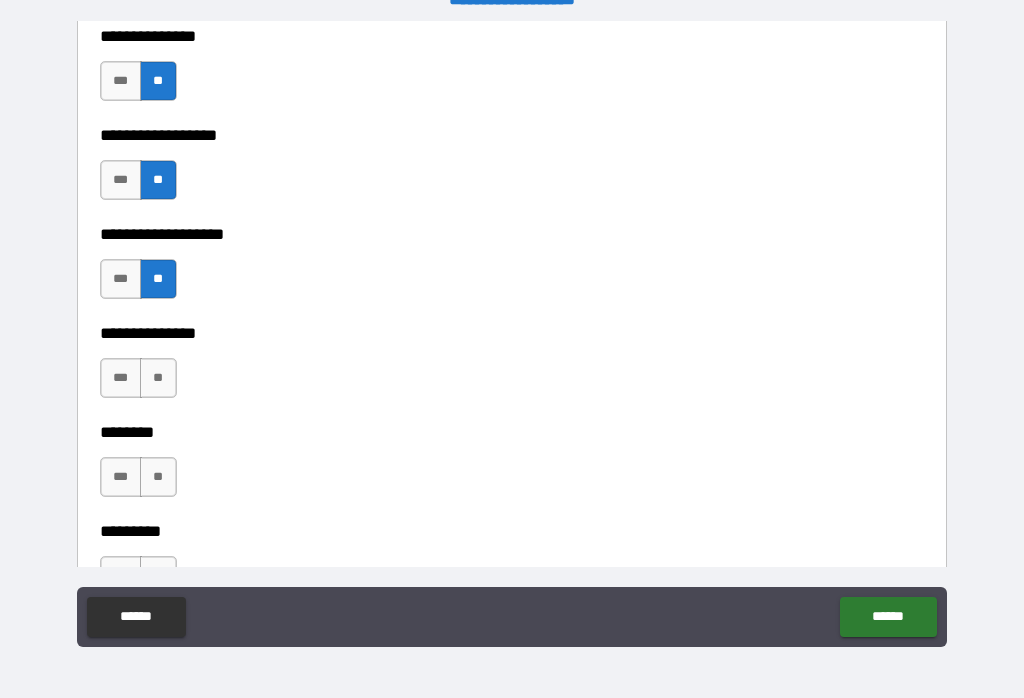 click on "**" at bounding box center (158, 378) 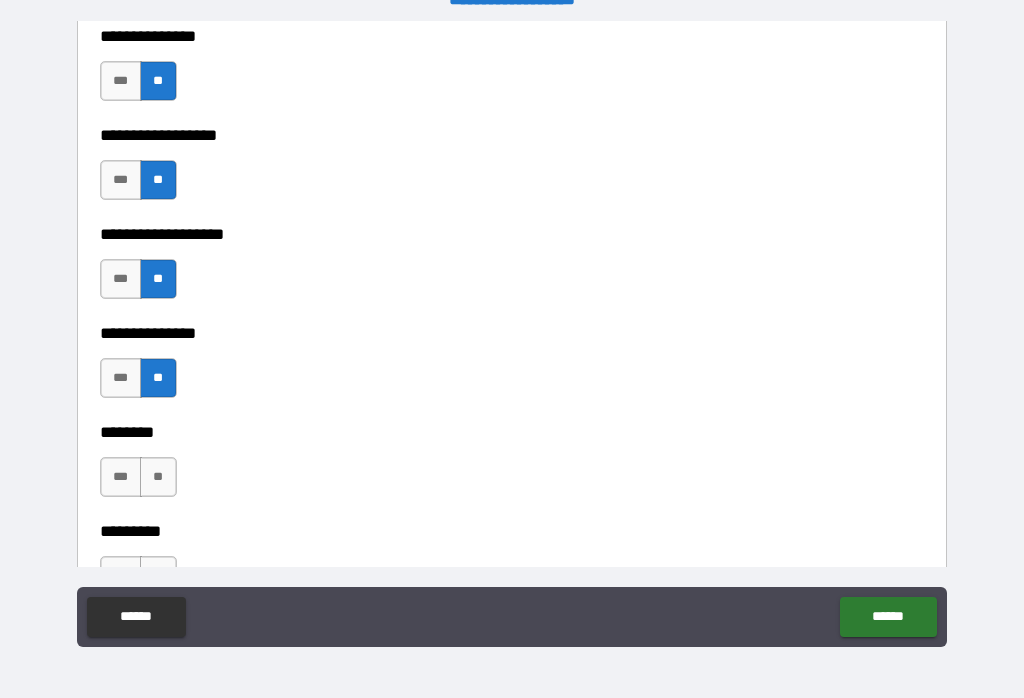 click on "**" at bounding box center (158, 477) 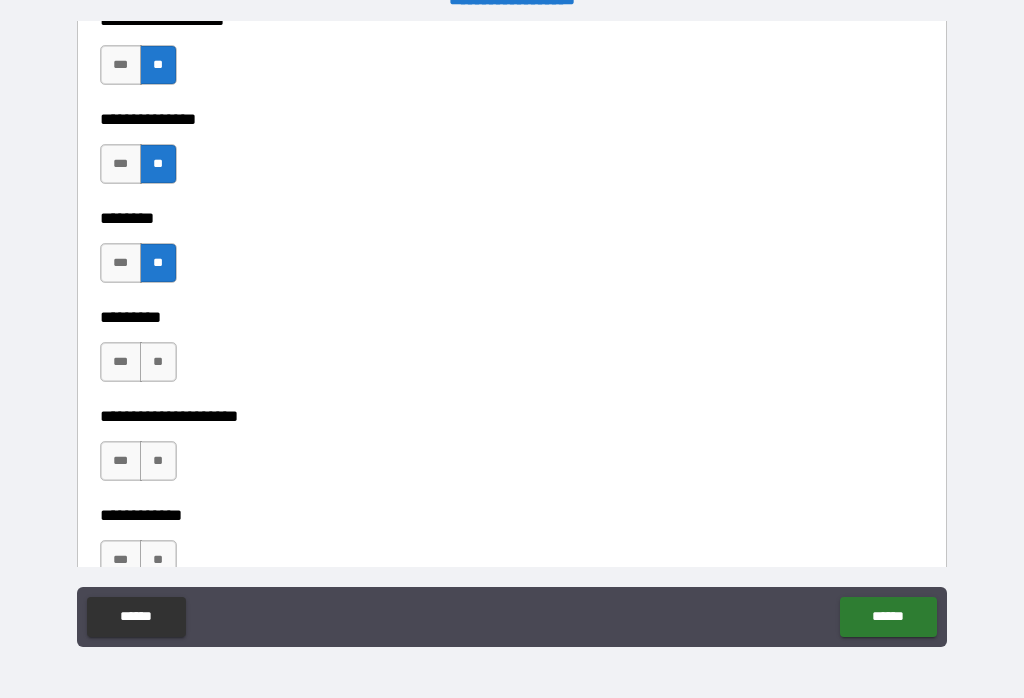 scroll, scrollTop: 5607, scrollLeft: 0, axis: vertical 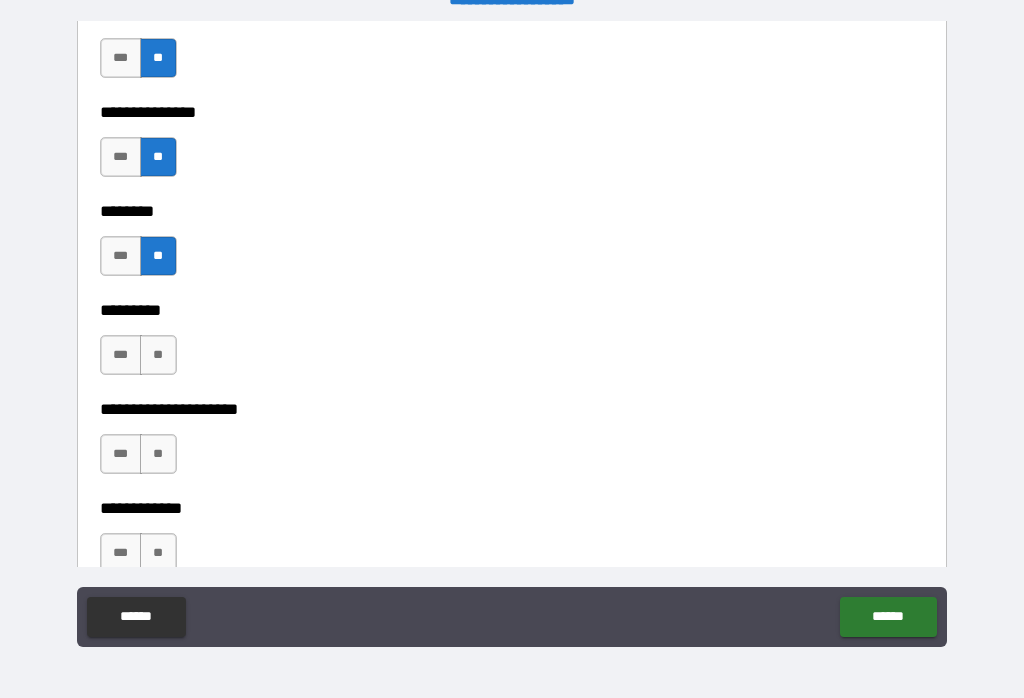 click on "**" at bounding box center (158, 355) 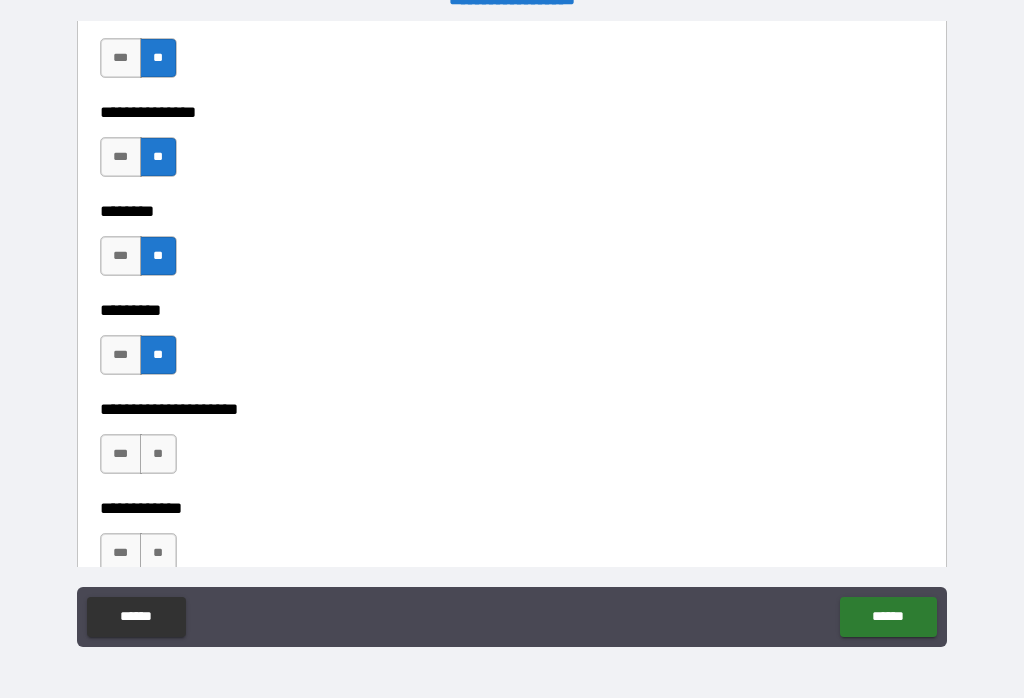 click on "**" at bounding box center (158, 454) 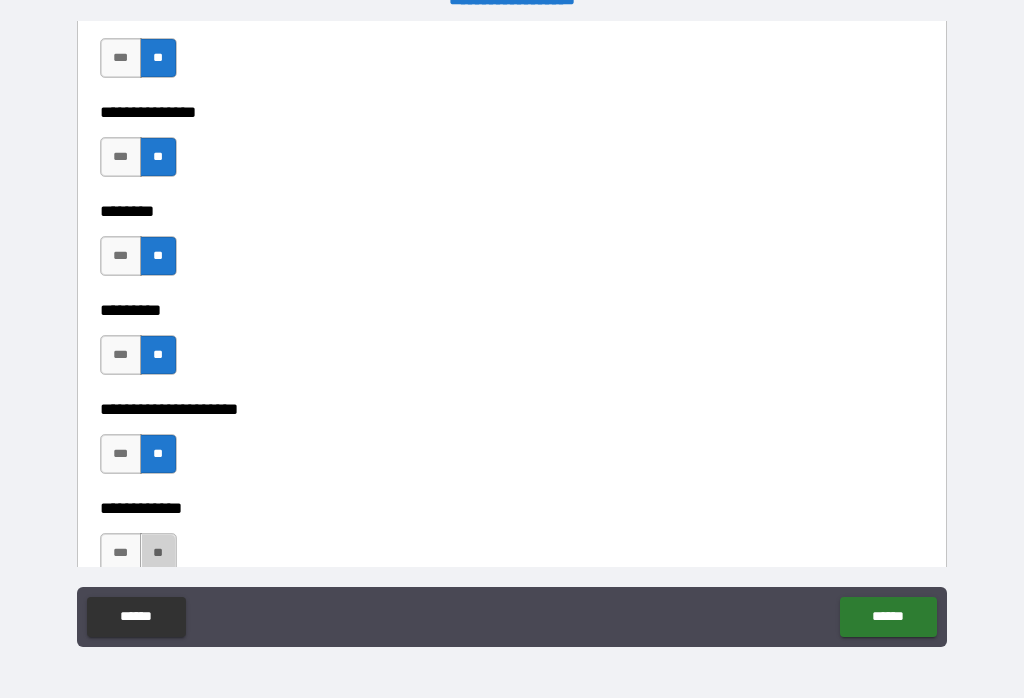 click on "**" at bounding box center (158, 553) 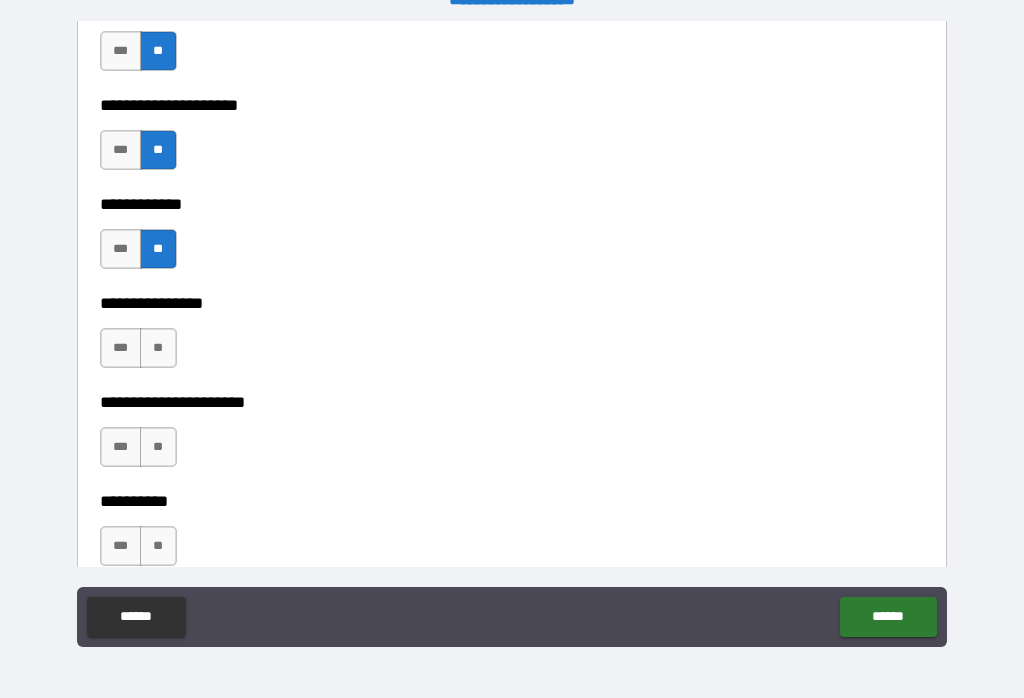 scroll, scrollTop: 5949, scrollLeft: 0, axis: vertical 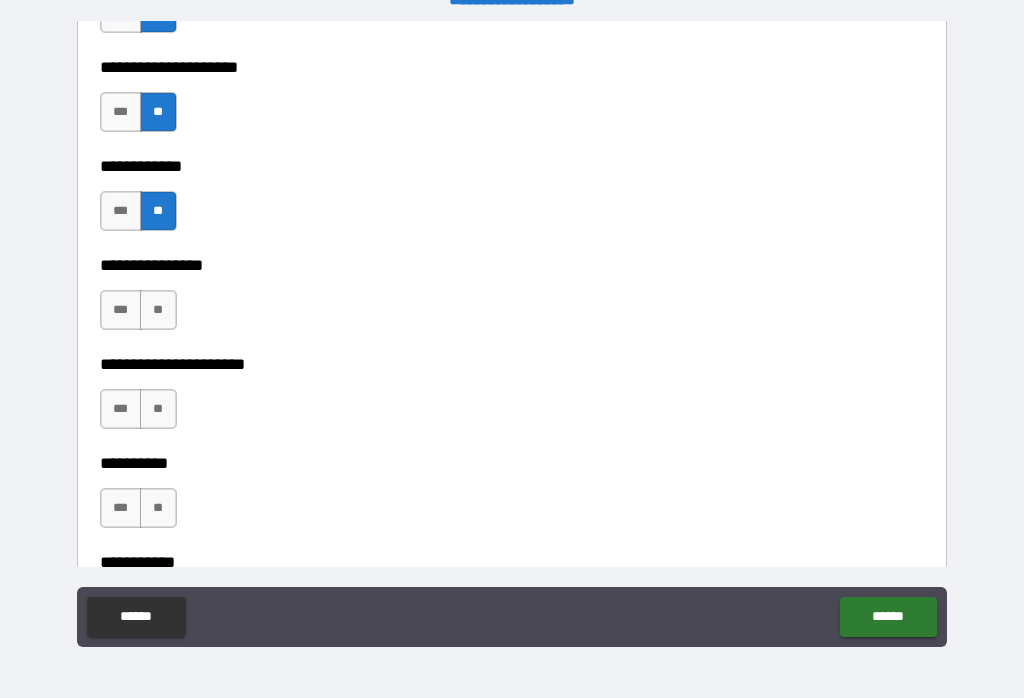 click on "**" at bounding box center (158, 409) 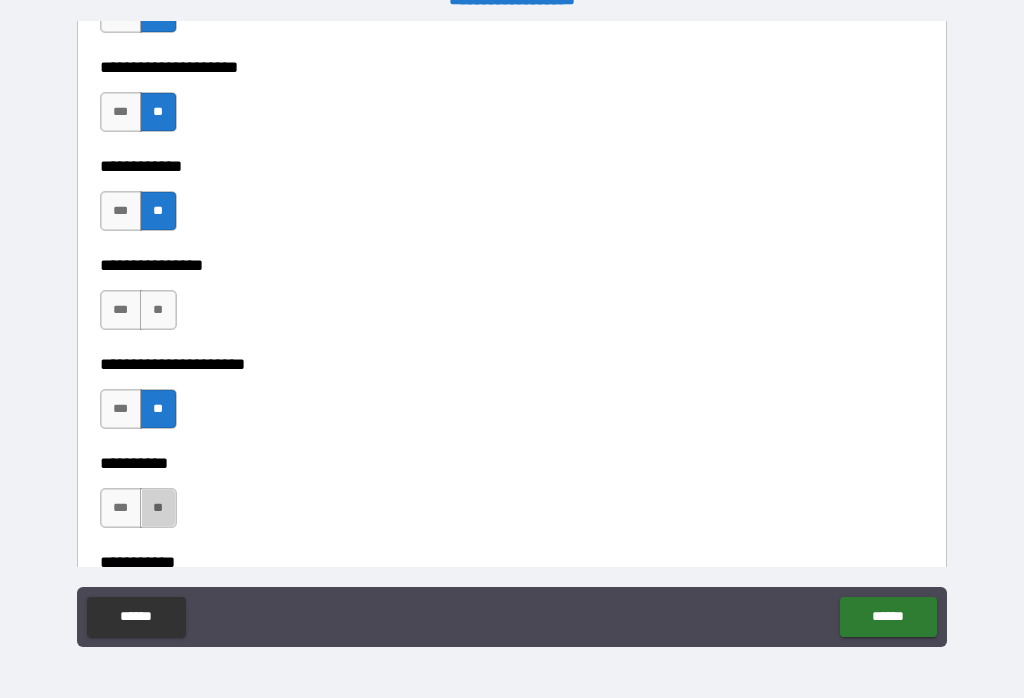click on "**" at bounding box center [158, 508] 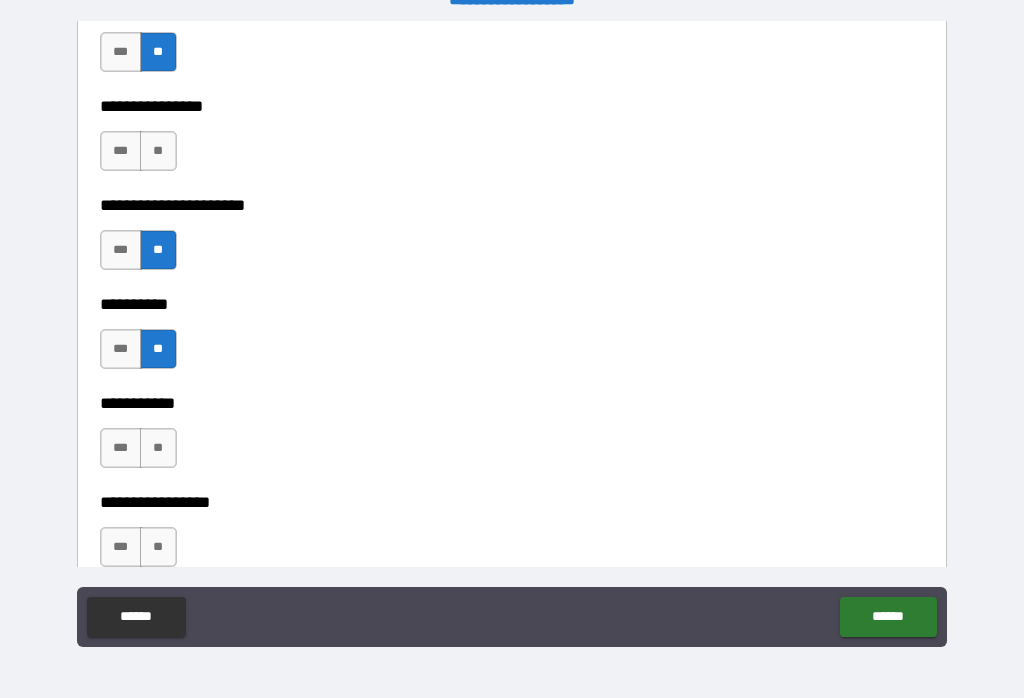 scroll, scrollTop: 6108, scrollLeft: 0, axis: vertical 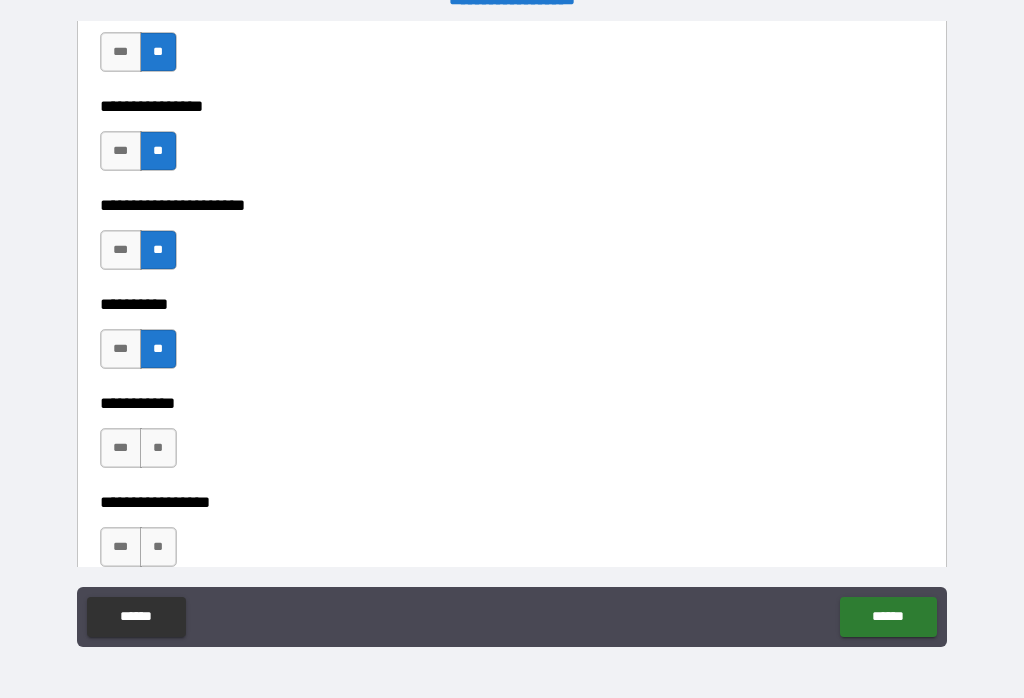 click on "**" at bounding box center (158, 448) 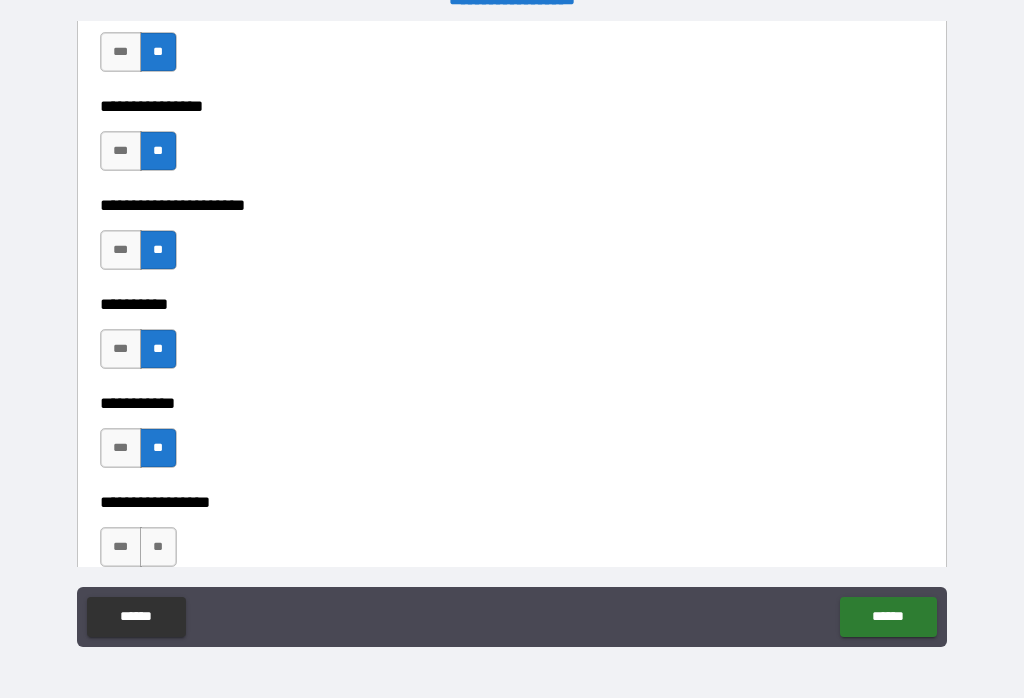 click on "**" at bounding box center [158, 547] 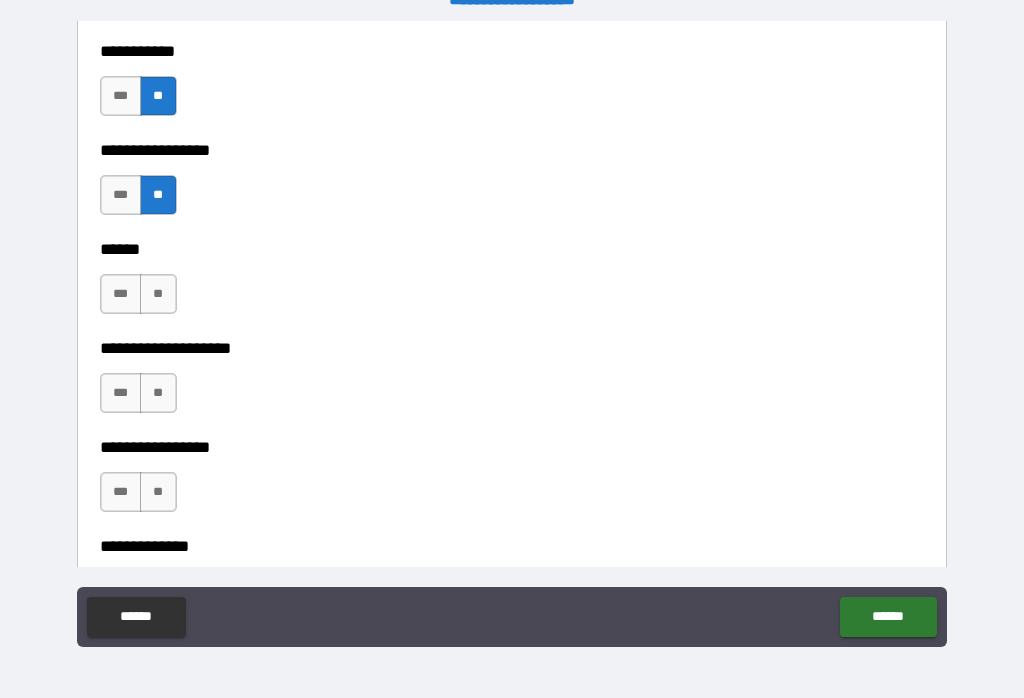 scroll, scrollTop: 6471, scrollLeft: 0, axis: vertical 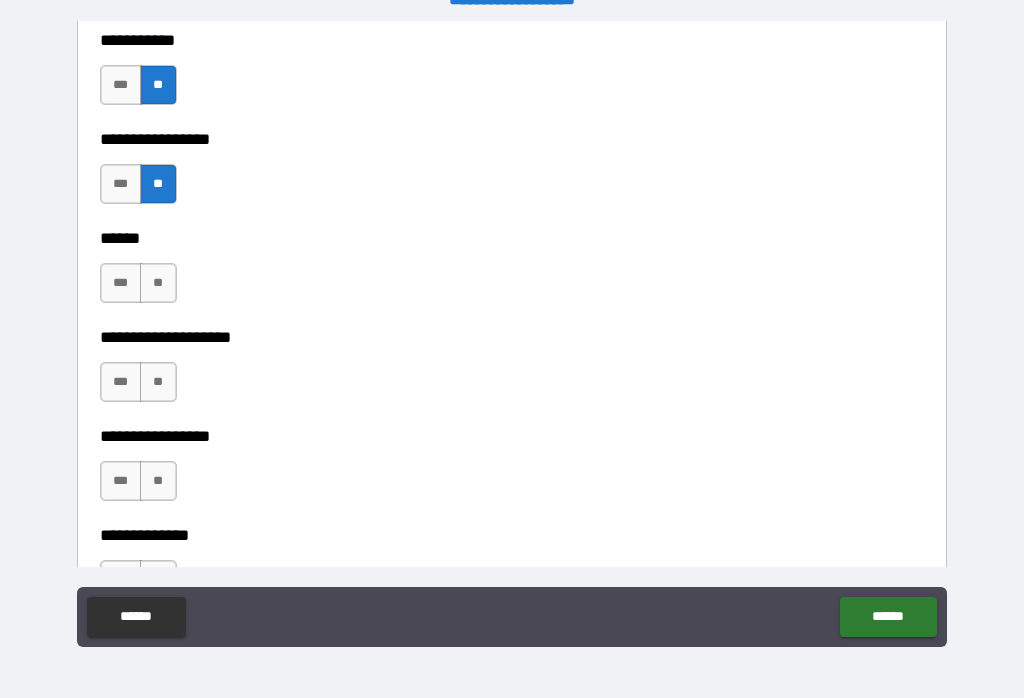 click on "**" at bounding box center [158, 283] 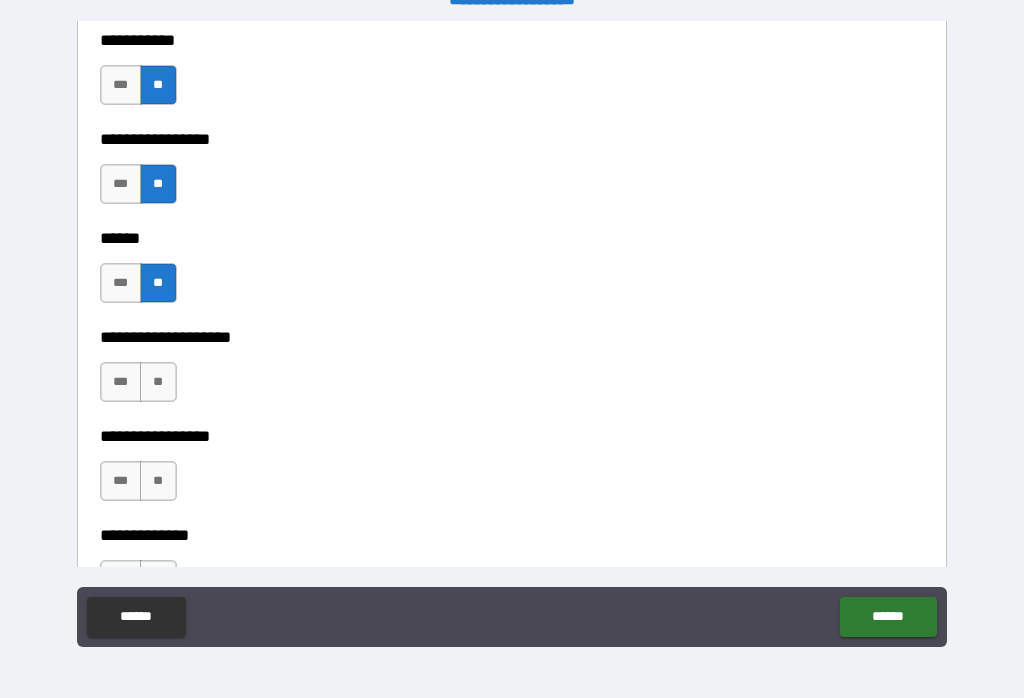 click on "**" at bounding box center [158, 382] 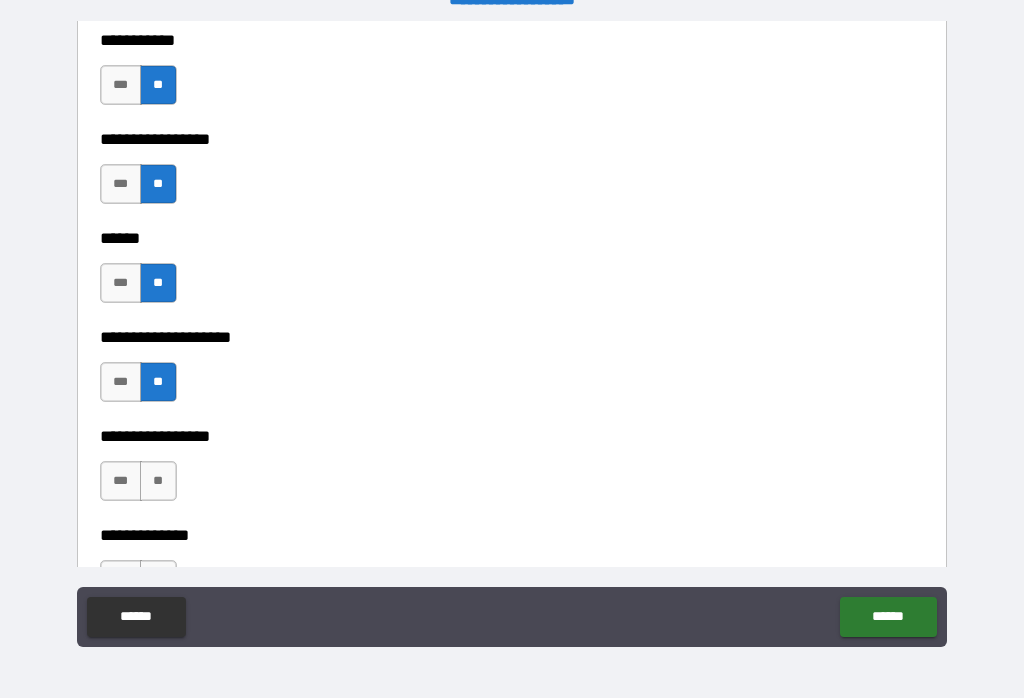 click on "**" at bounding box center (158, 481) 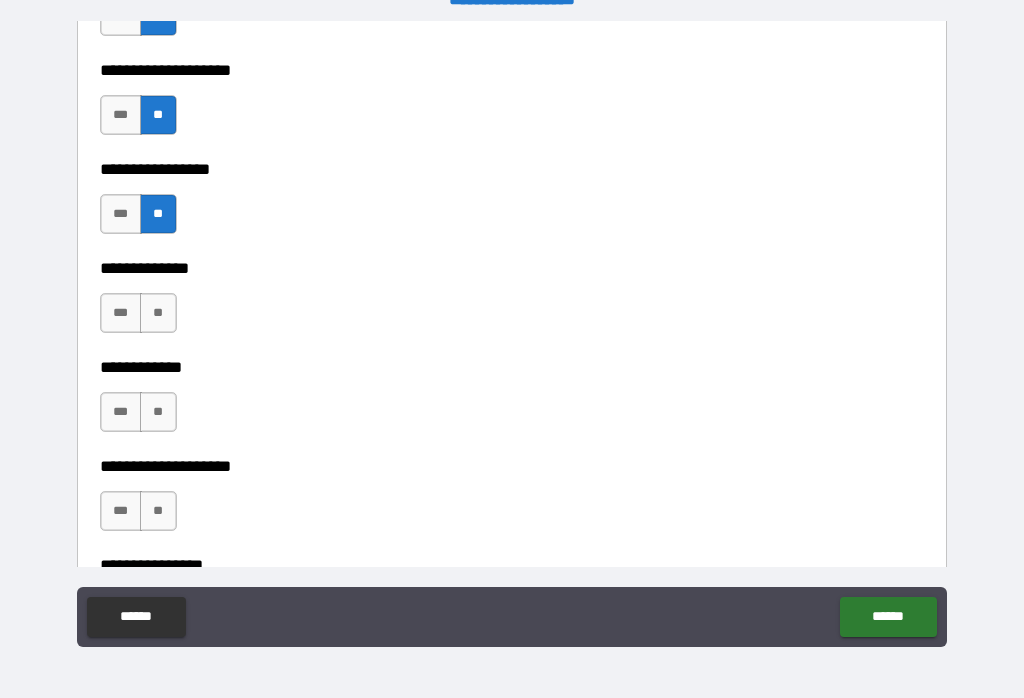 scroll 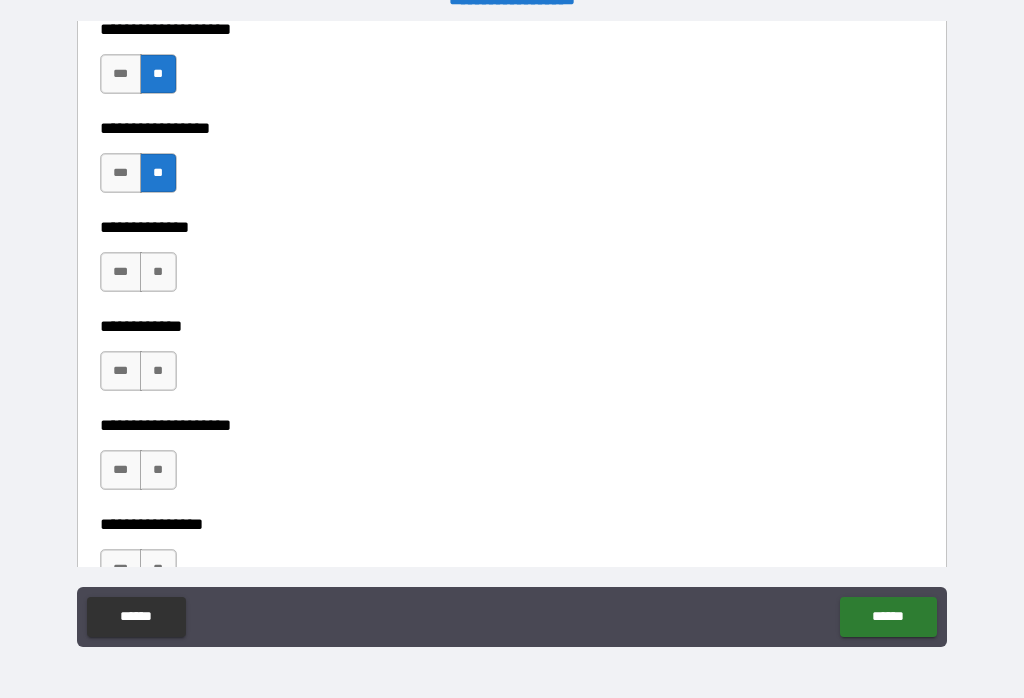 click on "**" at bounding box center (158, 272) 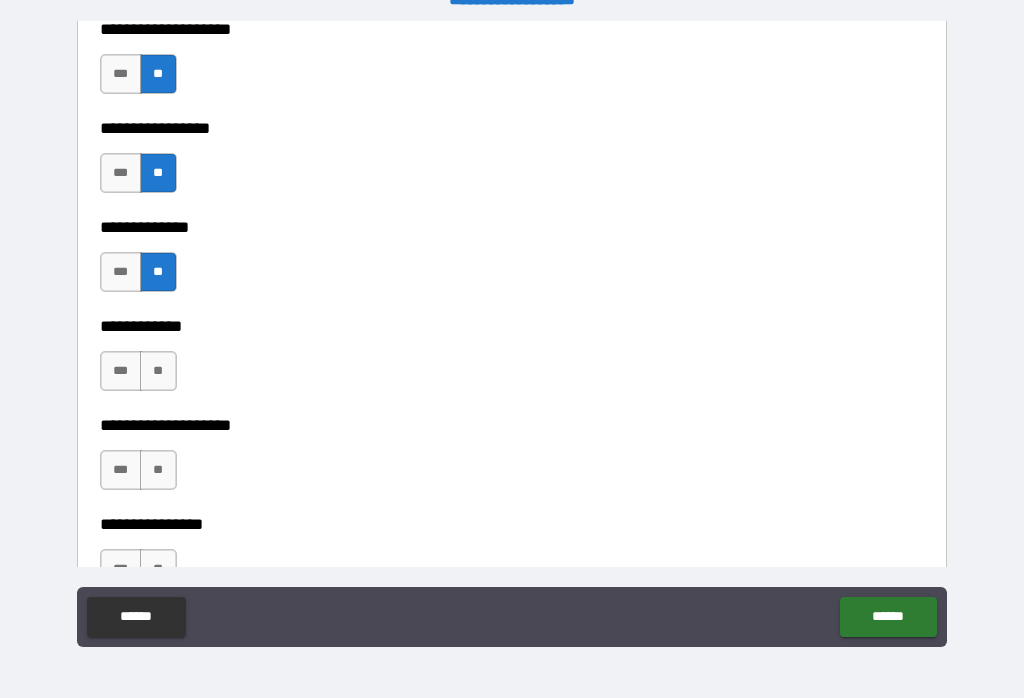 click on "**" at bounding box center (158, 371) 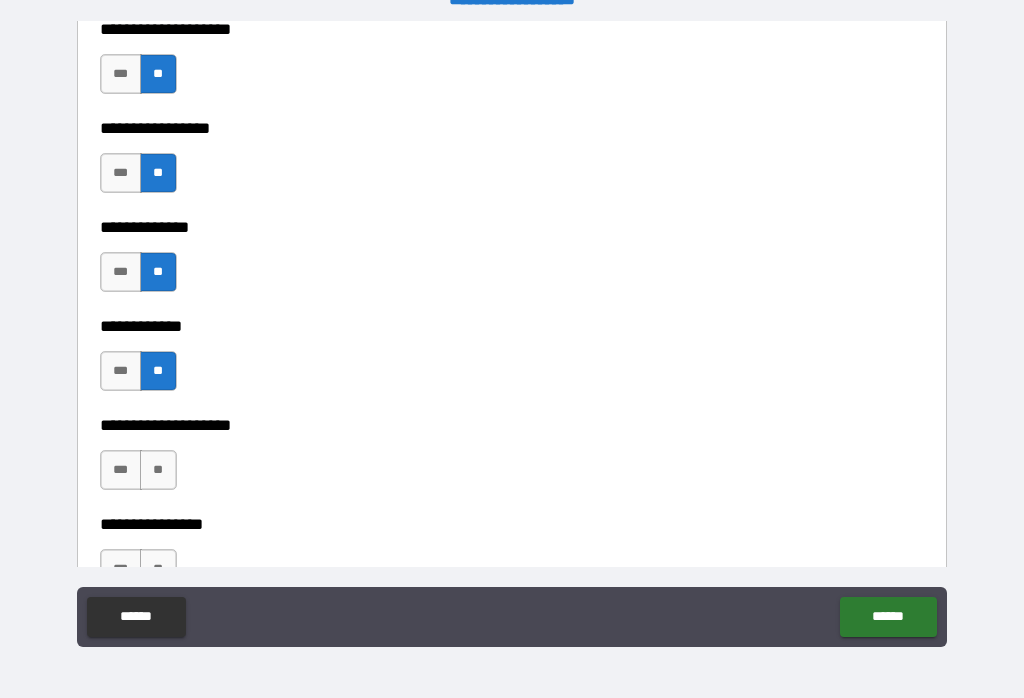 click on "**" at bounding box center (158, 470) 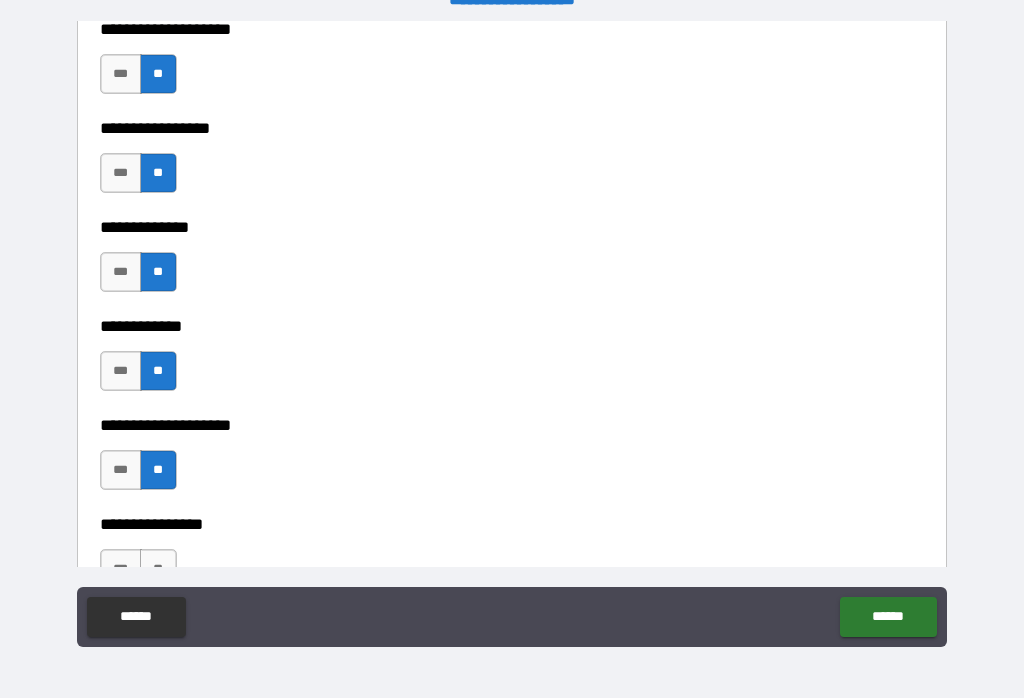 click on "**" at bounding box center [158, 569] 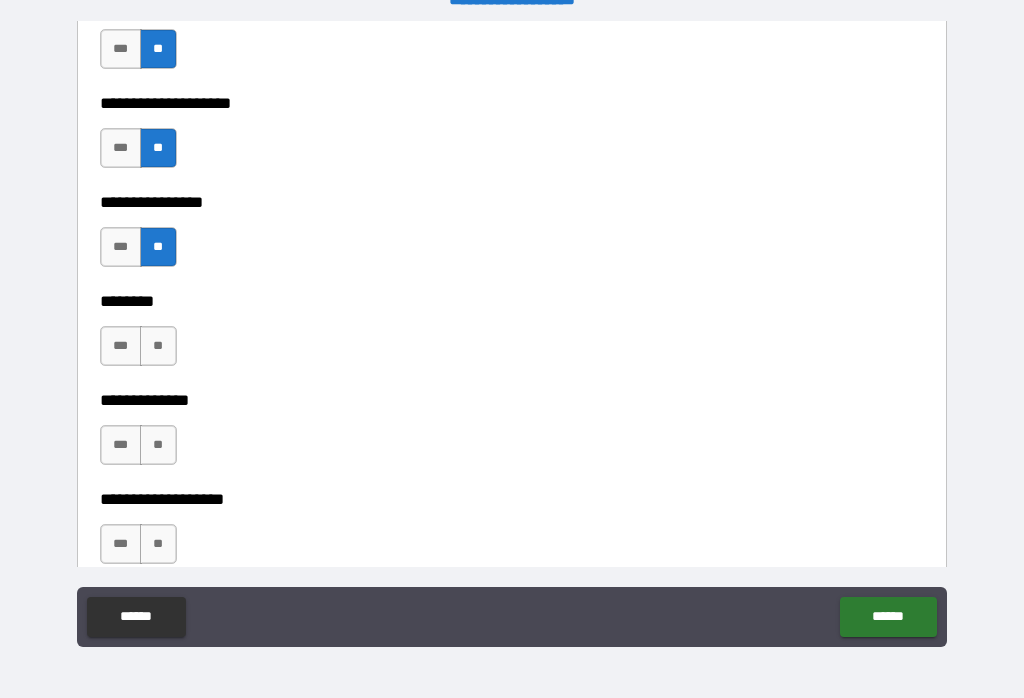 click on "**" at bounding box center [158, 346] 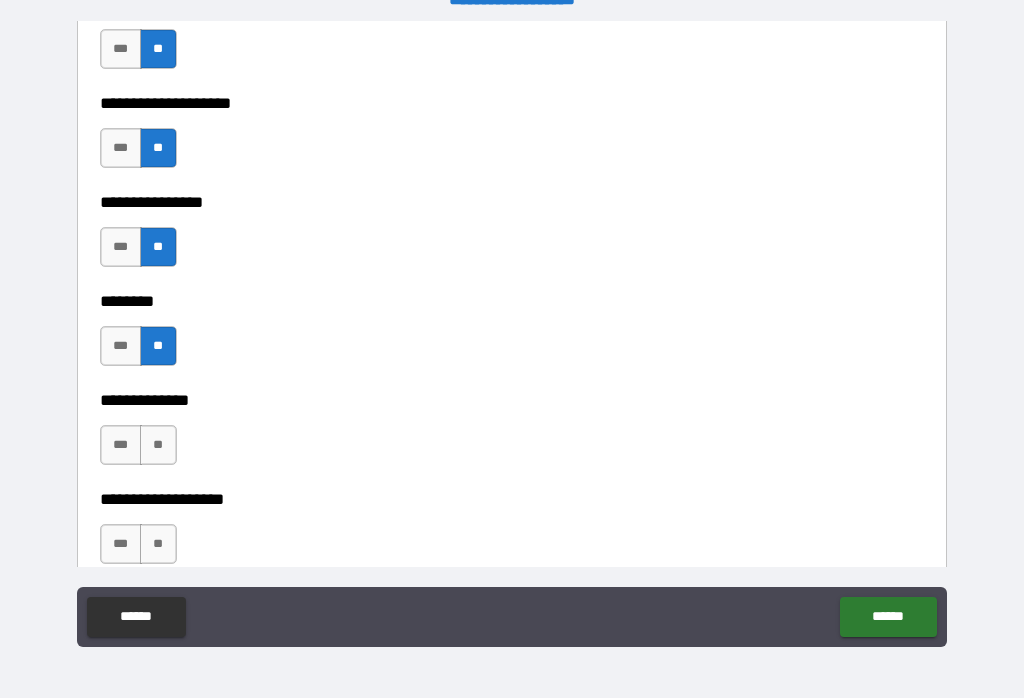 click on "**" at bounding box center (158, 445) 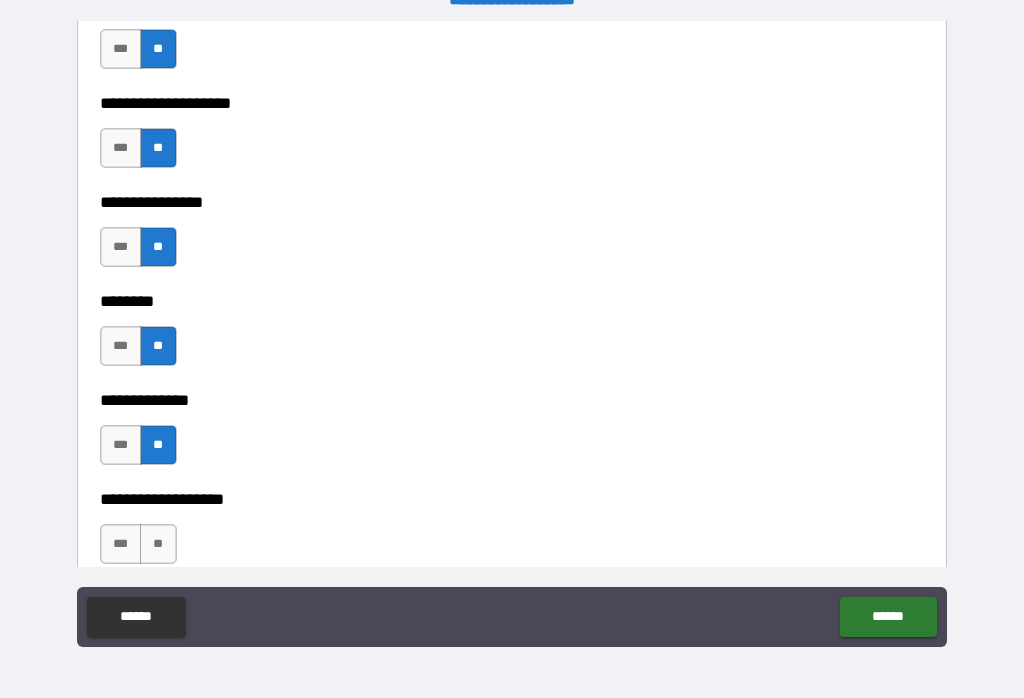 click on "**" at bounding box center [158, 544] 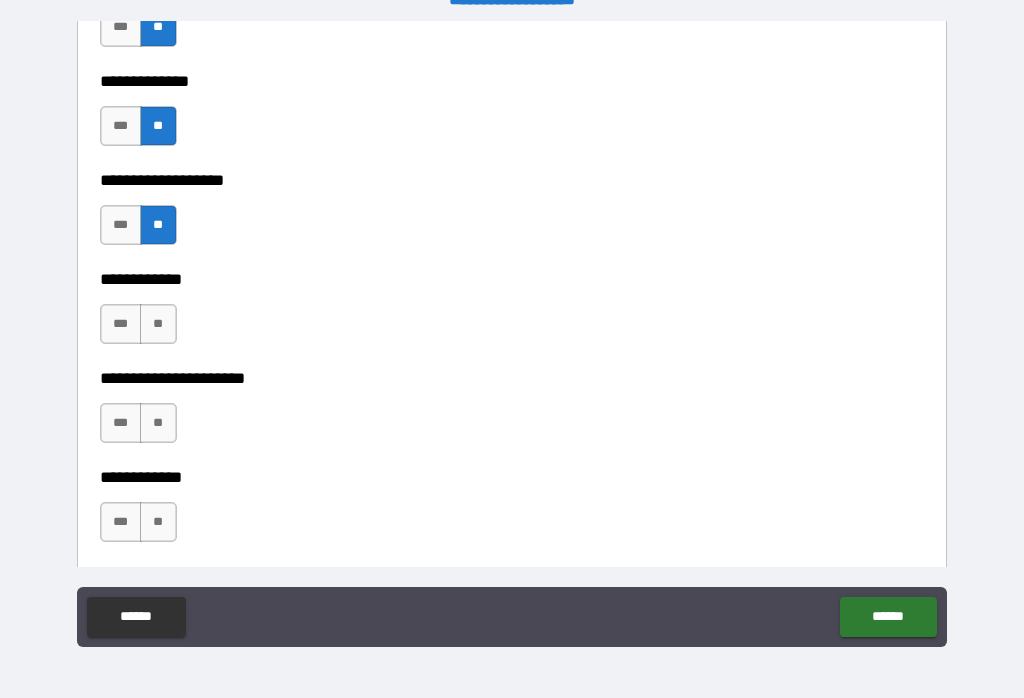 click on "**" at bounding box center (158, 324) 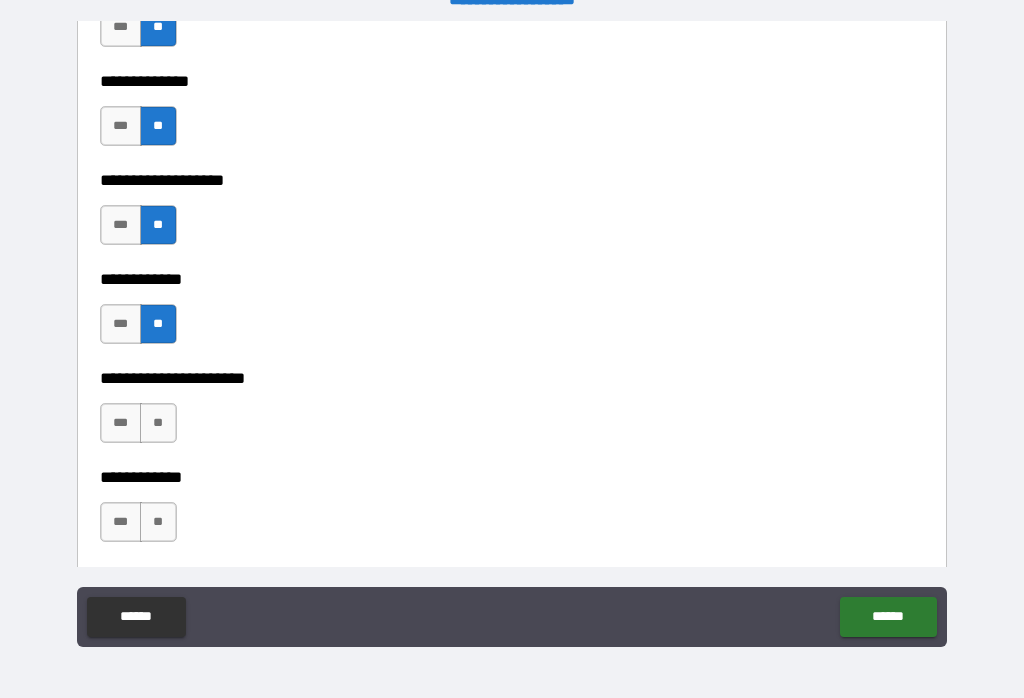 click on "**" at bounding box center [158, 423] 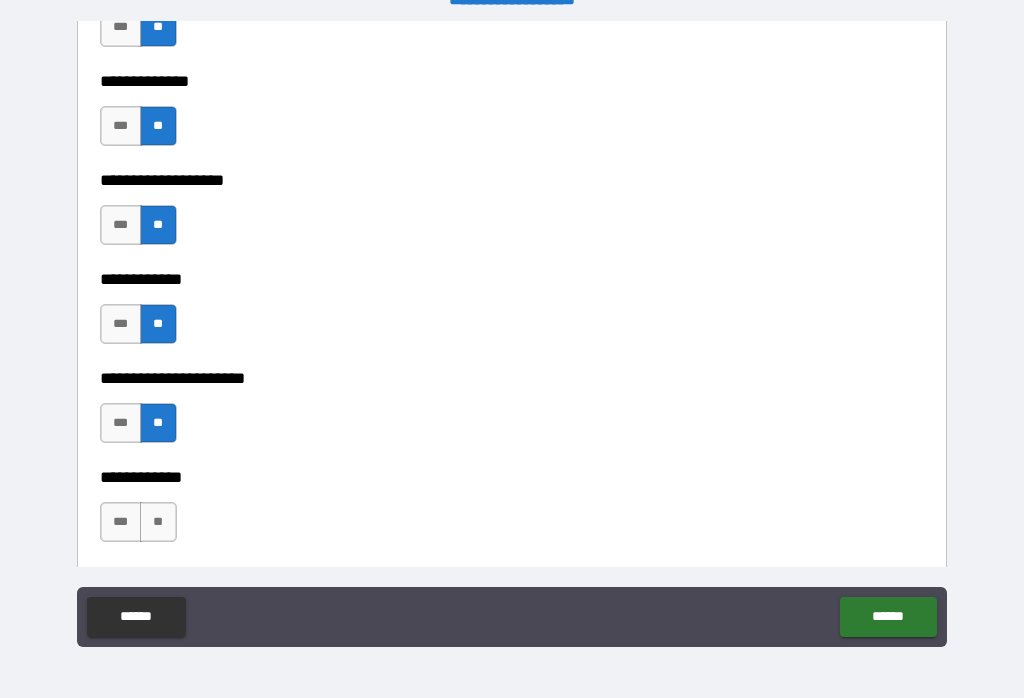 click on "**" at bounding box center [158, 522] 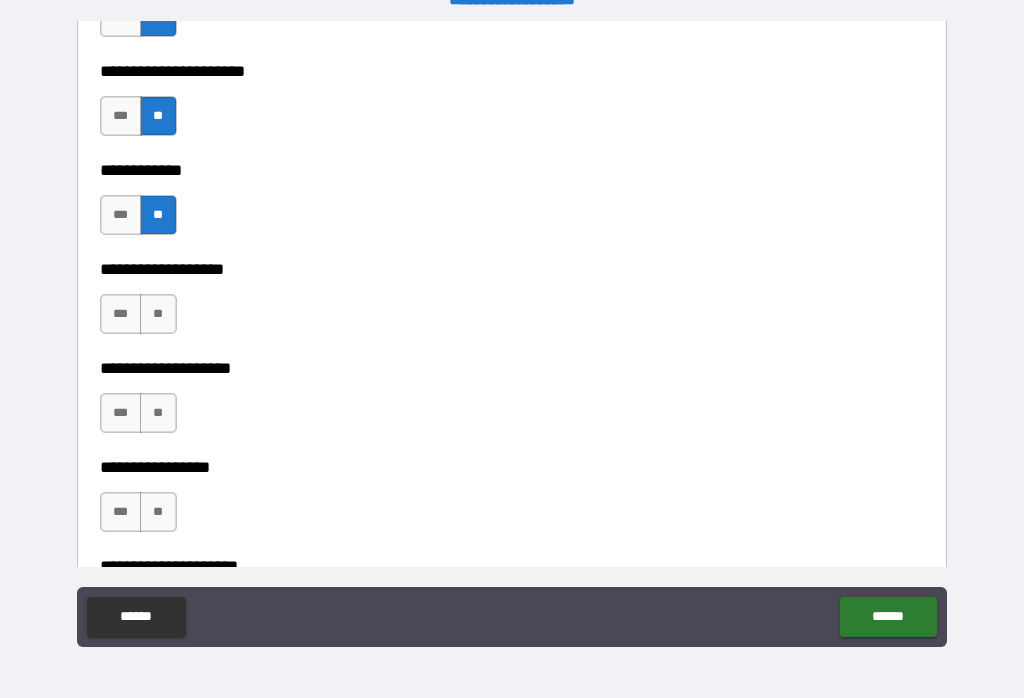 click on "**" at bounding box center [158, 314] 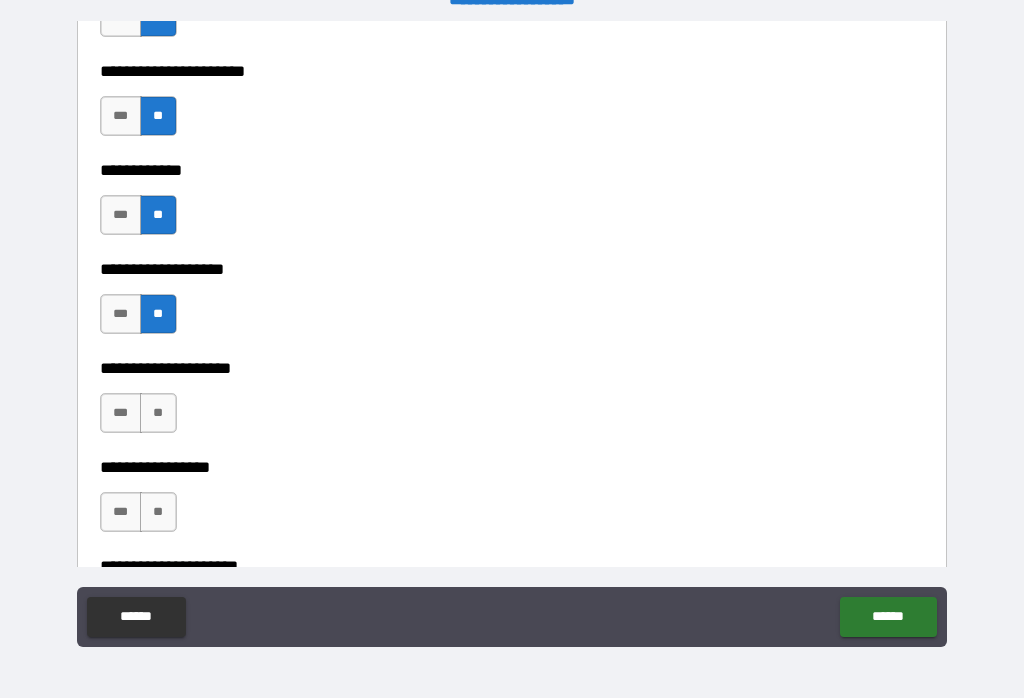 click on "**" at bounding box center [158, 413] 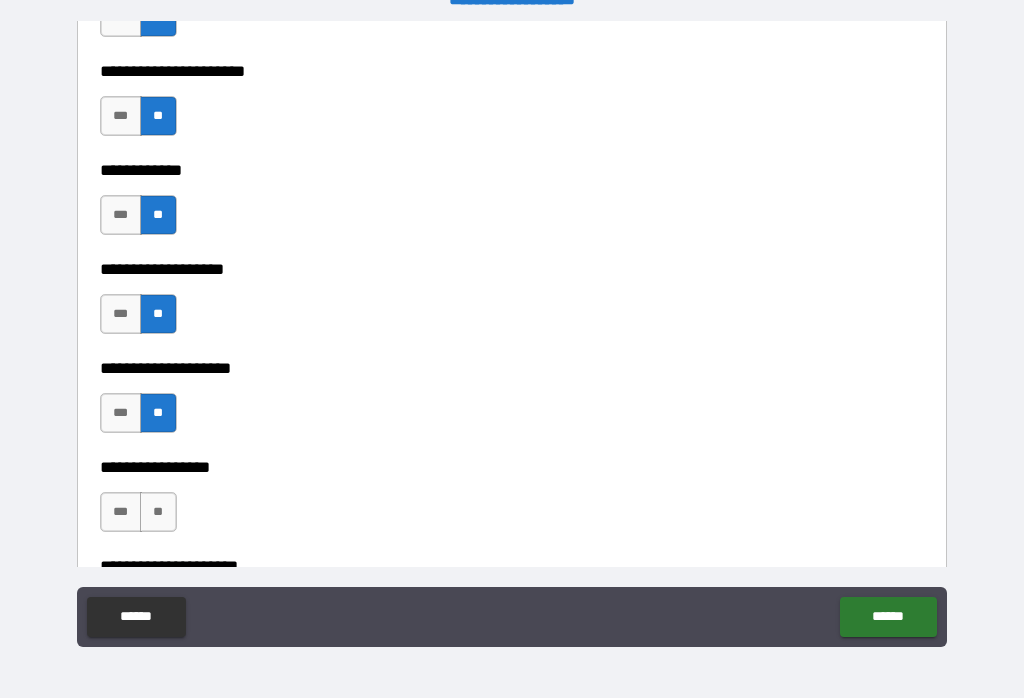 click on "**" at bounding box center [158, 512] 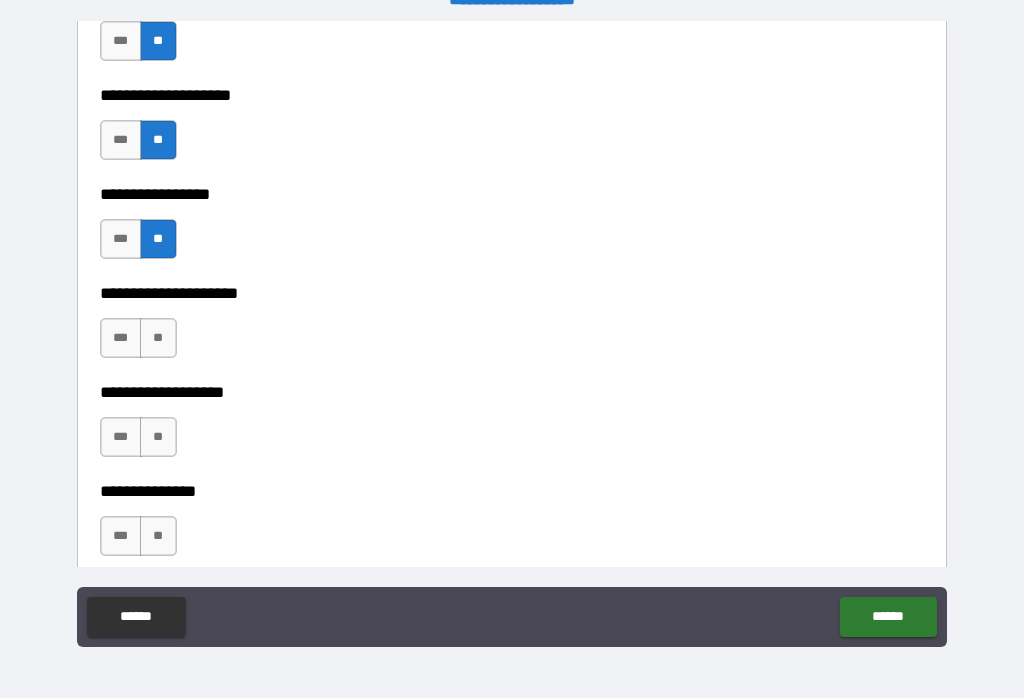 click on "***" at bounding box center [121, 239] 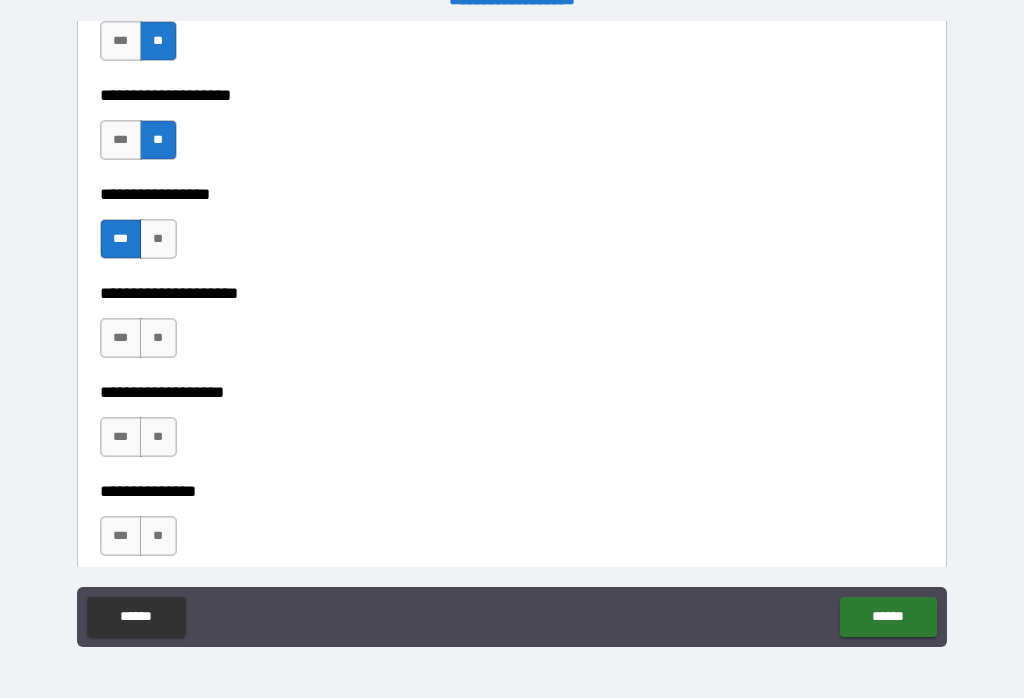 click on "**" at bounding box center [158, 239] 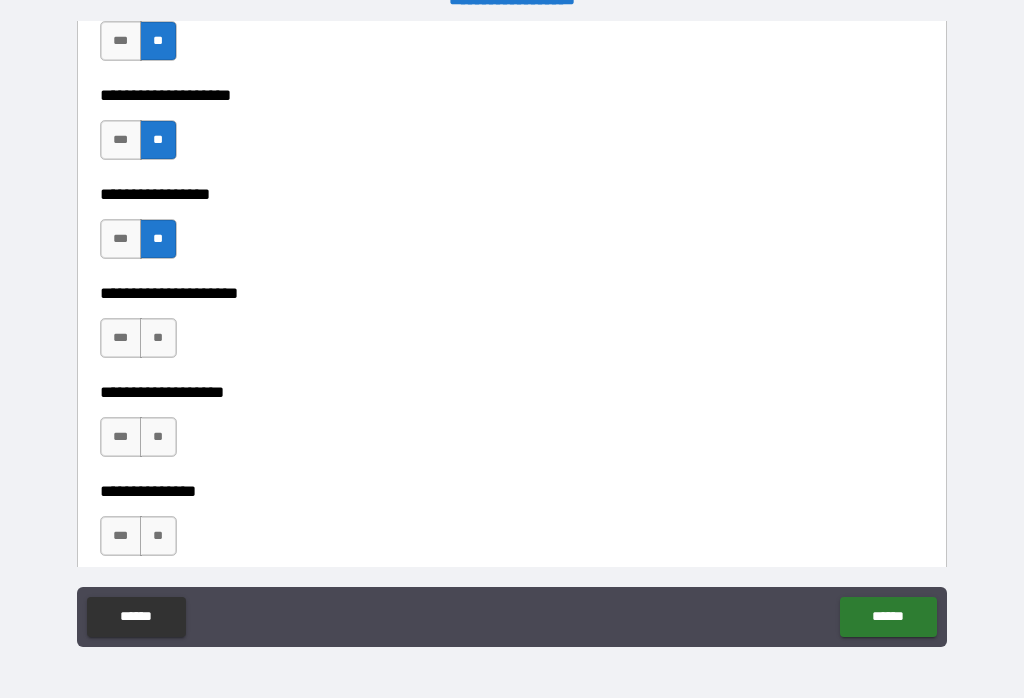 click on "***" at bounding box center (121, 239) 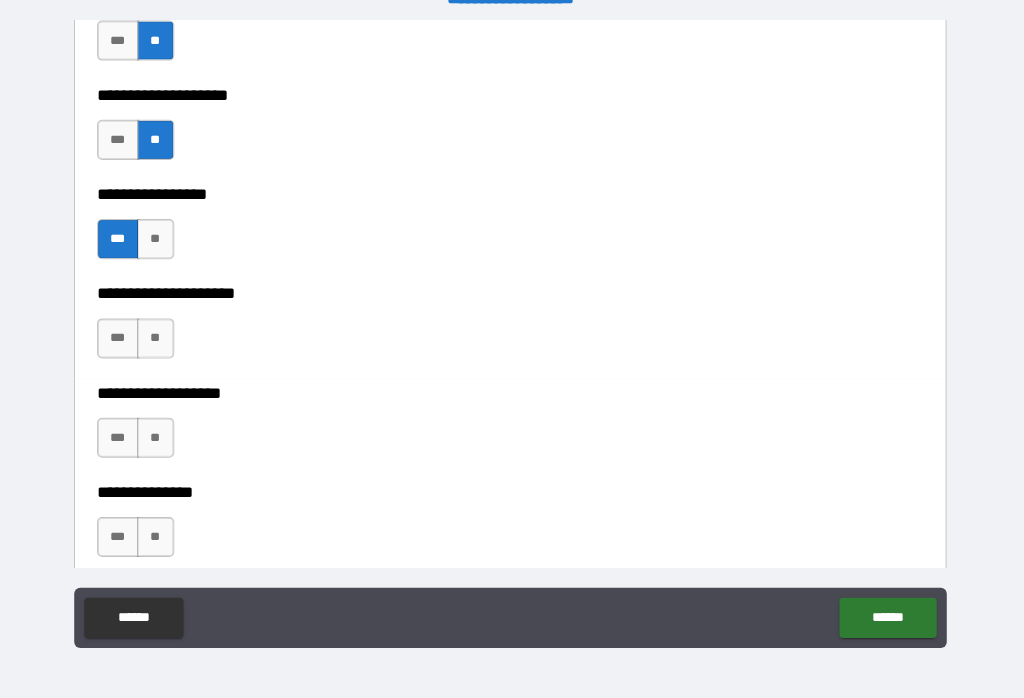 click on "**" at bounding box center [158, 338] 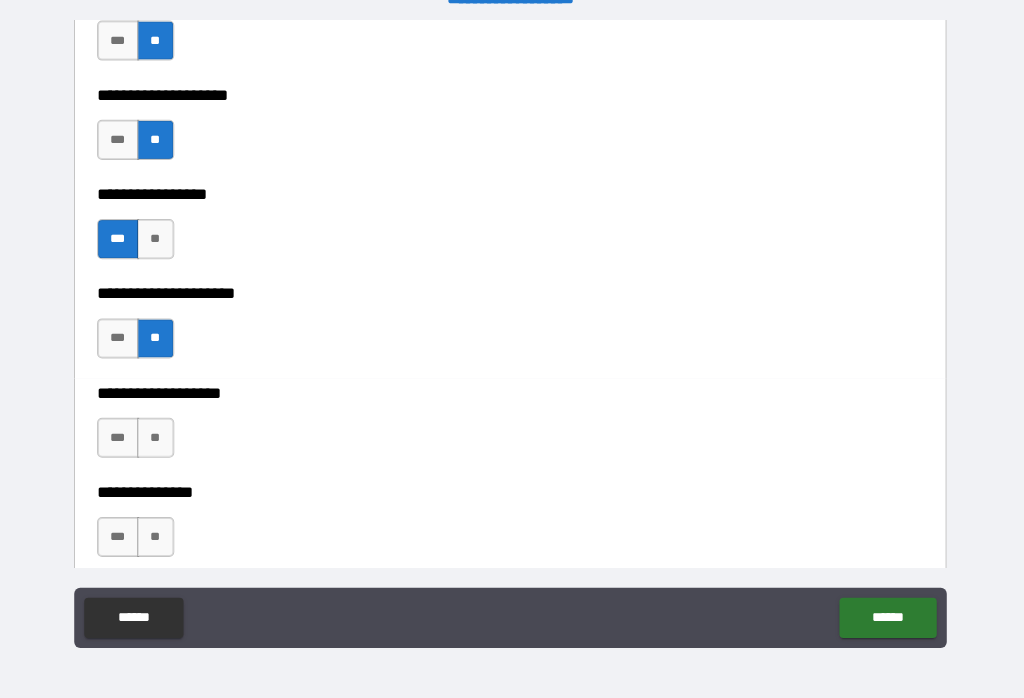 click on "**" at bounding box center (158, 437) 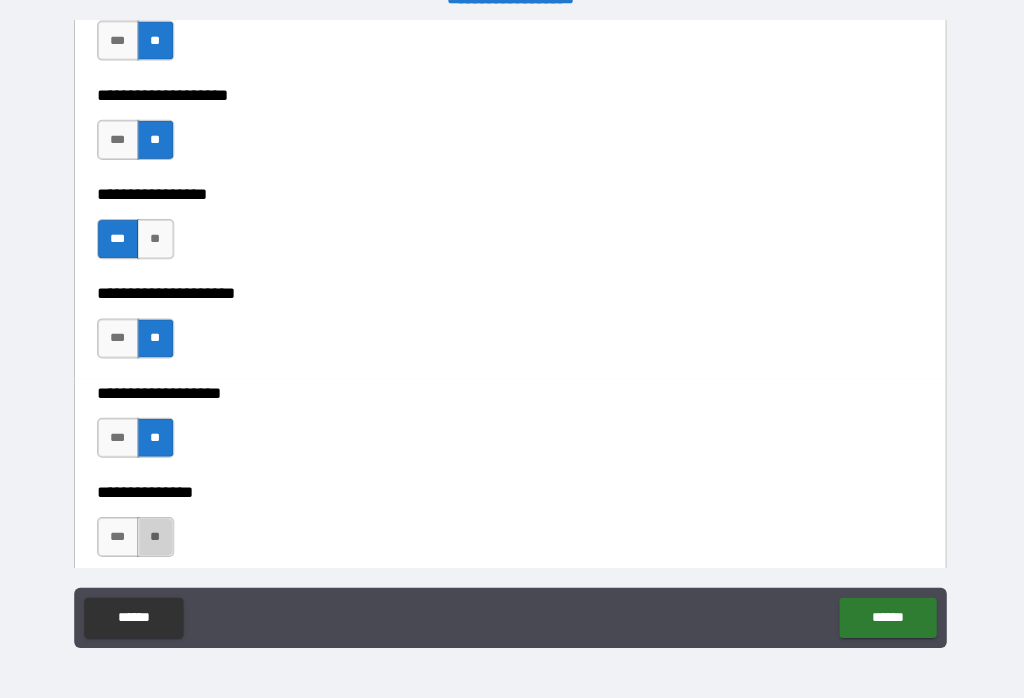 click on "**" at bounding box center (158, 536) 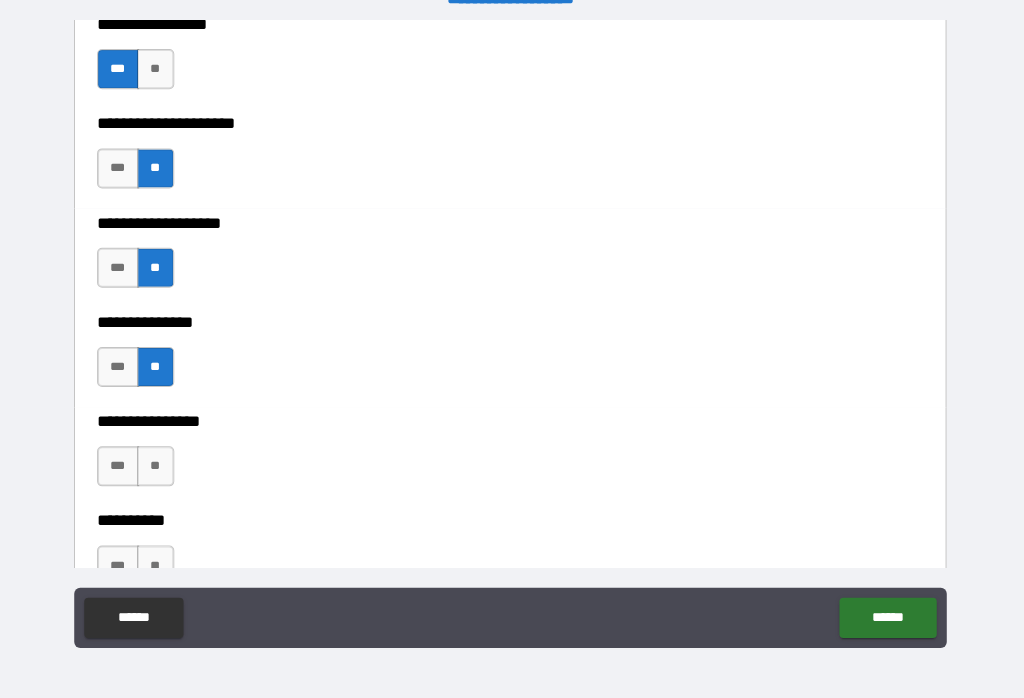 scroll, scrollTop: 8280, scrollLeft: 0, axis: vertical 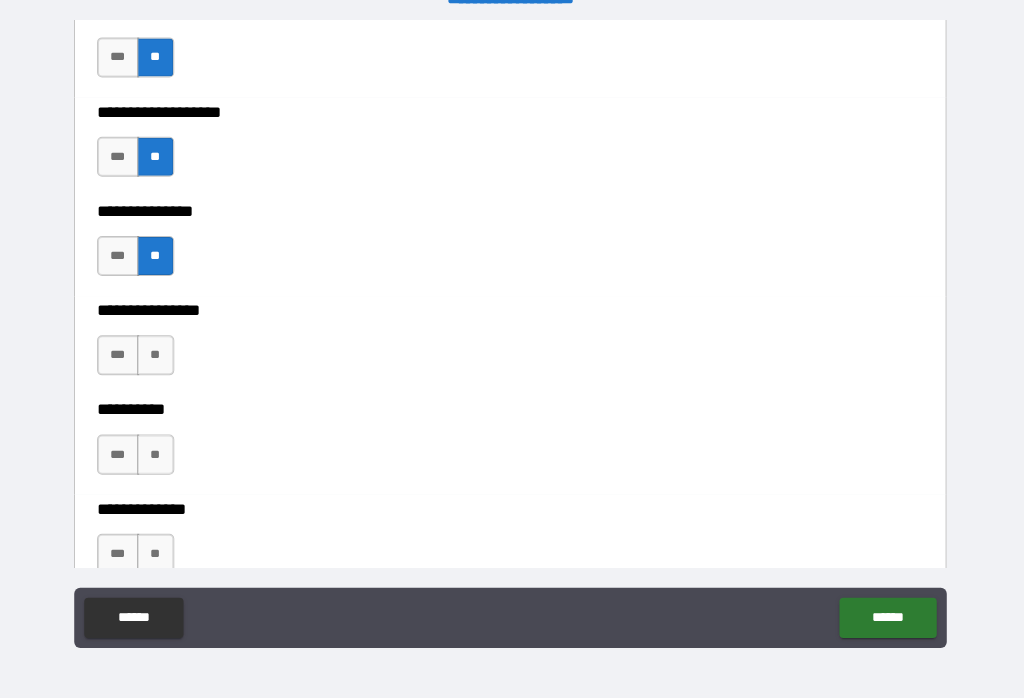 click on "**" at bounding box center [158, 553] 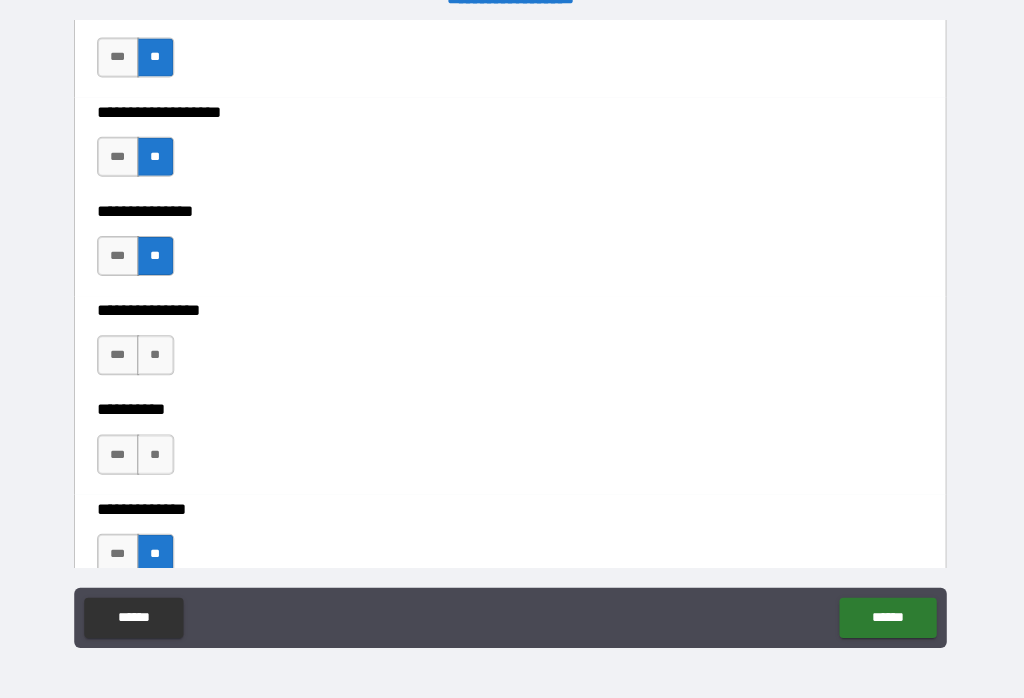 scroll, scrollTop: 8431, scrollLeft: 0, axis: vertical 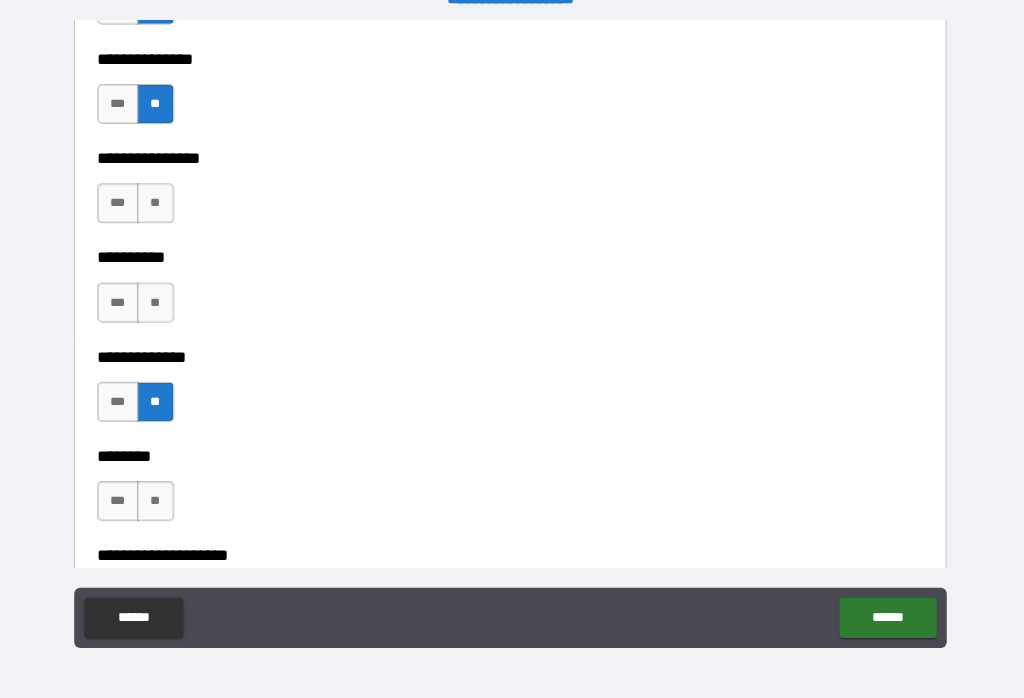 click on "**" at bounding box center (158, 204) 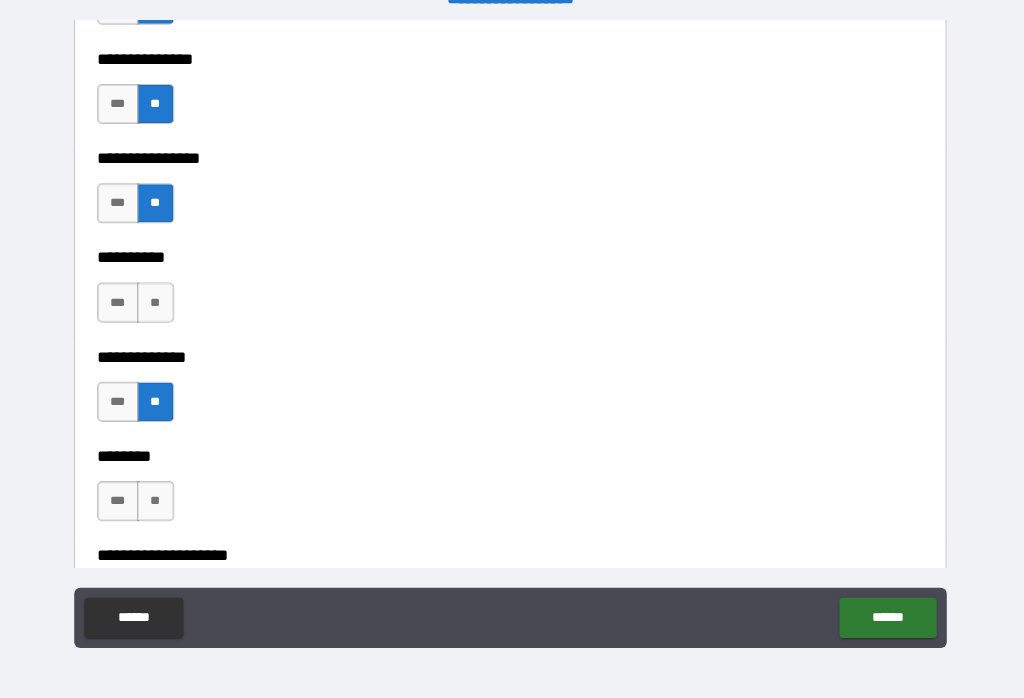 click on "**" at bounding box center [158, 303] 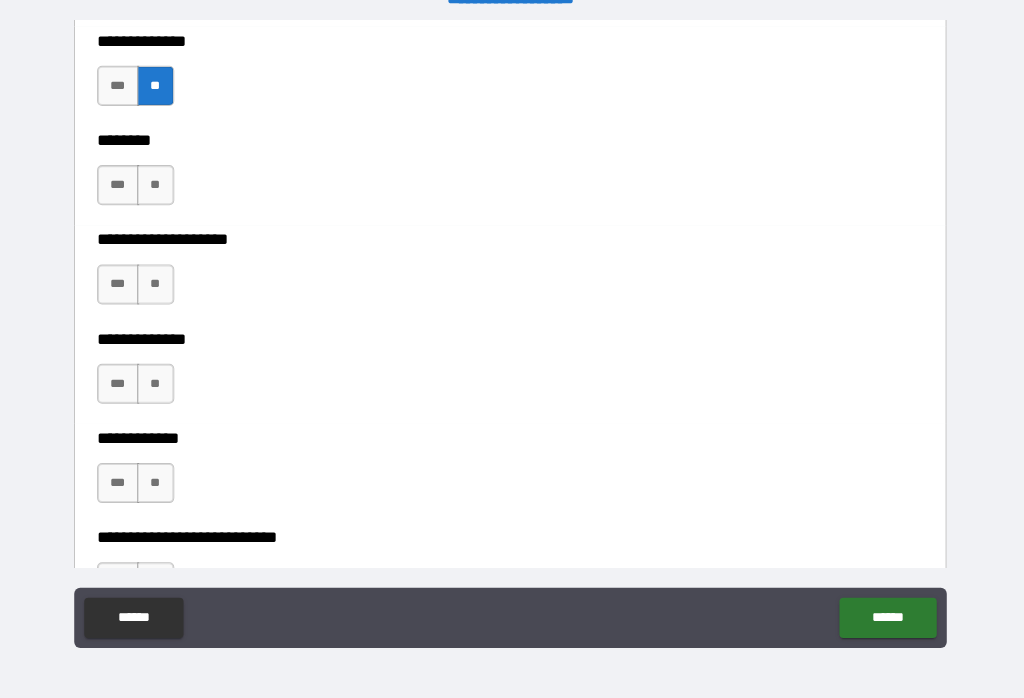 scroll, scrollTop: 8757, scrollLeft: 0, axis: vertical 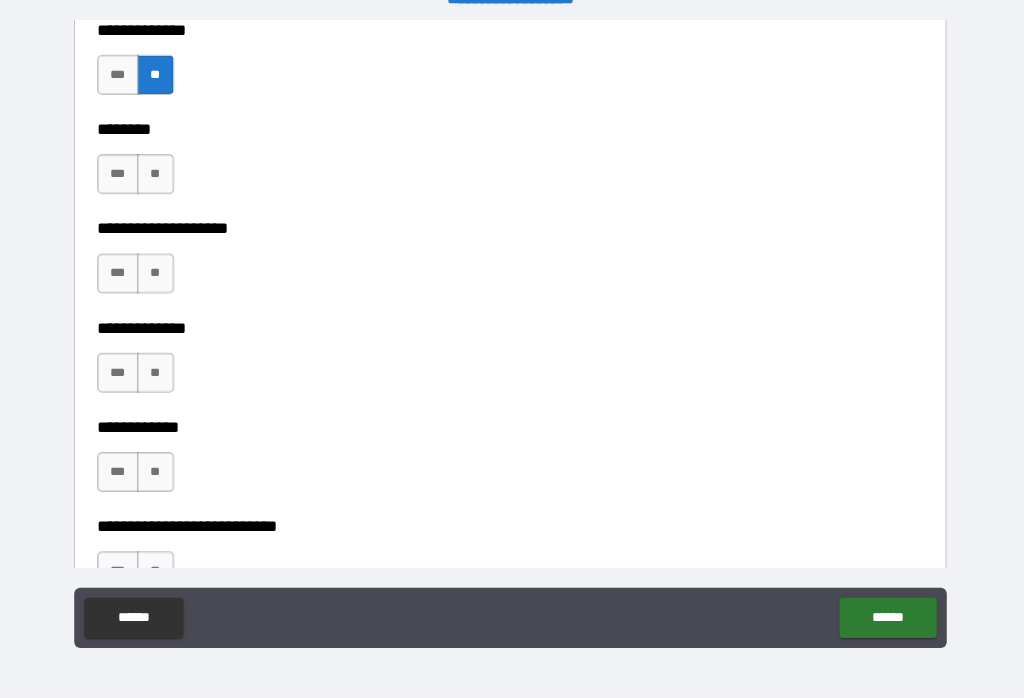 click on "**" at bounding box center [158, 175] 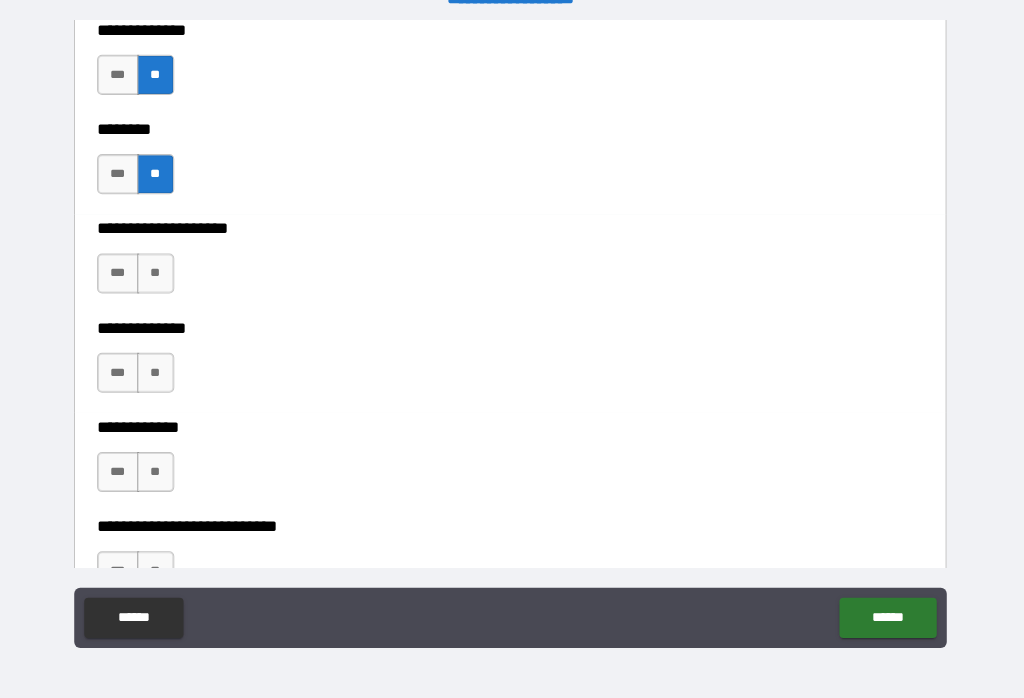 click on "**" at bounding box center [158, 274] 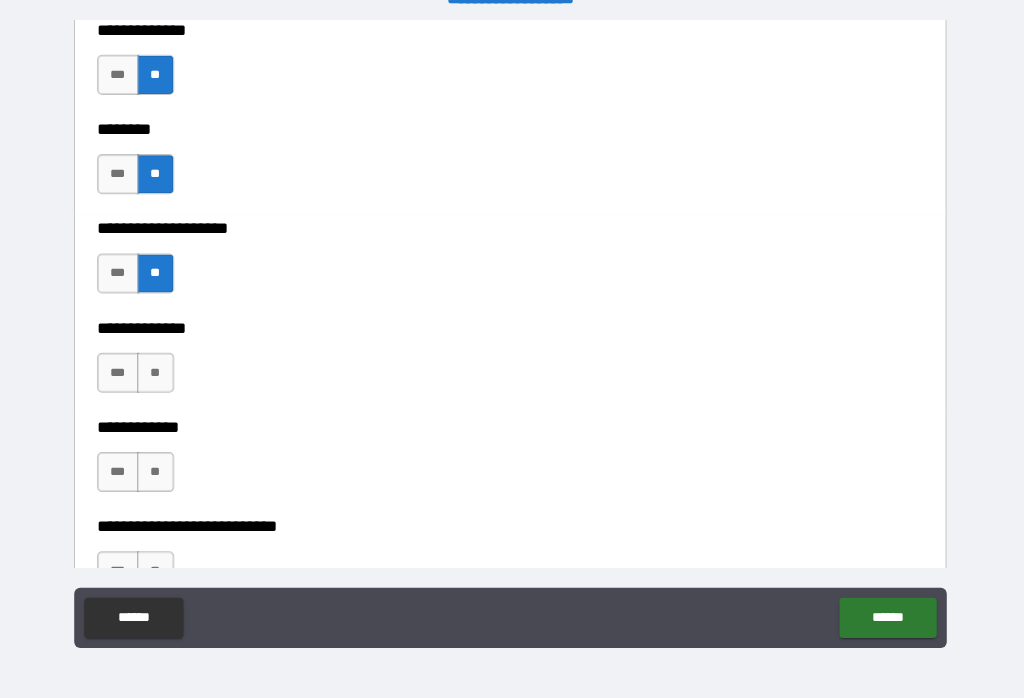click on "**" at bounding box center [158, 373] 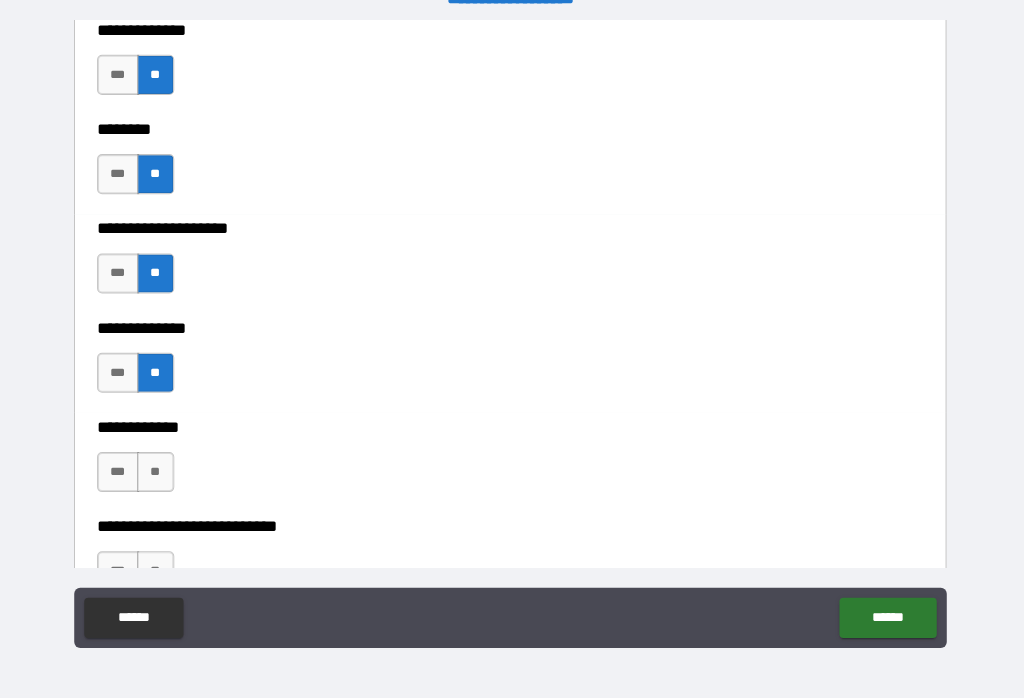 click on "**" at bounding box center (158, 472) 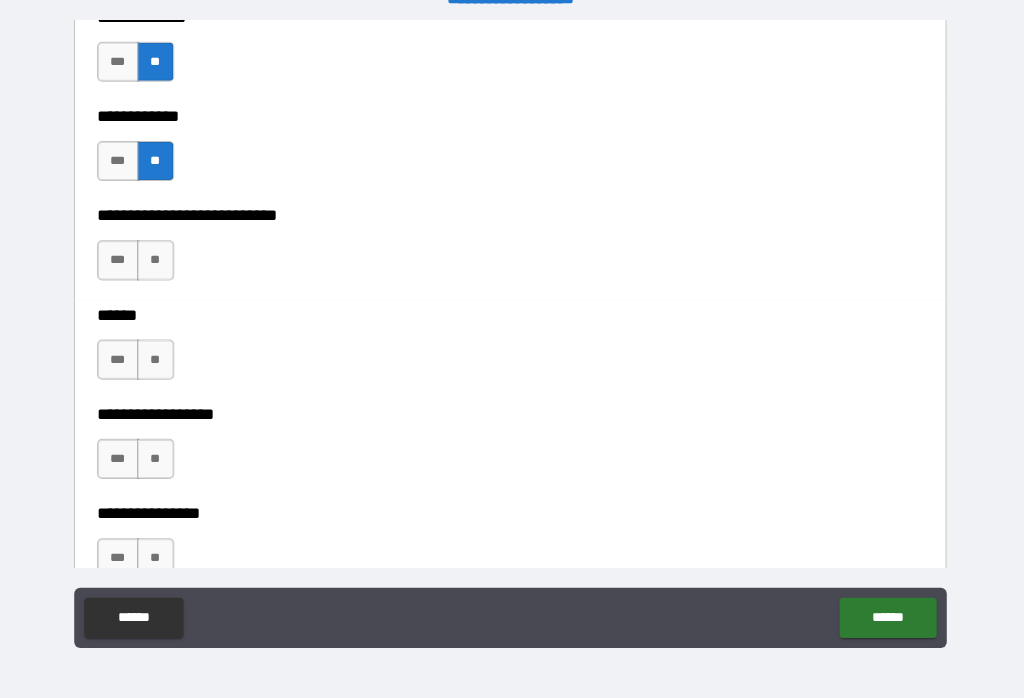 scroll, scrollTop: 9069, scrollLeft: 0, axis: vertical 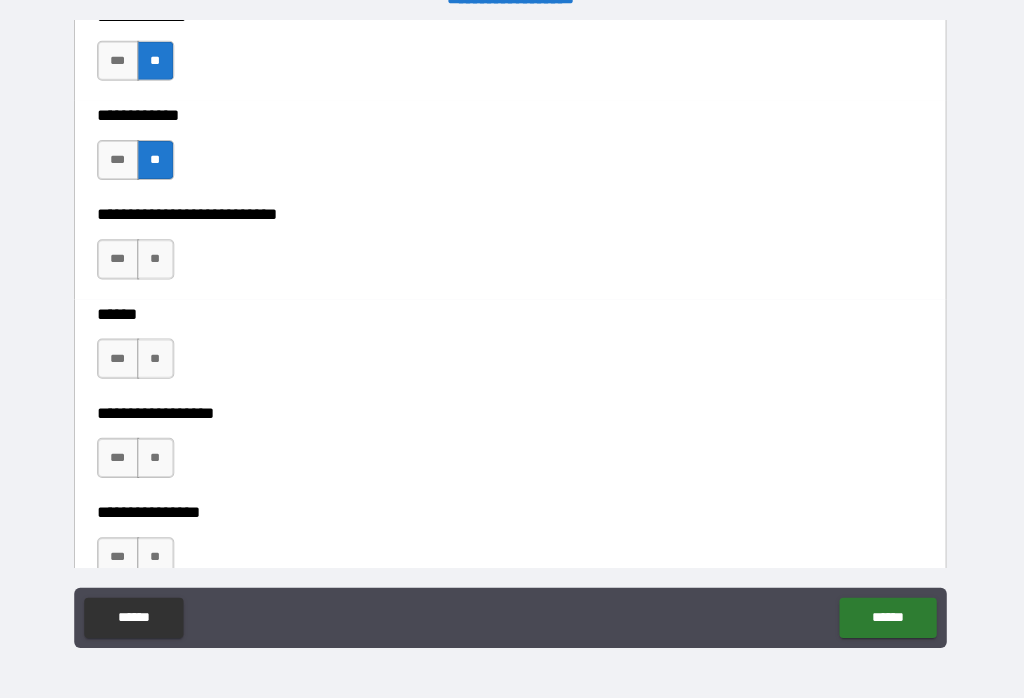 click on "**" at bounding box center [158, 259] 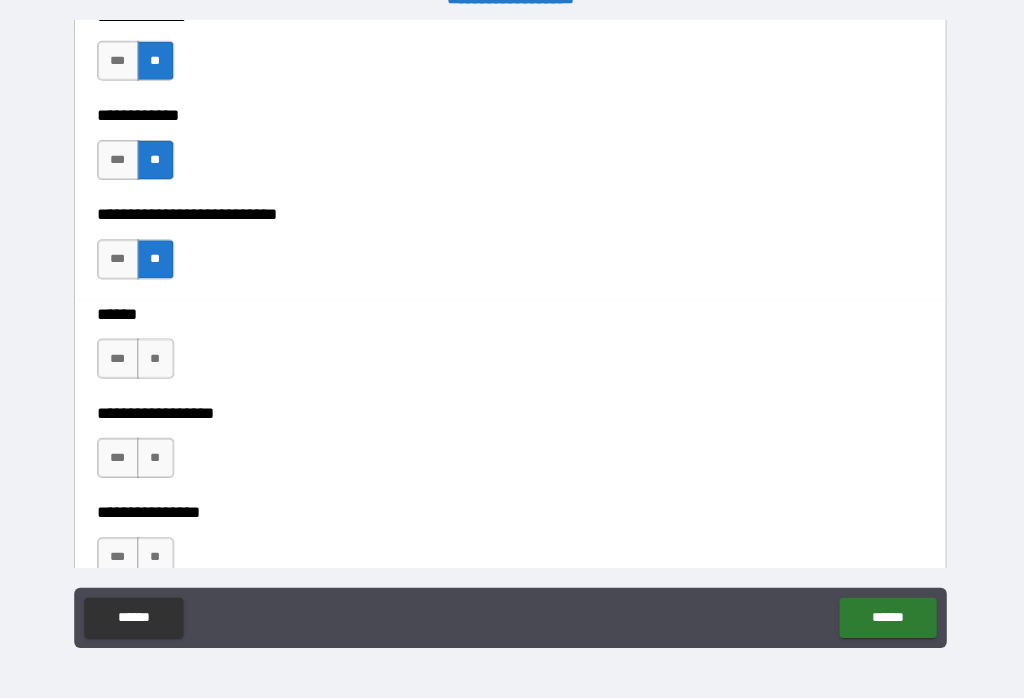 click on "**" at bounding box center [158, 358] 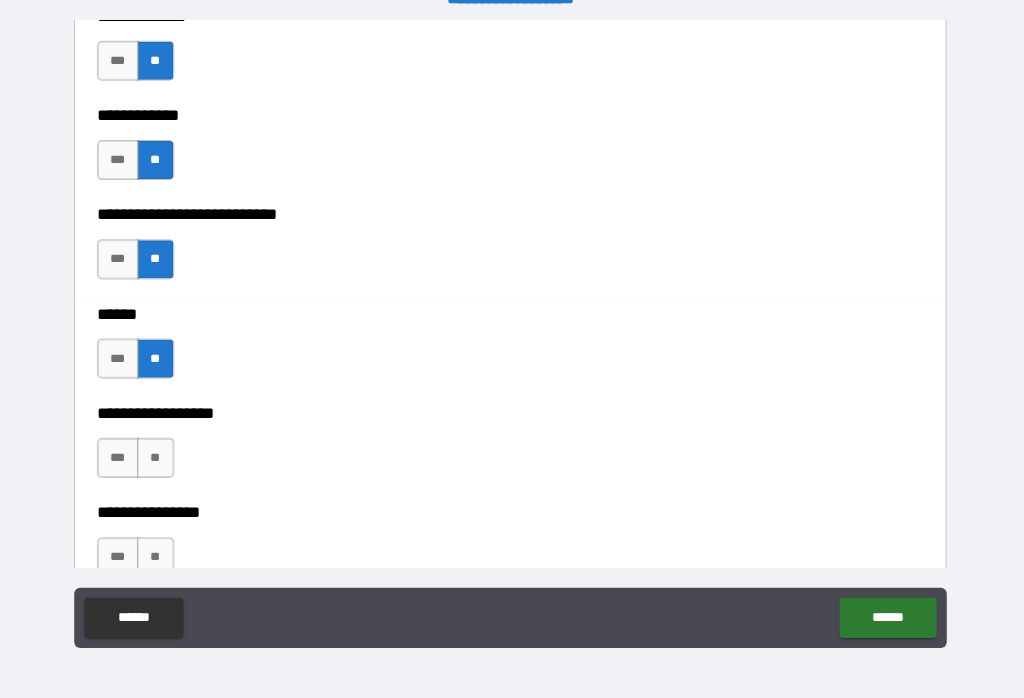 click on "**" at bounding box center [158, 457] 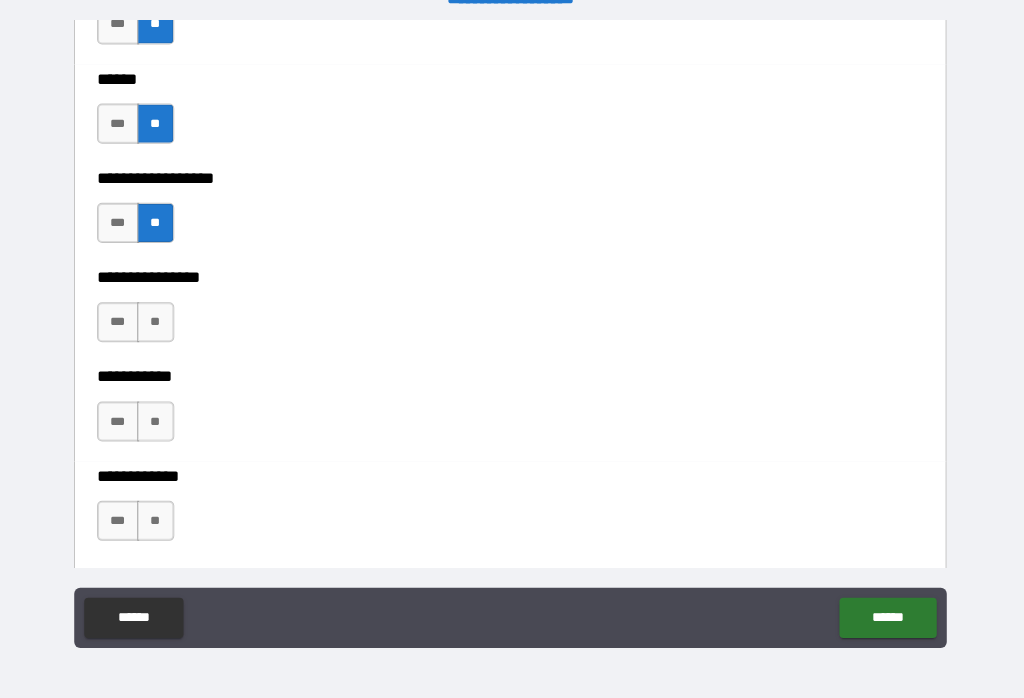 scroll, scrollTop: 9320, scrollLeft: 0, axis: vertical 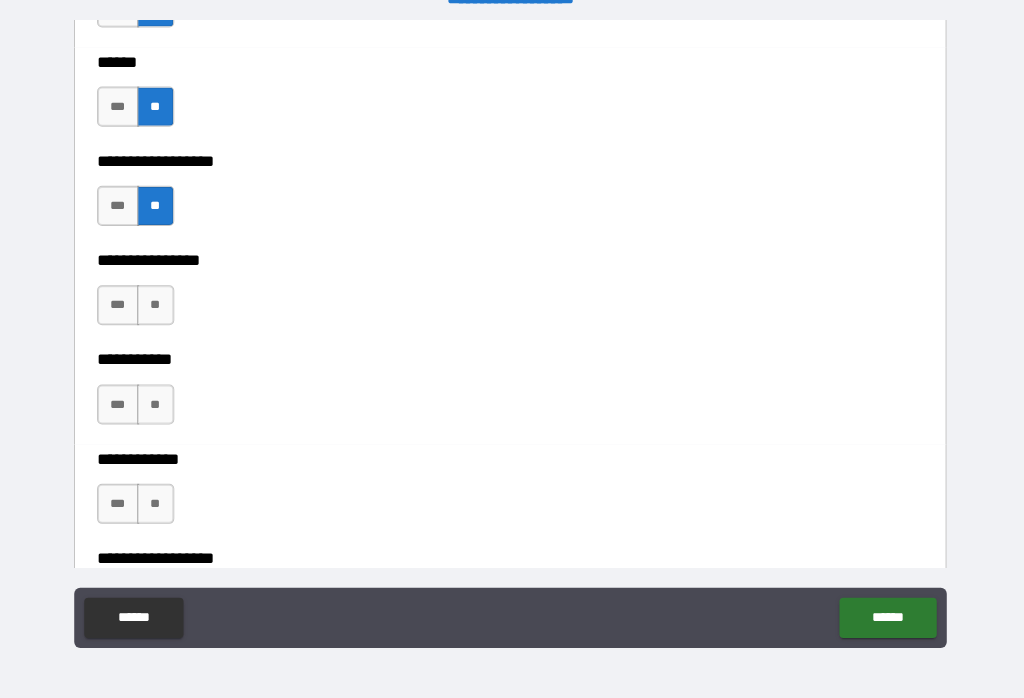 click on "**" at bounding box center [158, 305] 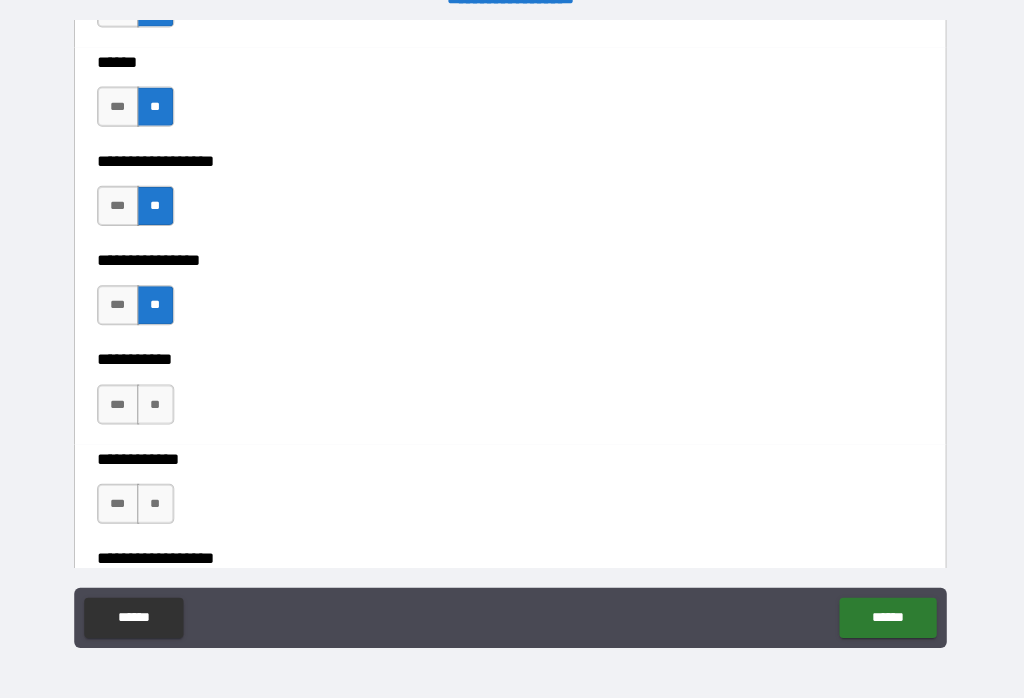 click on "**" at bounding box center (158, 404) 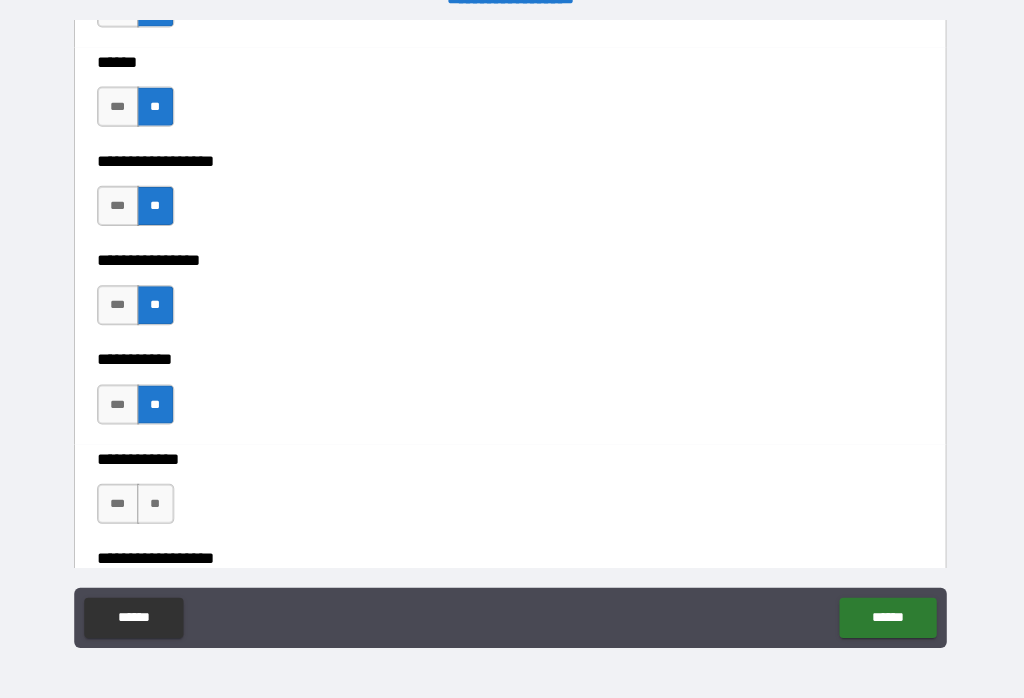 click on "**" at bounding box center [158, 503] 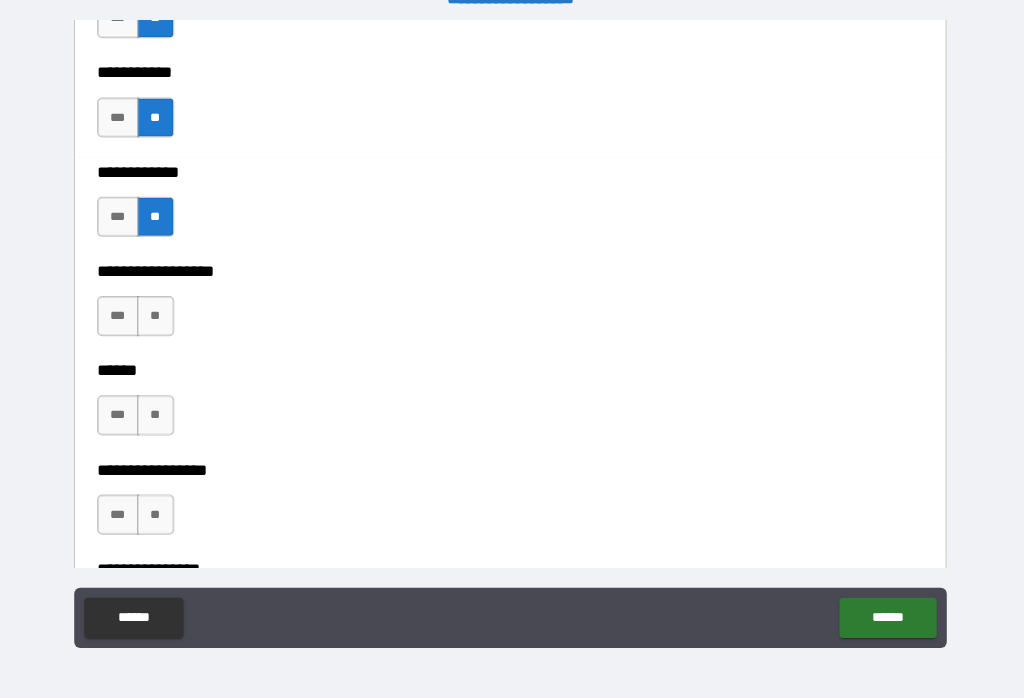 scroll, scrollTop: 9625, scrollLeft: 0, axis: vertical 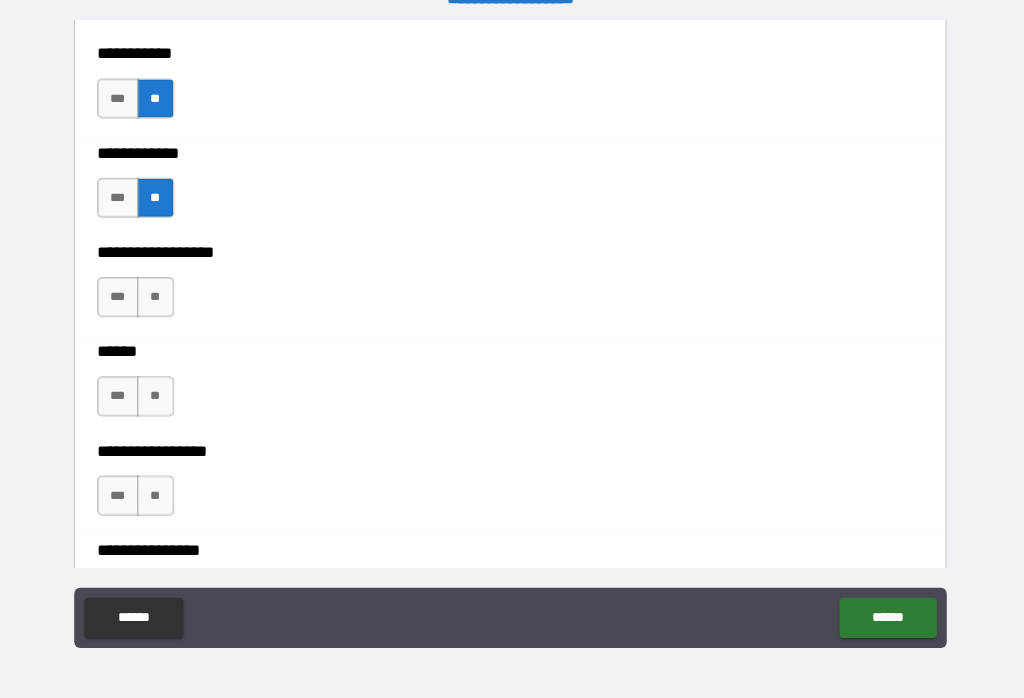 click on "**" at bounding box center [158, 297] 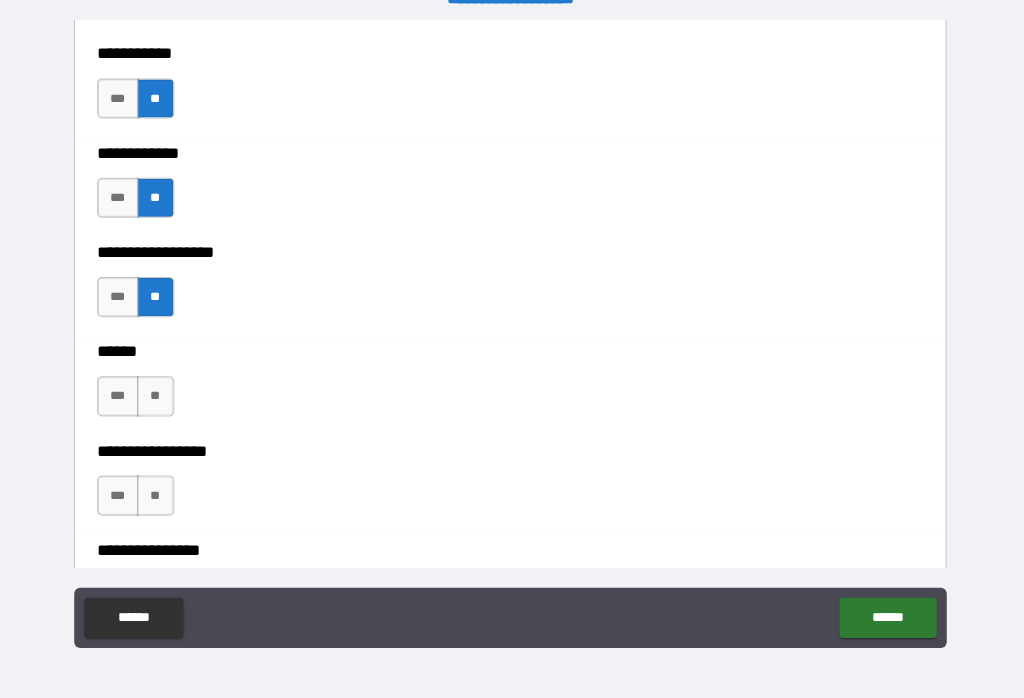 click on "**" at bounding box center [158, 396] 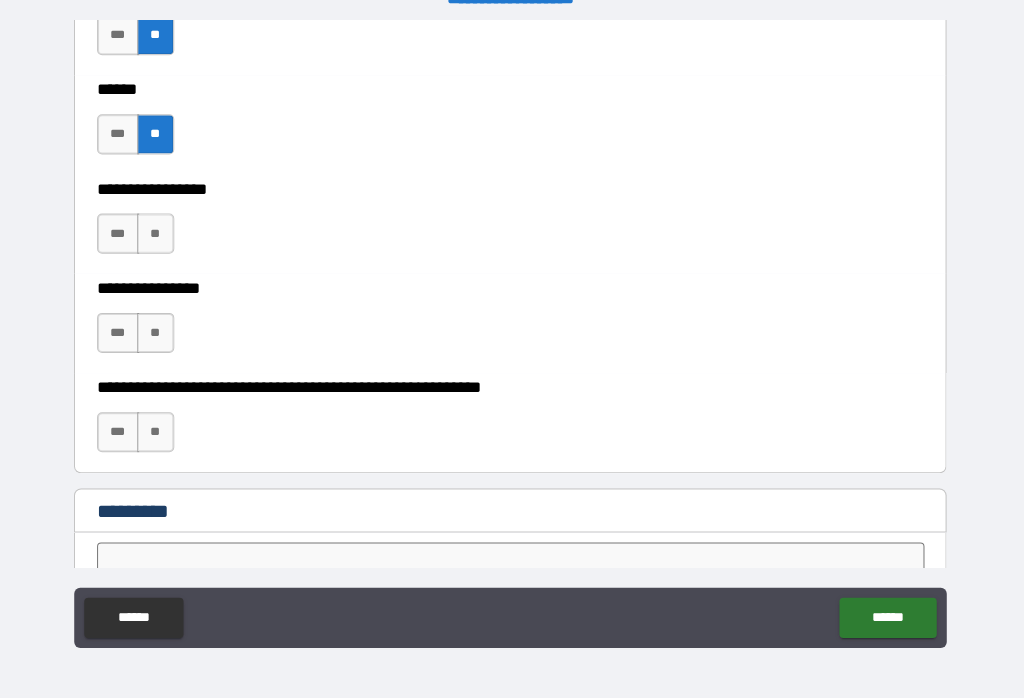 scroll, scrollTop: 9887, scrollLeft: 0, axis: vertical 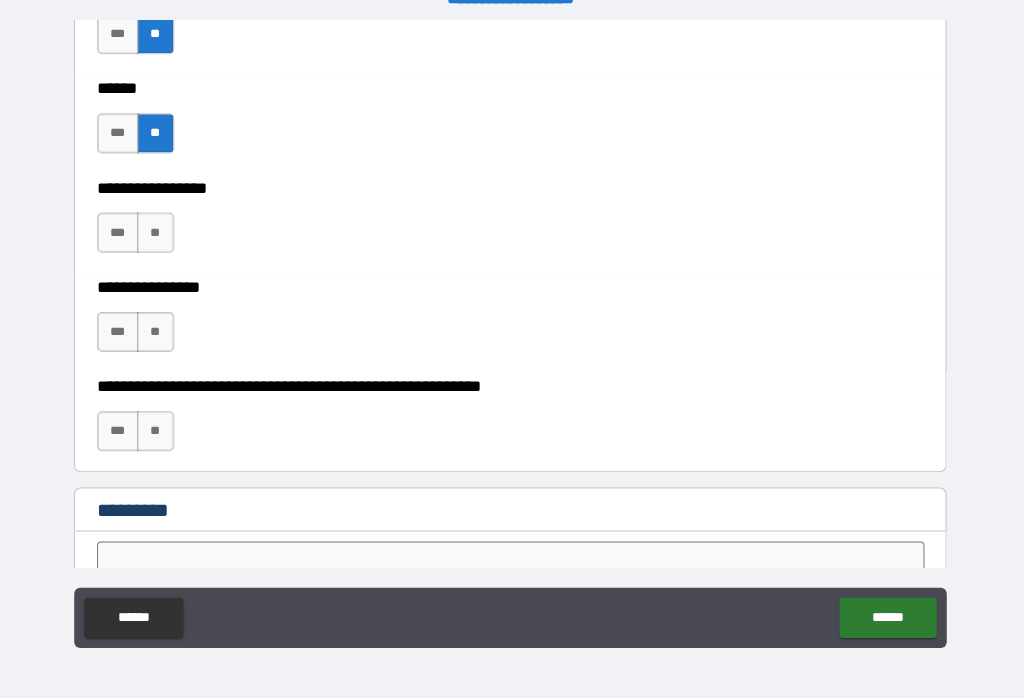 click on "**" at bounding box center (158, 332) 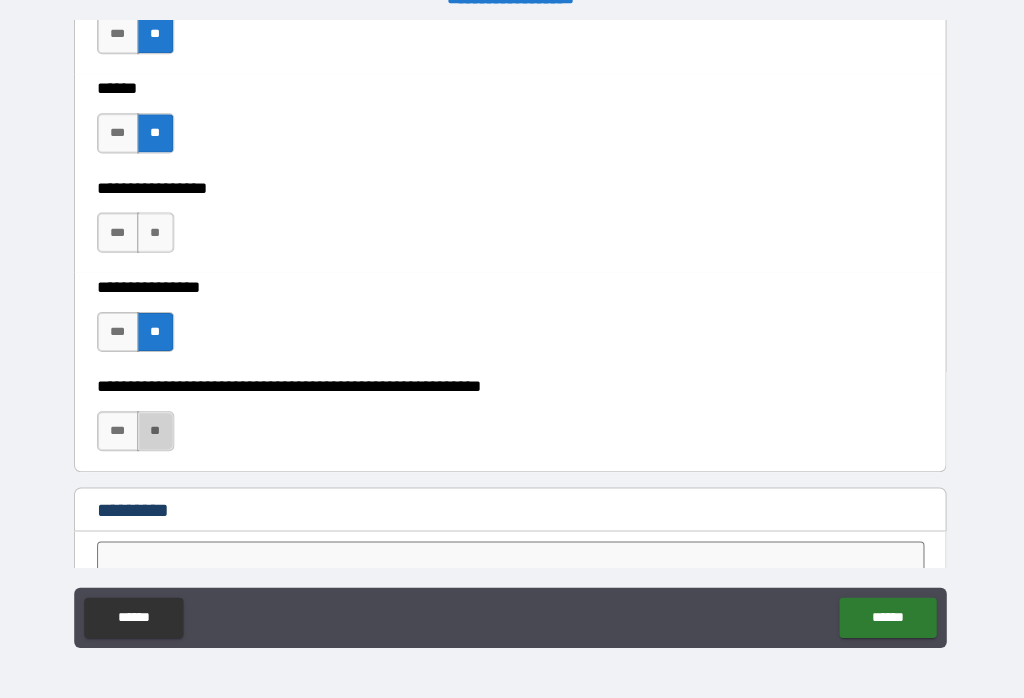 click on "**" at bounding box center (158, 431) 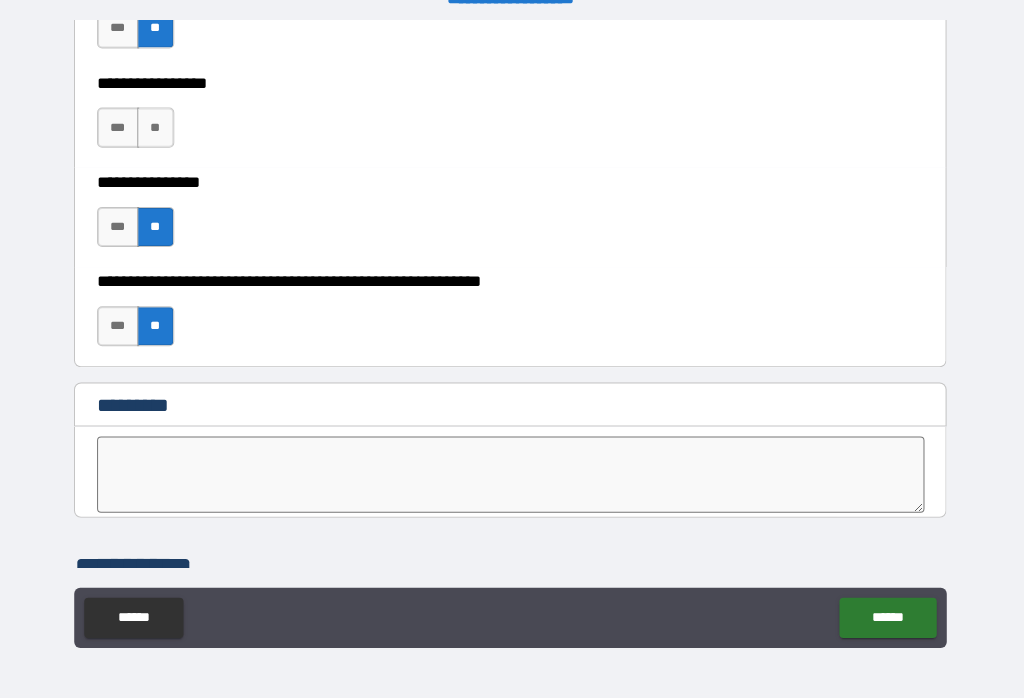 scroll, scrollTop: 10012, scrollLeft: 0, axis: vertical 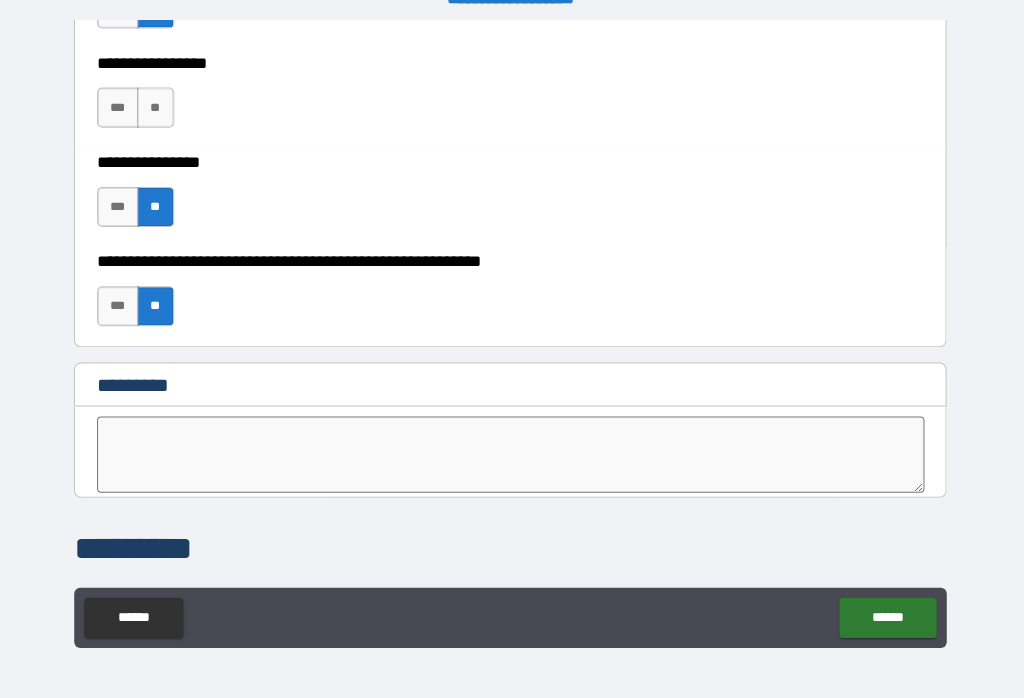 click on "**" at bounding box center [158, 108] 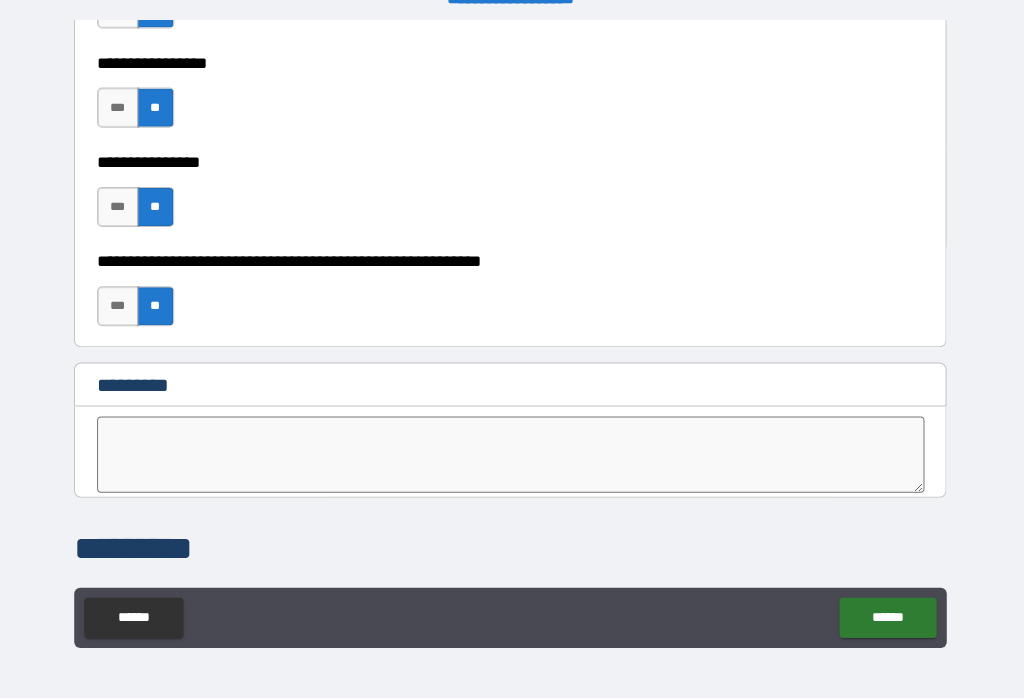 click on "**" at bounding box center [158, 108] 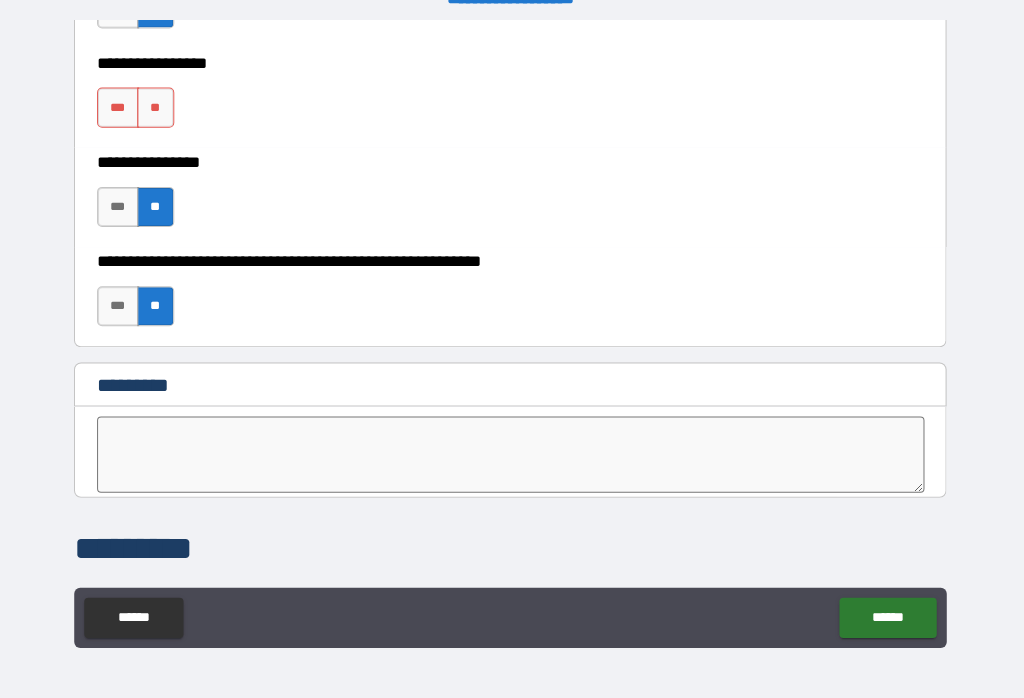 click on "******" at bounding box center [888, 617] 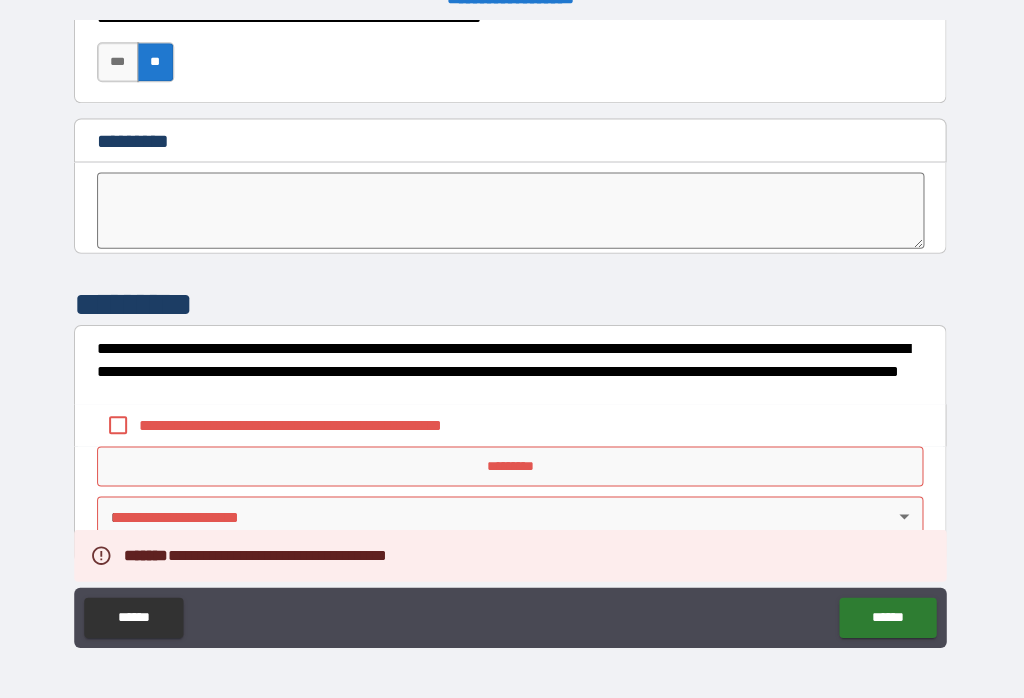 scroll, scrollTop: 10255, scrollLeft: 0, axis: vertical 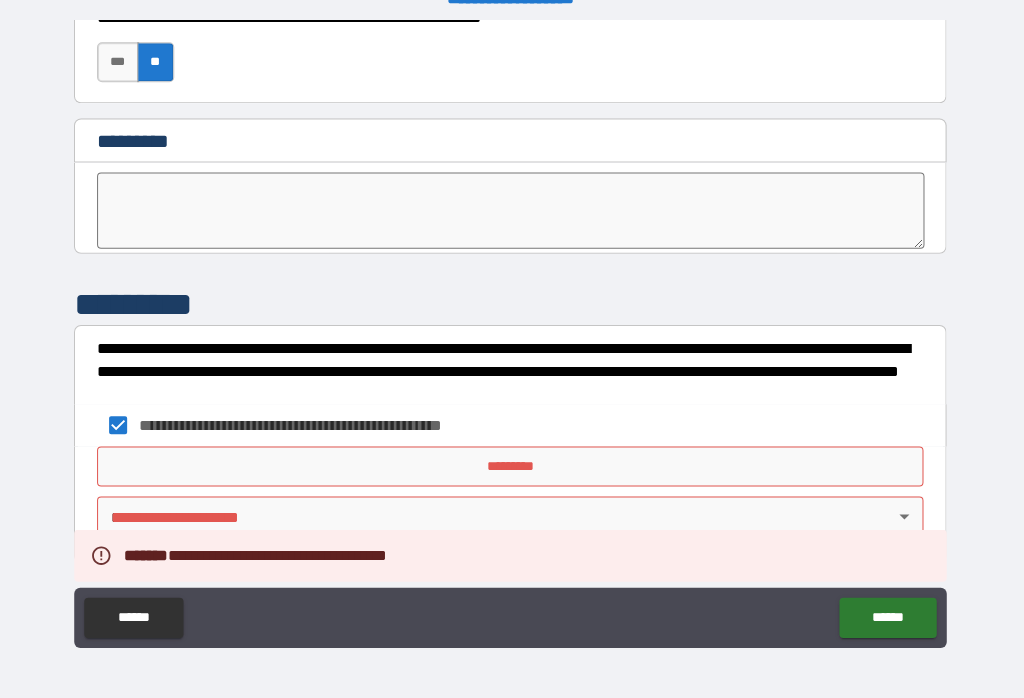 click on "*********" at bounding box center [512, 466] 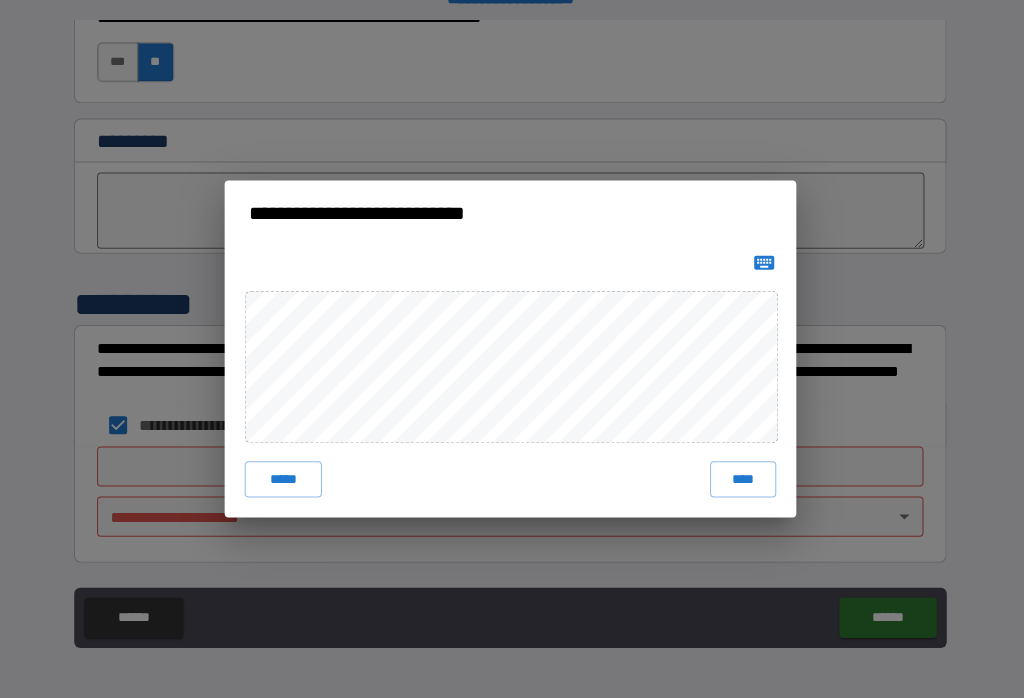 click on "****" at bounding box center [744, 479] 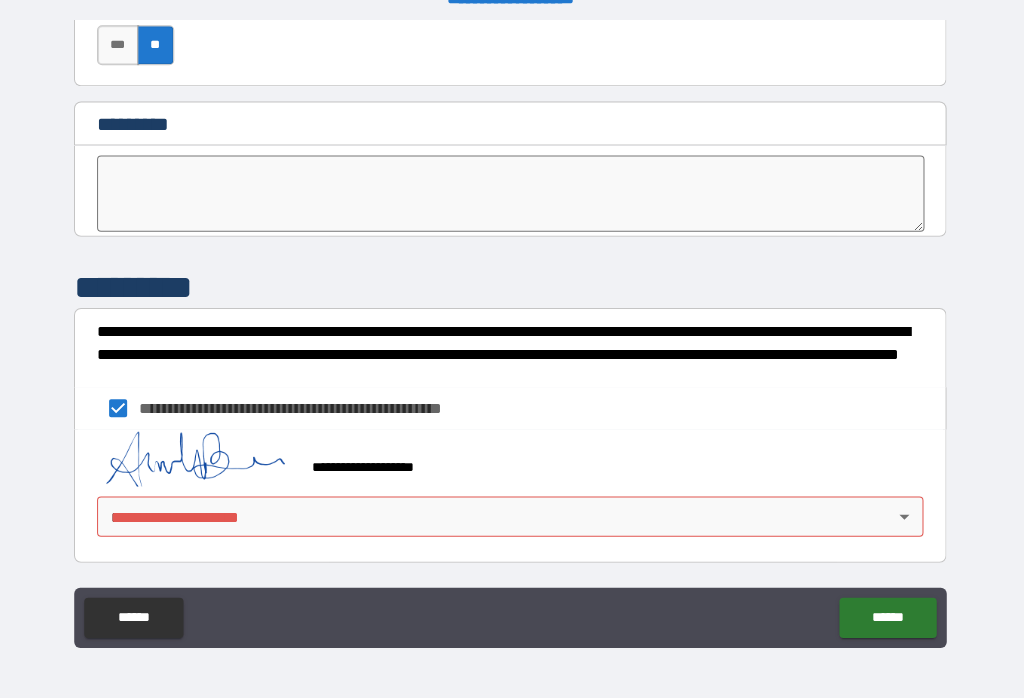 scroll, scrollTop: 10272, scrollLeft: 0, axis: vertical 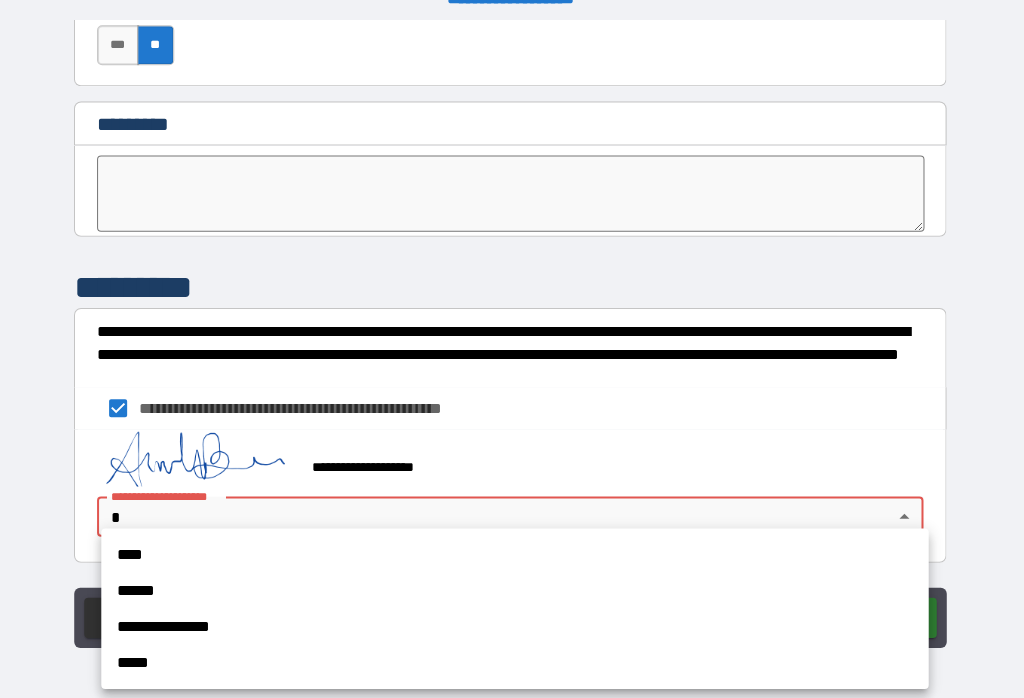 click on "****" at bounding box center (516, 554) 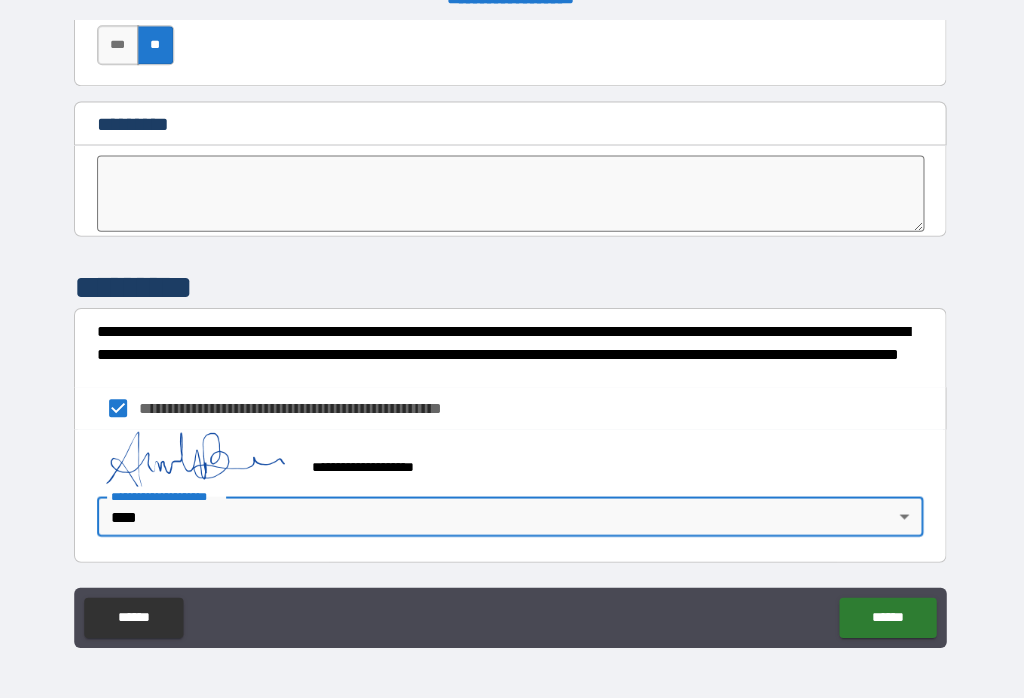 click on "******" at bounding box center [888, 617] 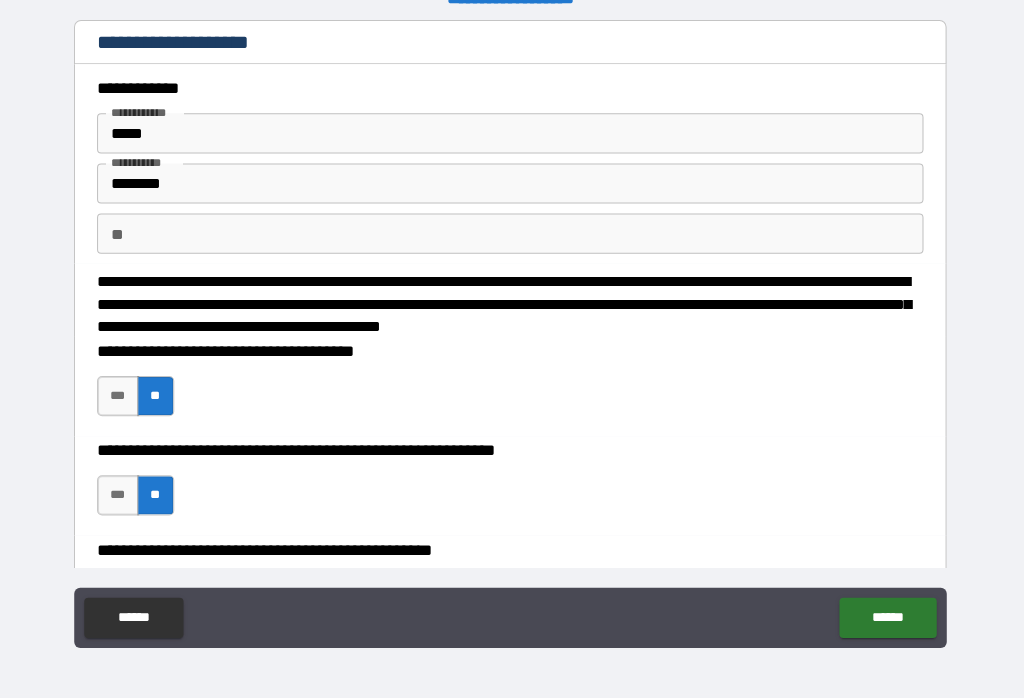 scroll, scrollTop: -1, scrollLeft: 0, axis: vertical 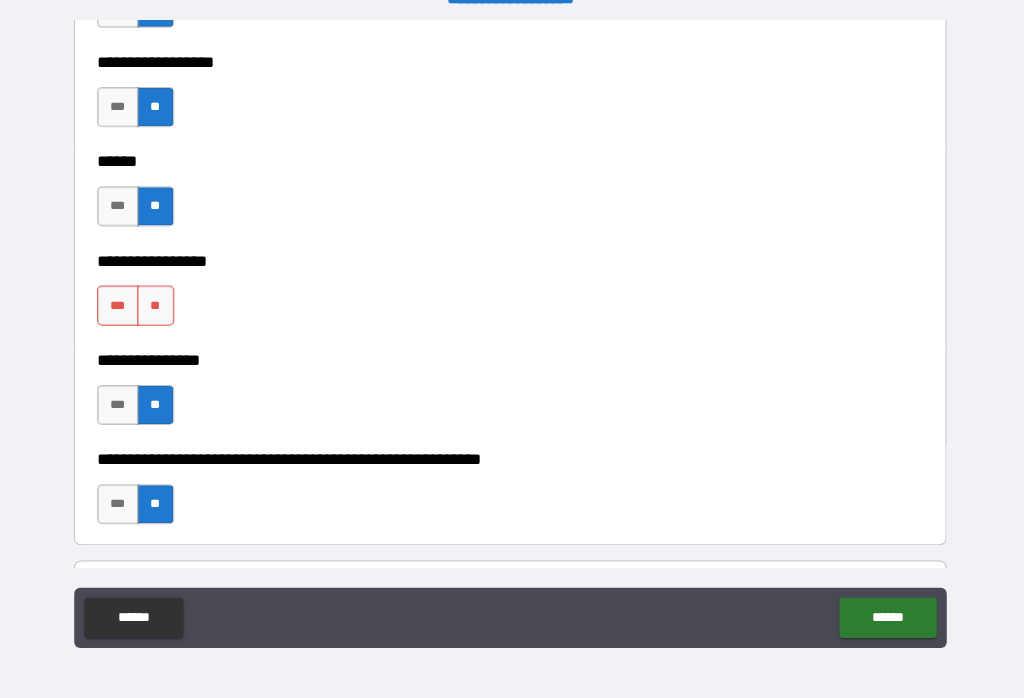 click on "**" at bounding box center [158, 306] 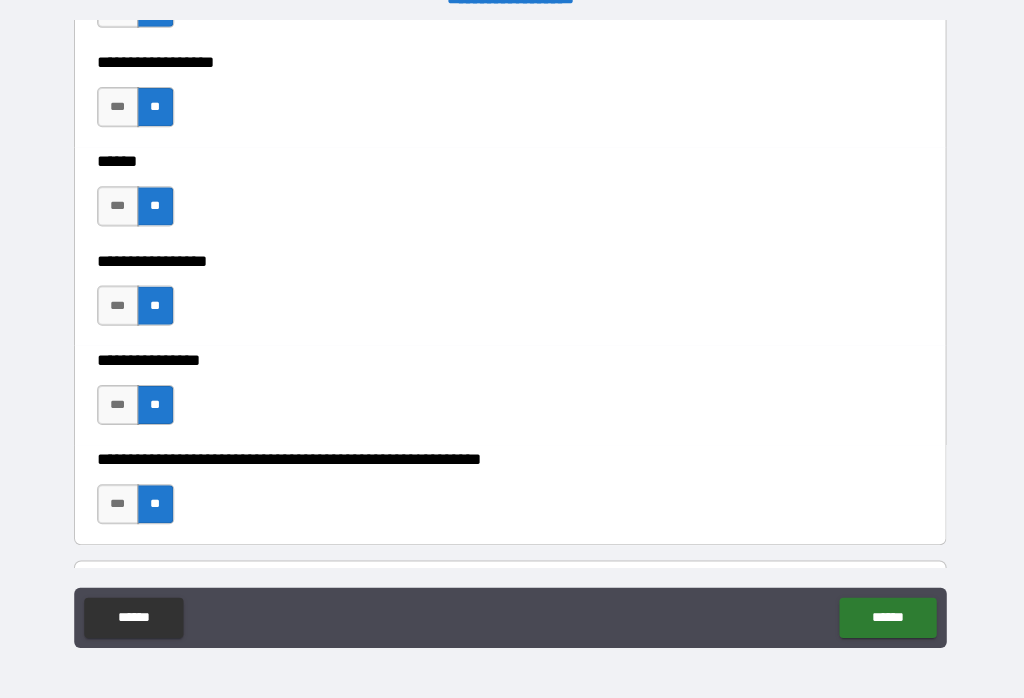 click on "******" at bounding box center [888, 617] 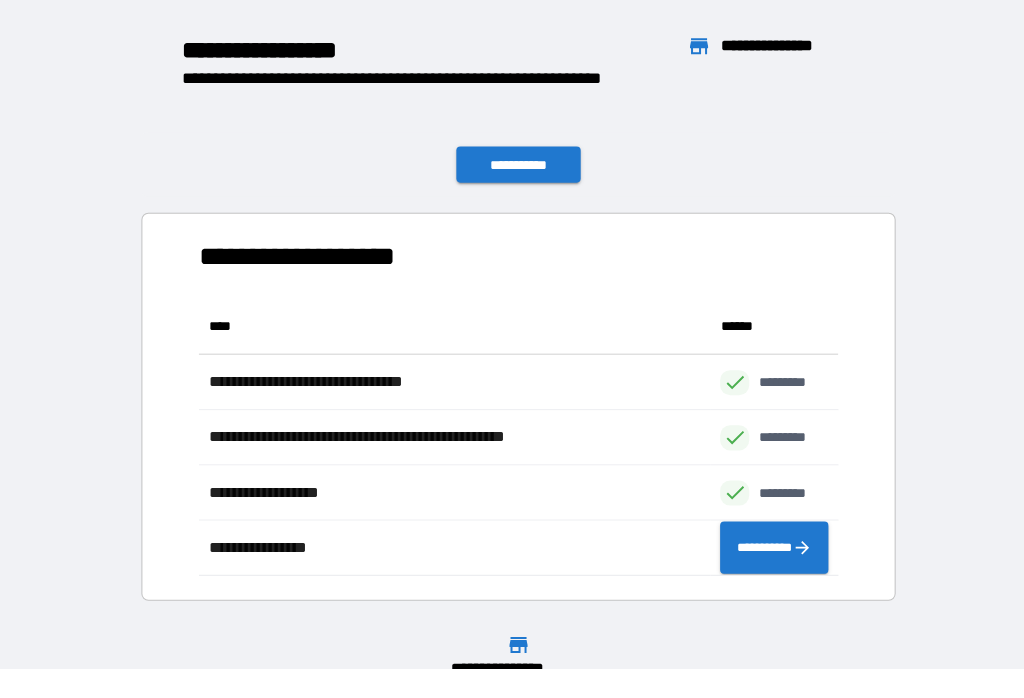 scroll, scrollTop: 276, scrollLeft: 638, axis: both 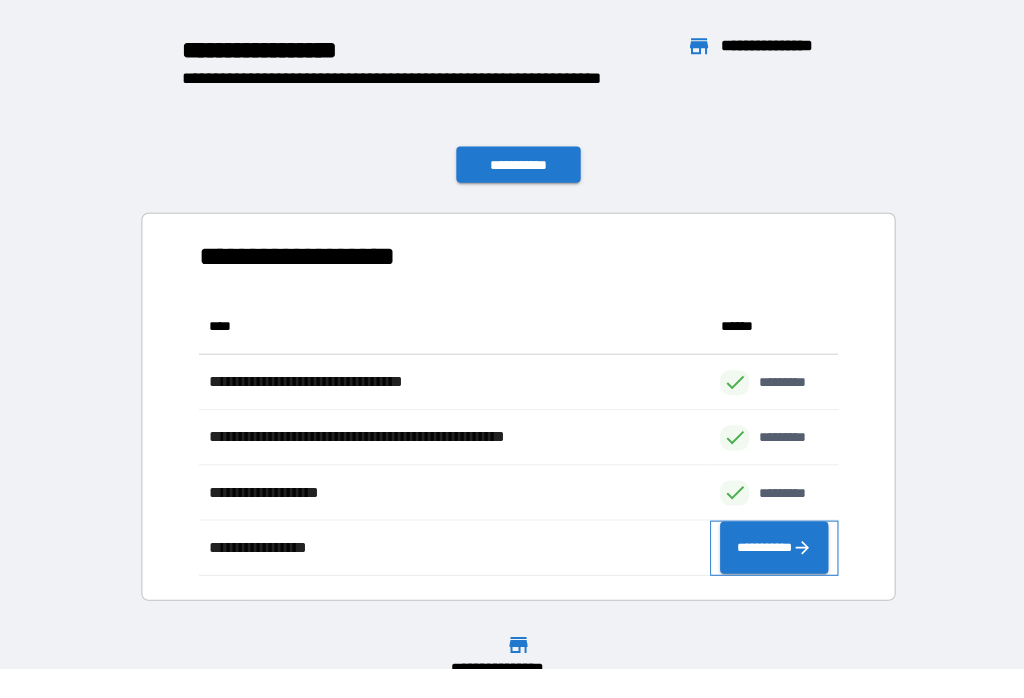 click on "**********" at bounding box center [775, 547] 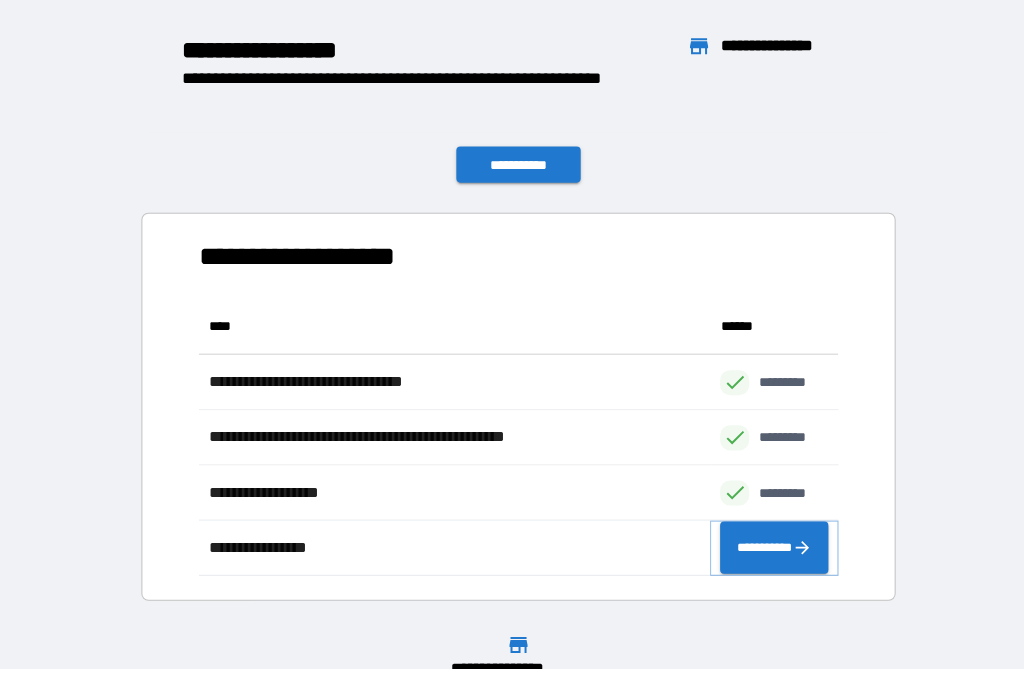 click 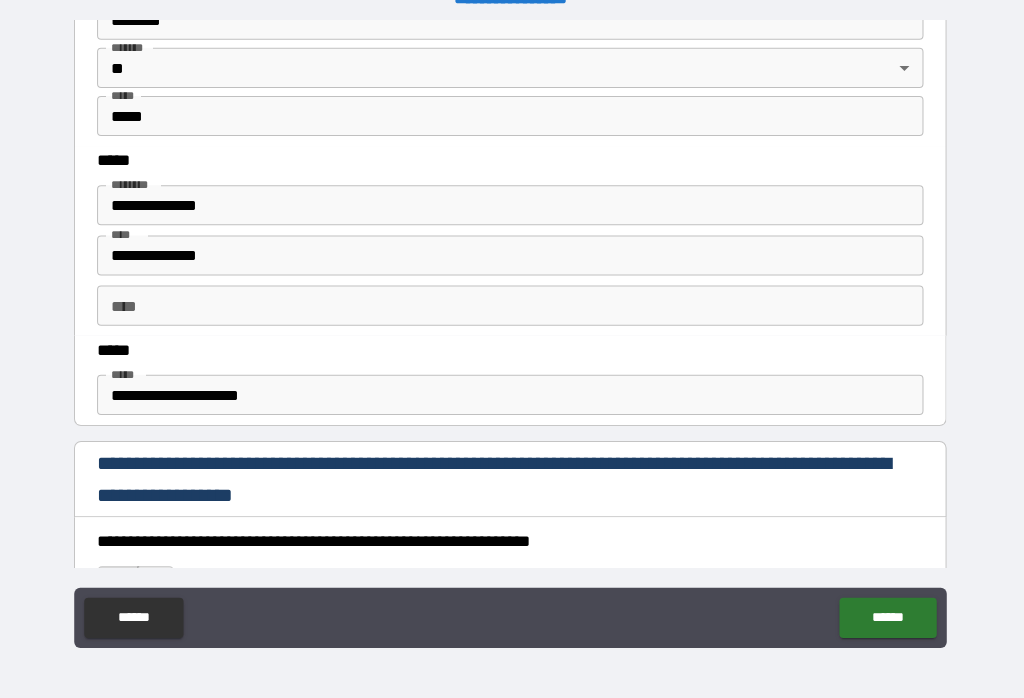 scroll, scrollTop: 940, scrollLeft: 0, axis: vertical 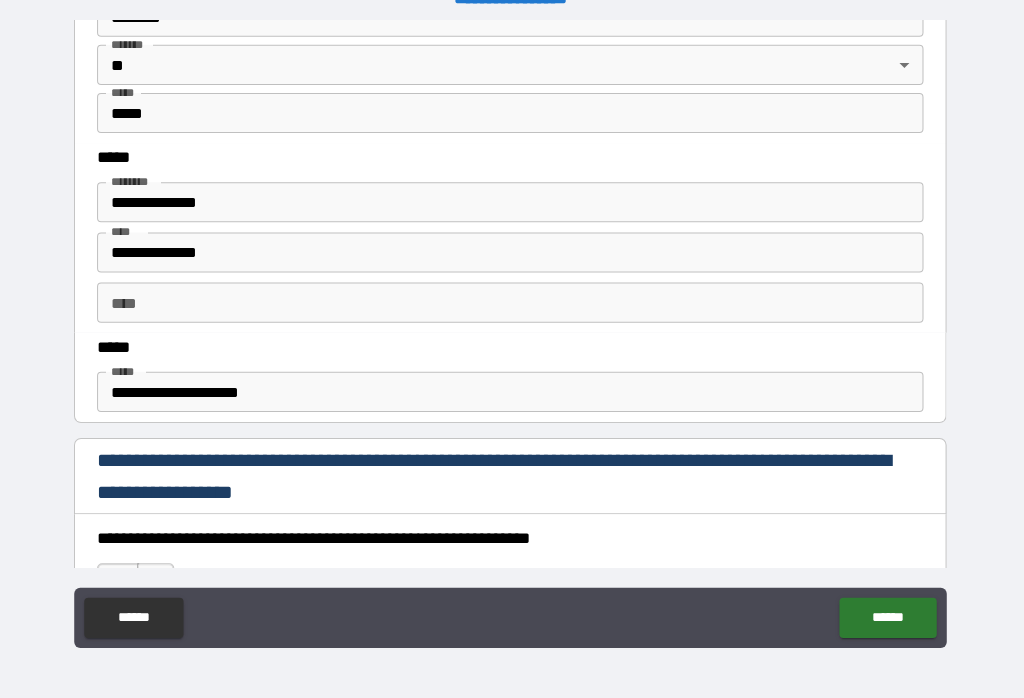 click on "**********" at bounding box center (512, 203) 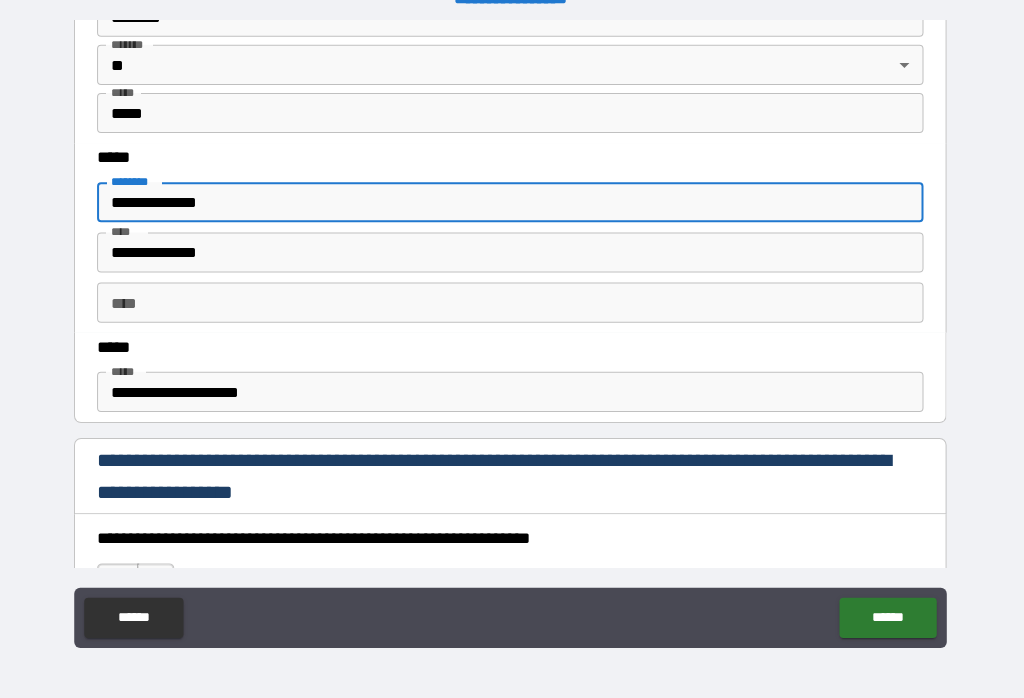 type on "**********" 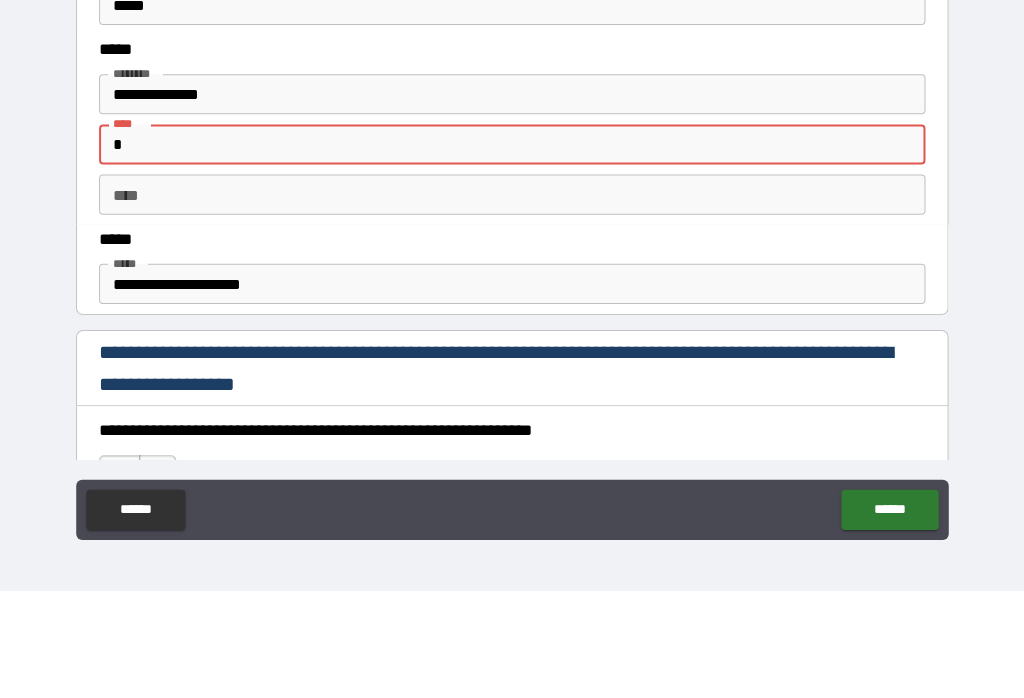 type on "*" 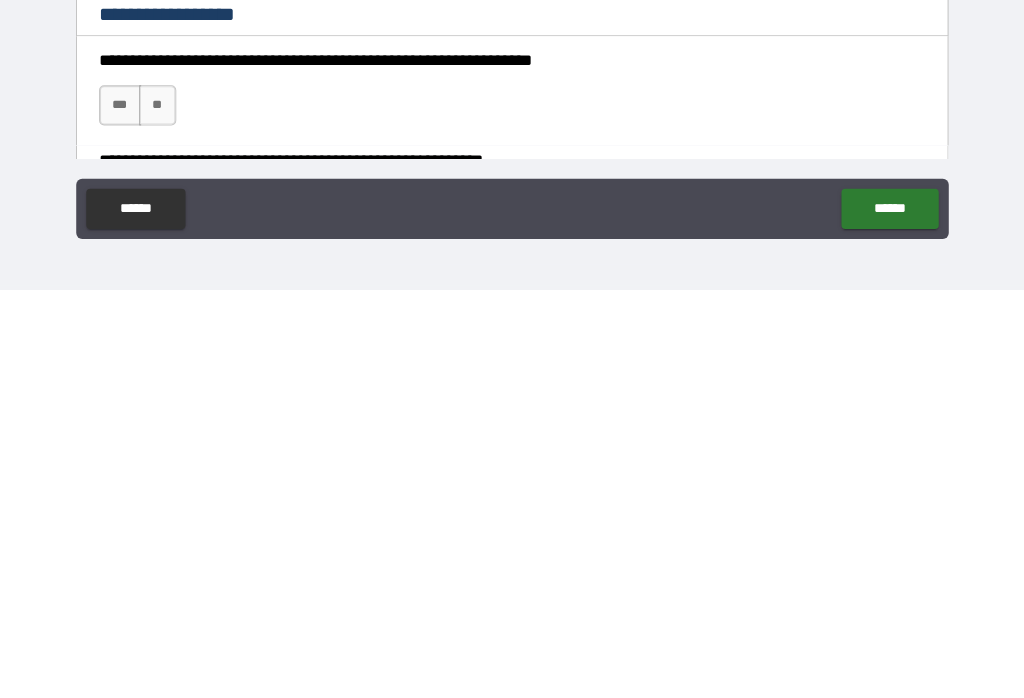 scroll, scrollTop: 991, scrollLeft: 0, axis: vertical 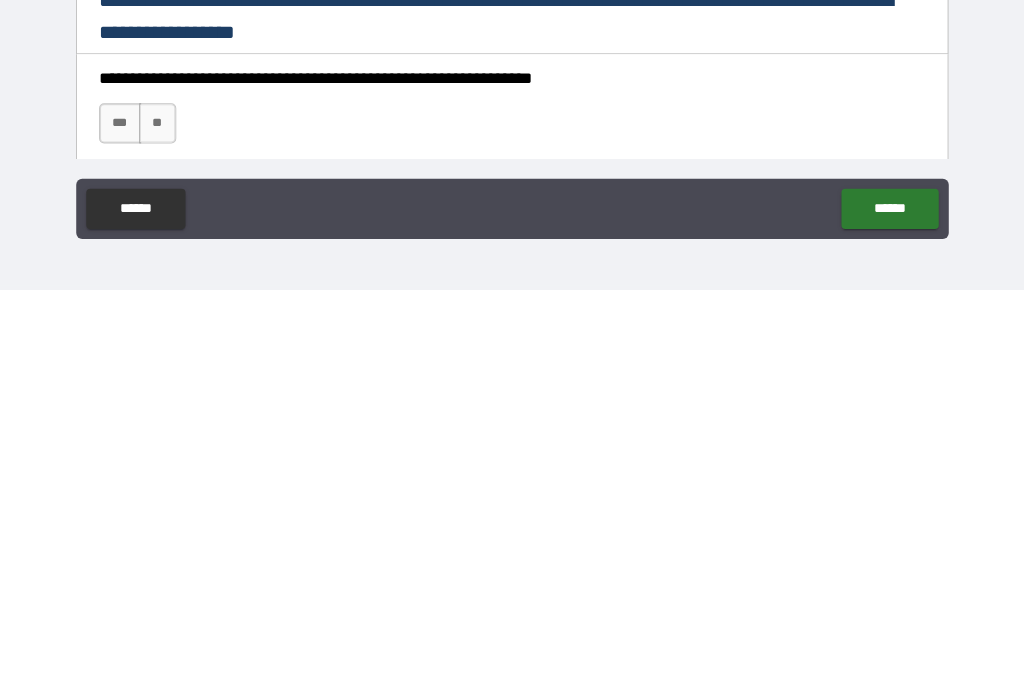 click on "***" at bounding box center (121, 532) 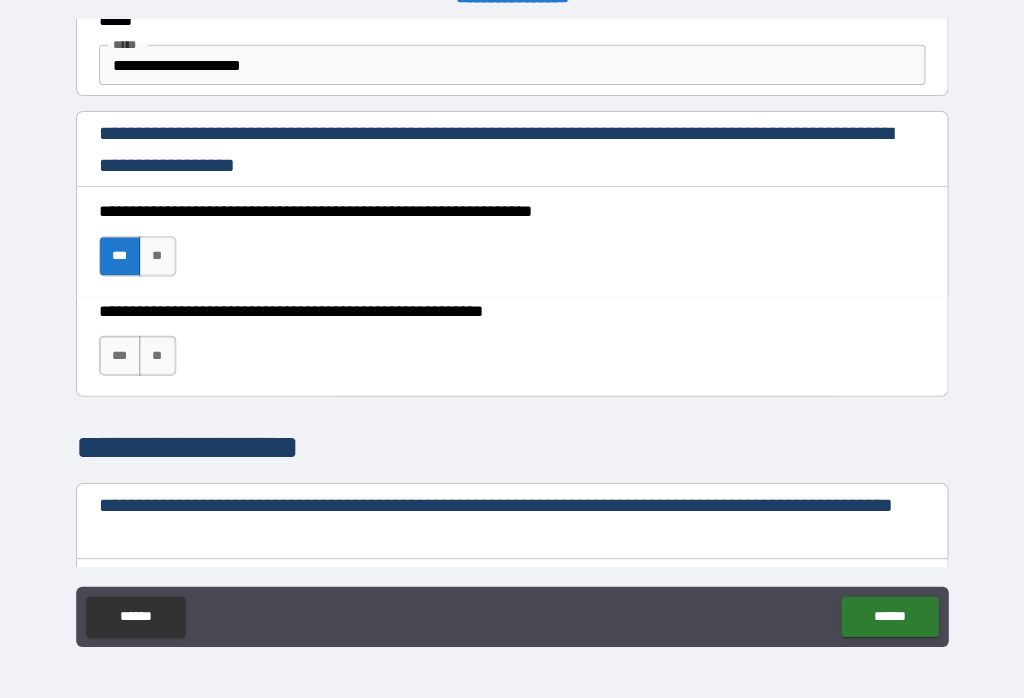 scroll, scrollTop: 1266, scrollLeft: 0, axis: vertical 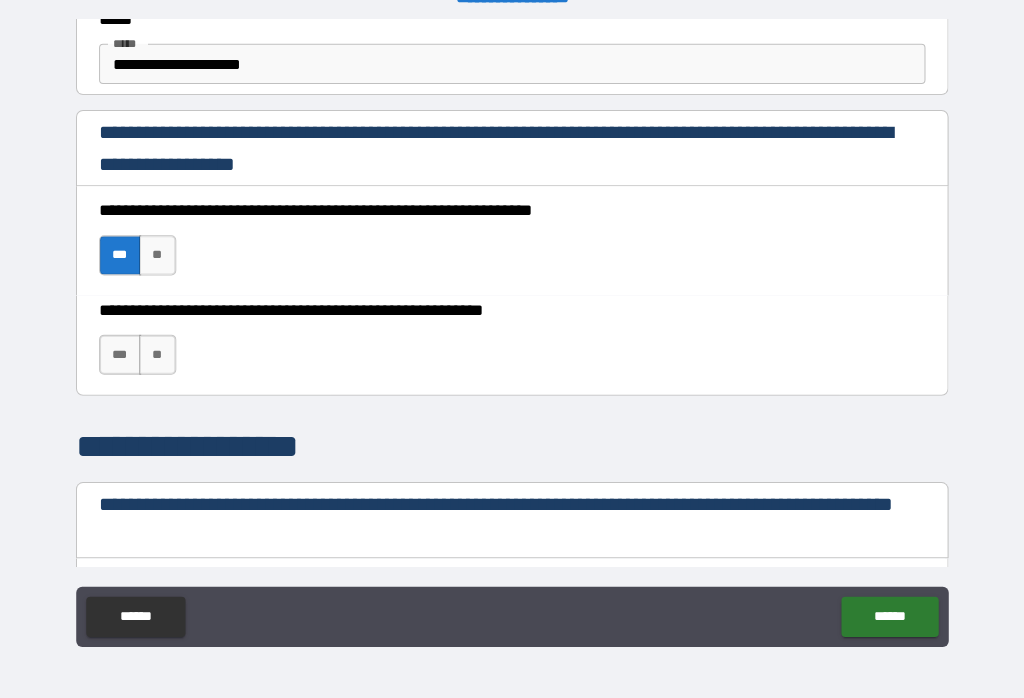 click on "***" at bounding box center (121, 356) 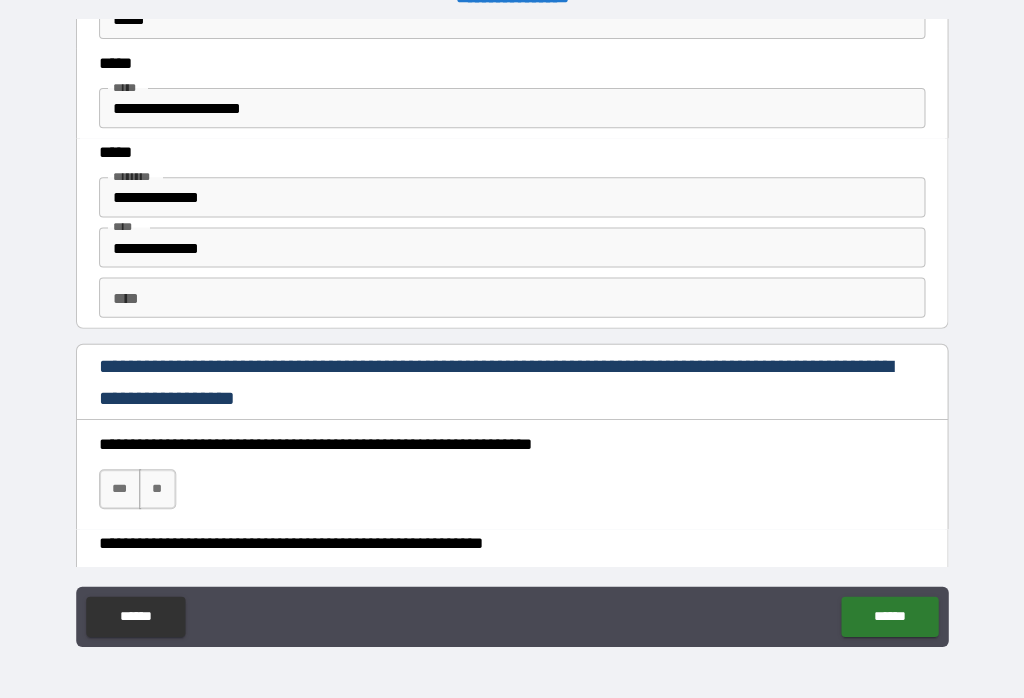 scroll, scrollTop: 2682, scrollLeft: 0, axis: vertical 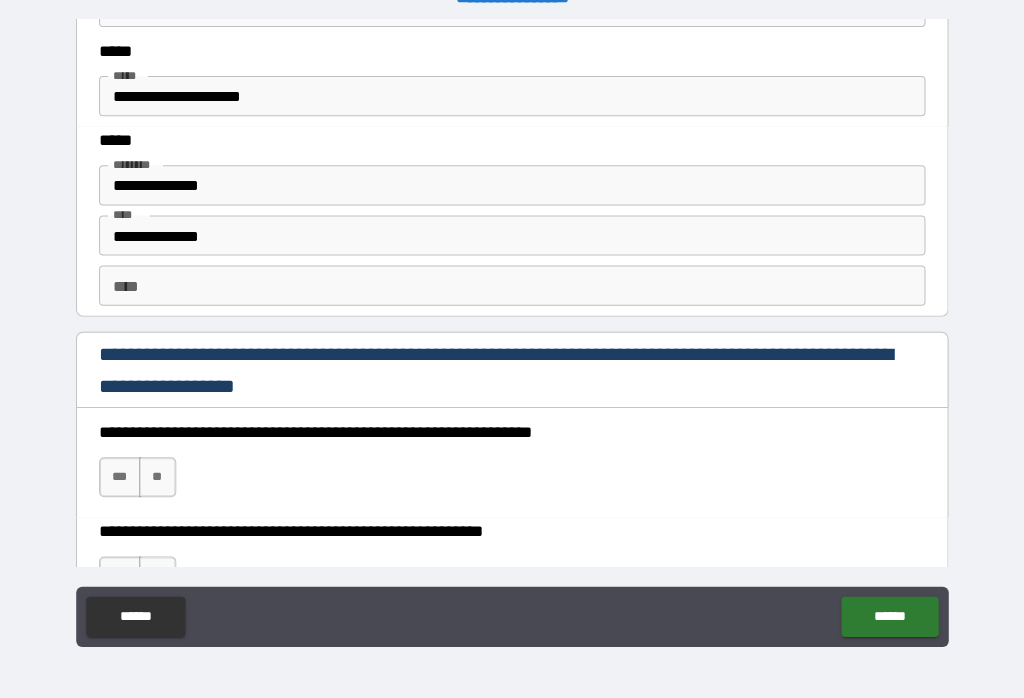 click on "**********" at bounding box center (512, 187) 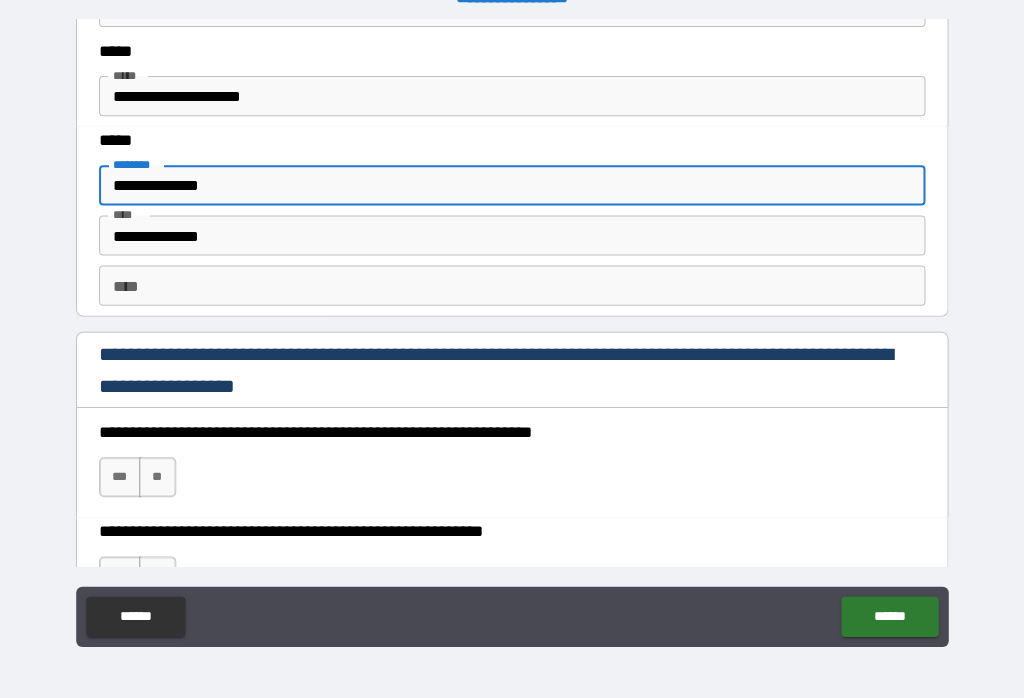 type on "**********" 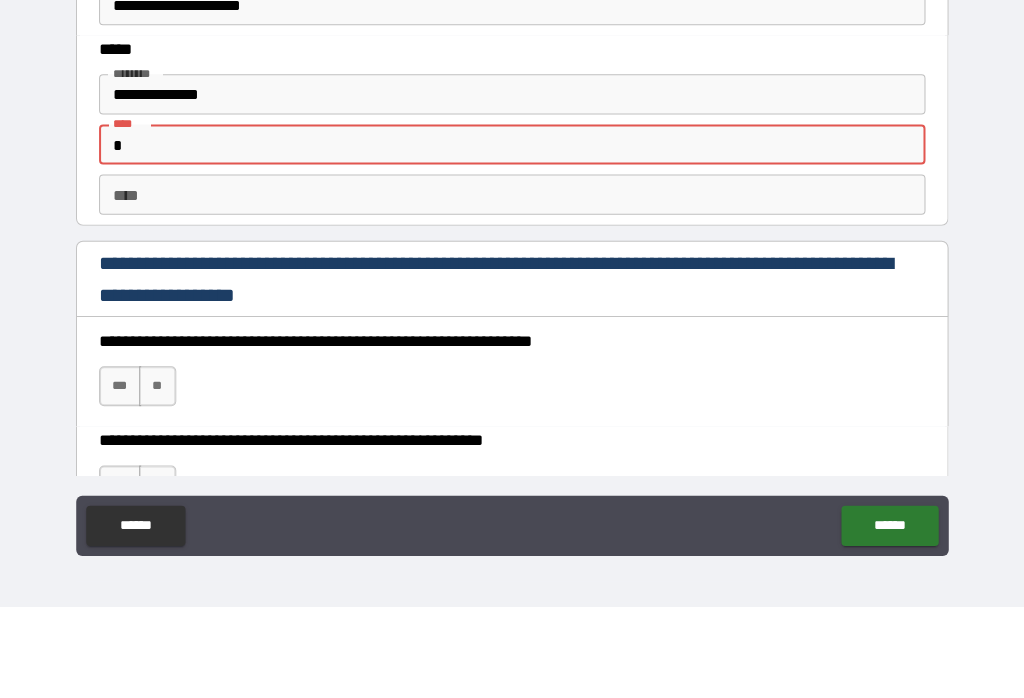 type on "*" 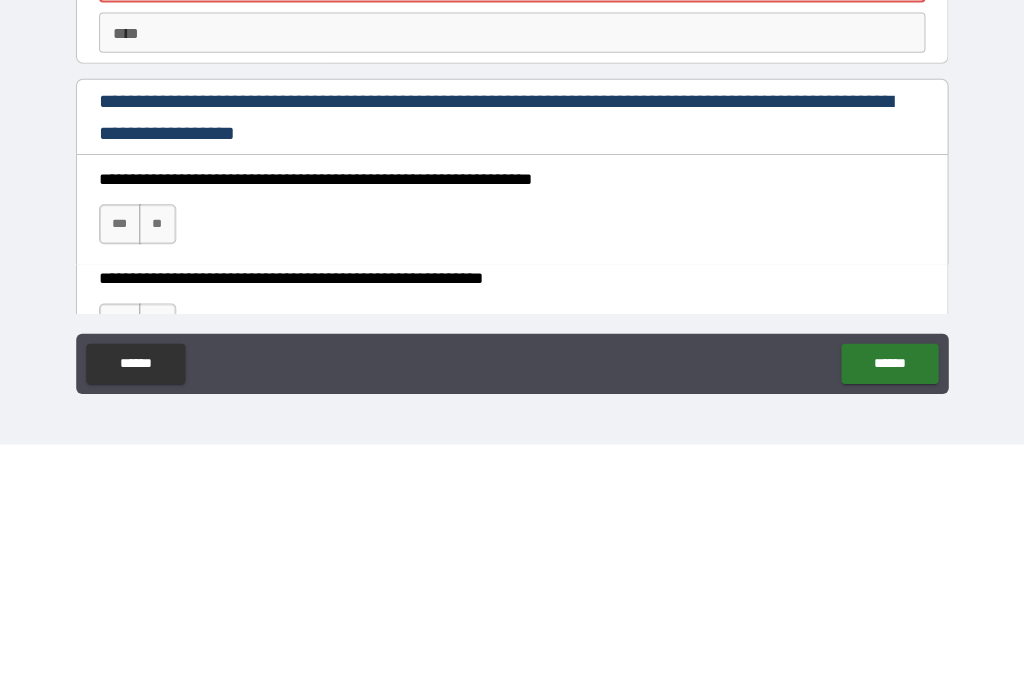 click on "***" at bounding box center [121, 478] 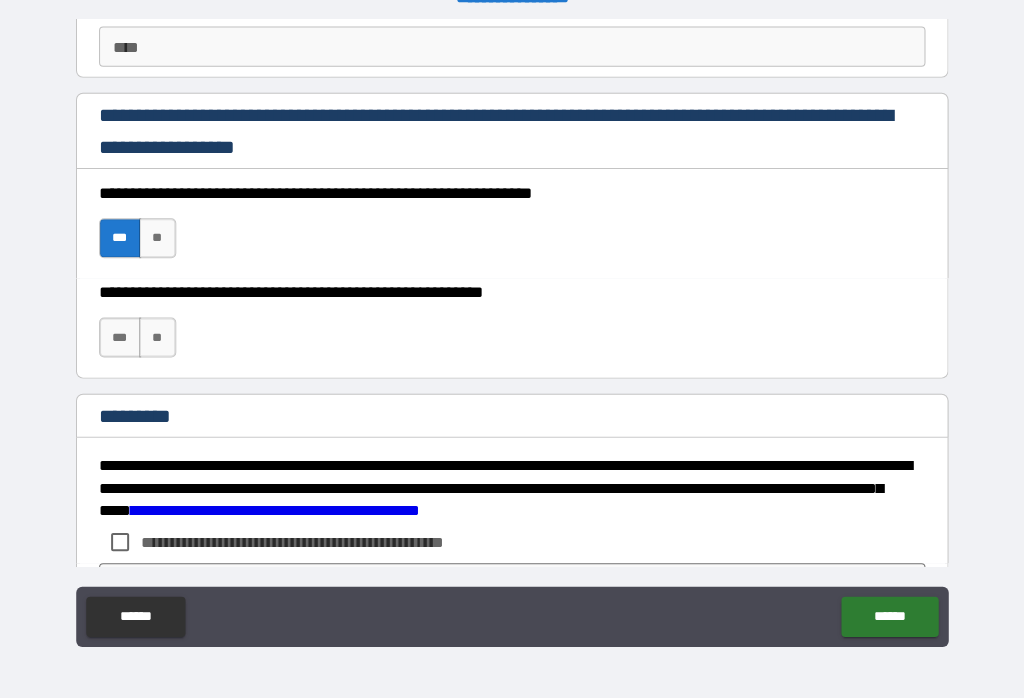 scroll, scrollTop: 2917, scrollLeft: 0, axis: vertical 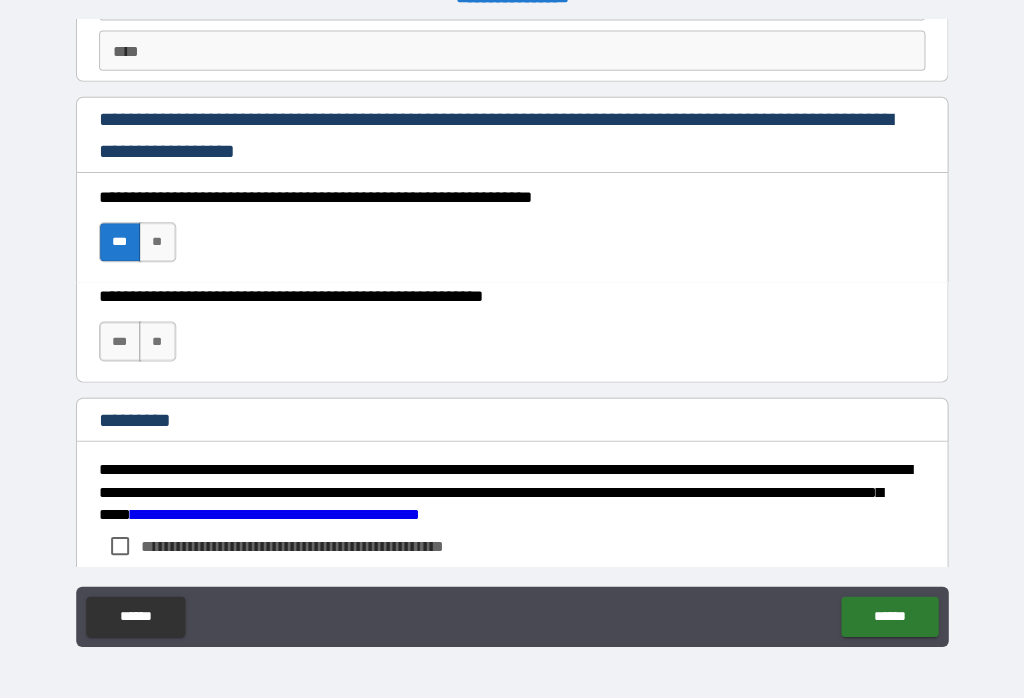 click on "***" at bounding box center (121, 342) 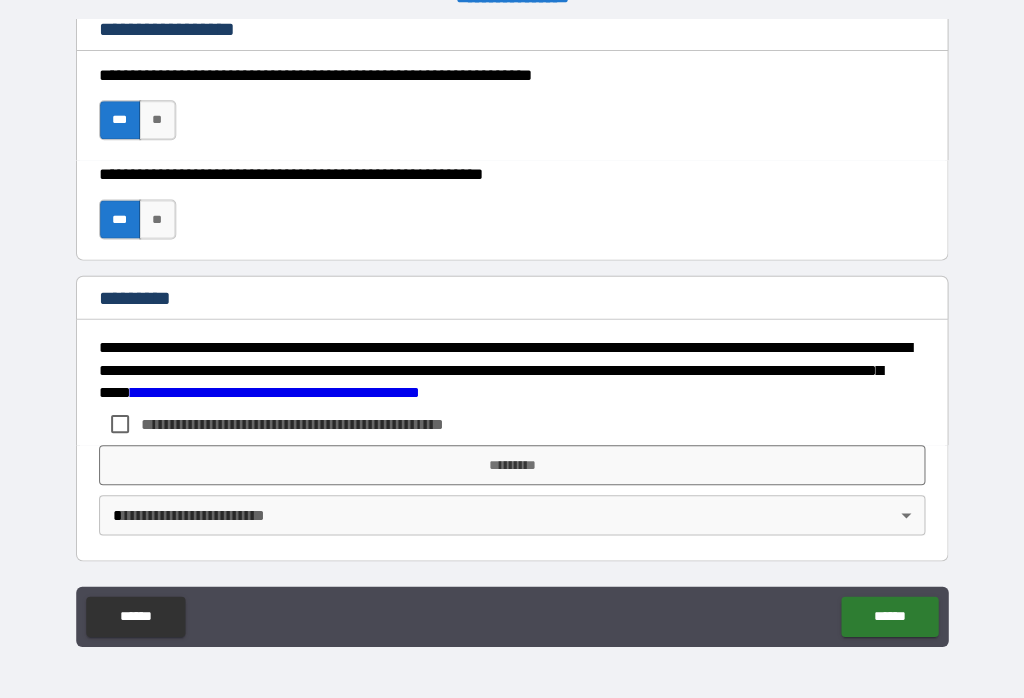 scroll, scrollTop: 3038, scrollLeft: 0, axis: vertical 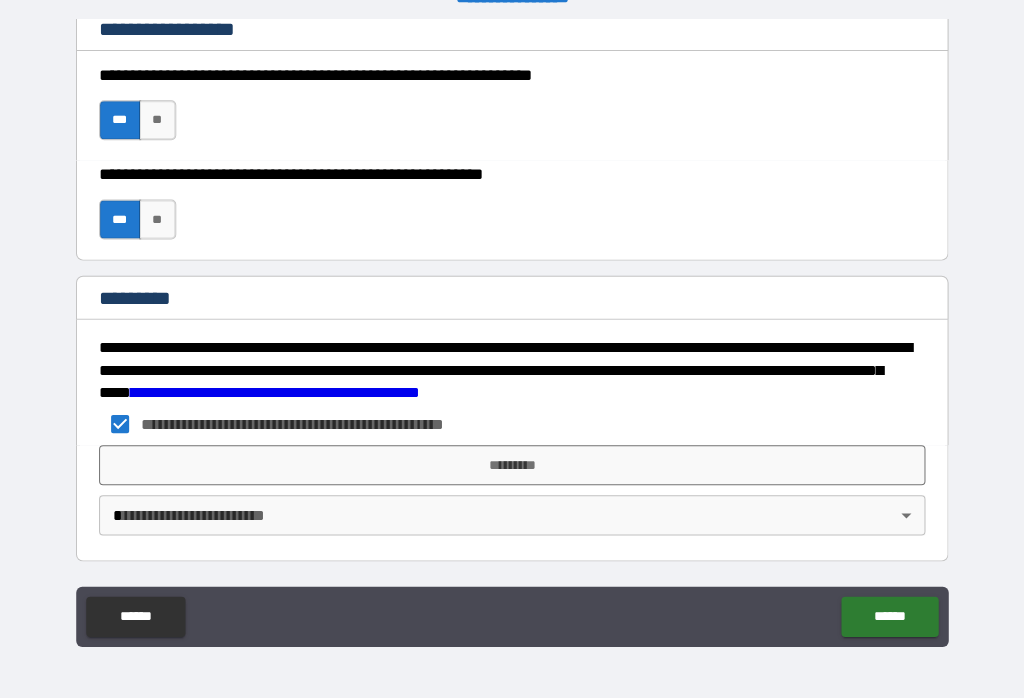 click on "*********" at bounding box center (512, 466) 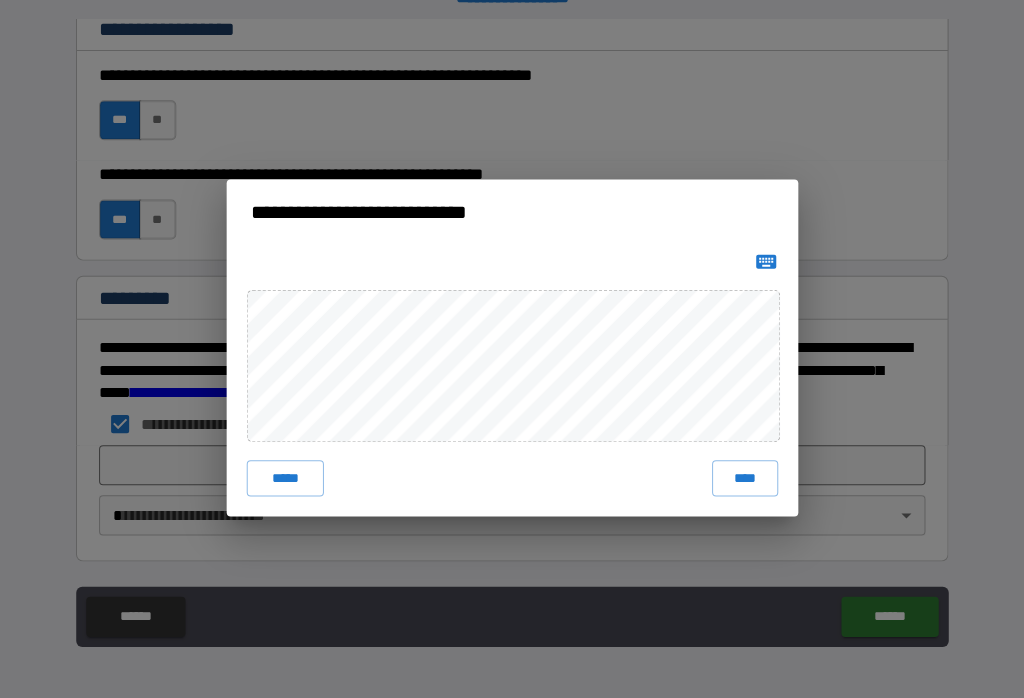 click on "****" at bounding box center (744, 479) 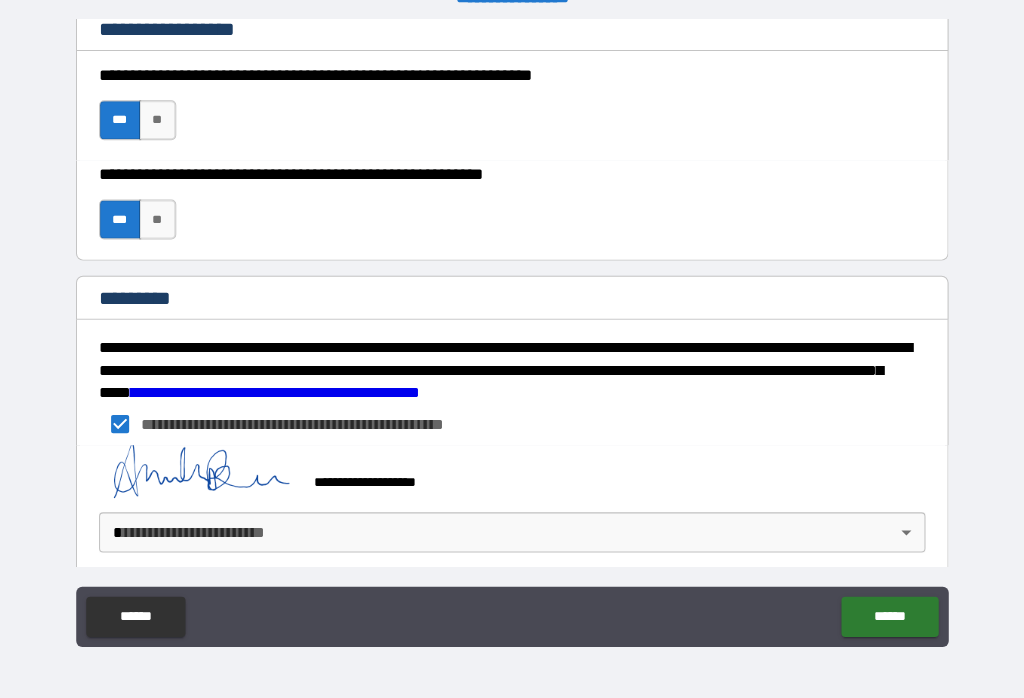 click on "[FIRST] [LAST] [STREET] [CITY] [STATE] [ZIP] [COUNTRY] [PHONE] [EMAIL] [SSN] [CREDIT_CARD] [DOB] [AGE]" at bounding box center (512, 333) 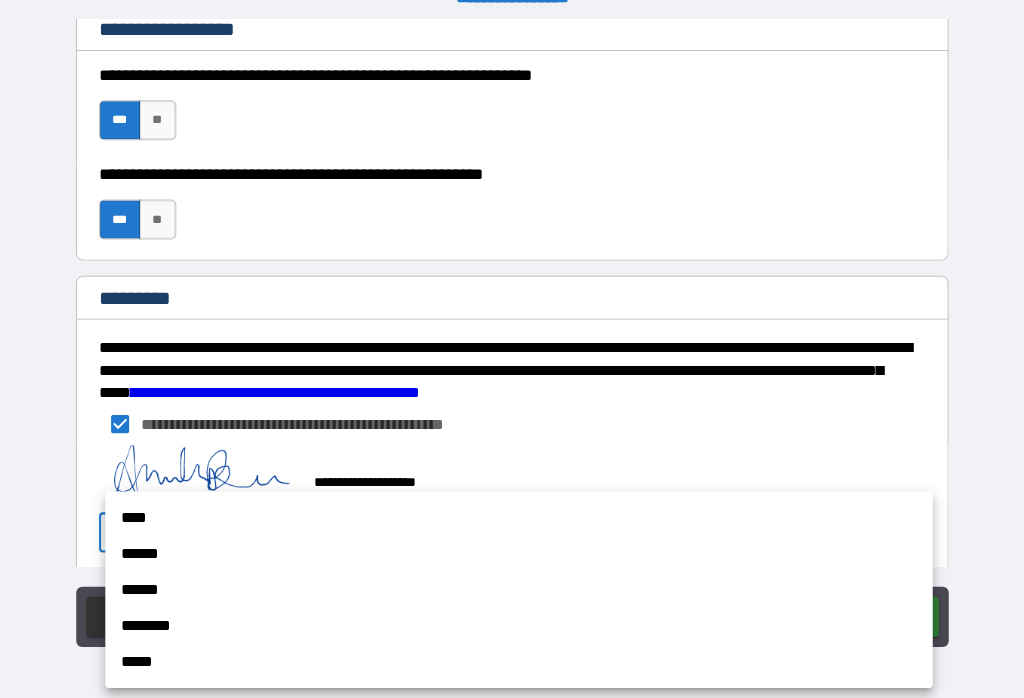 click on "****" at bounding box center [518, 518] 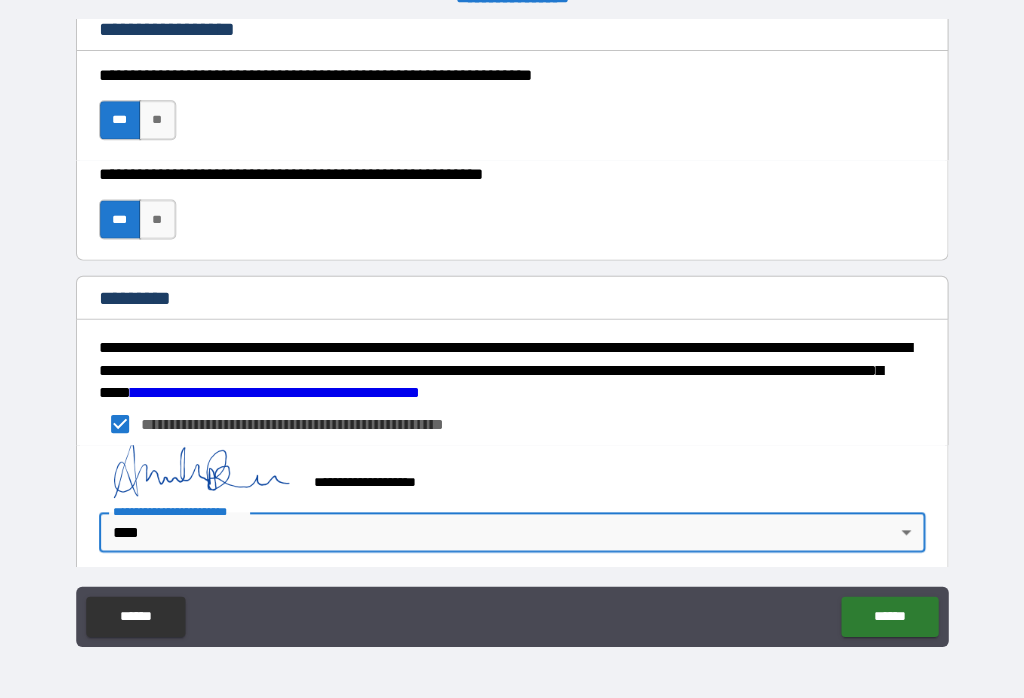 click on "******" at bounding box center (888, 617) 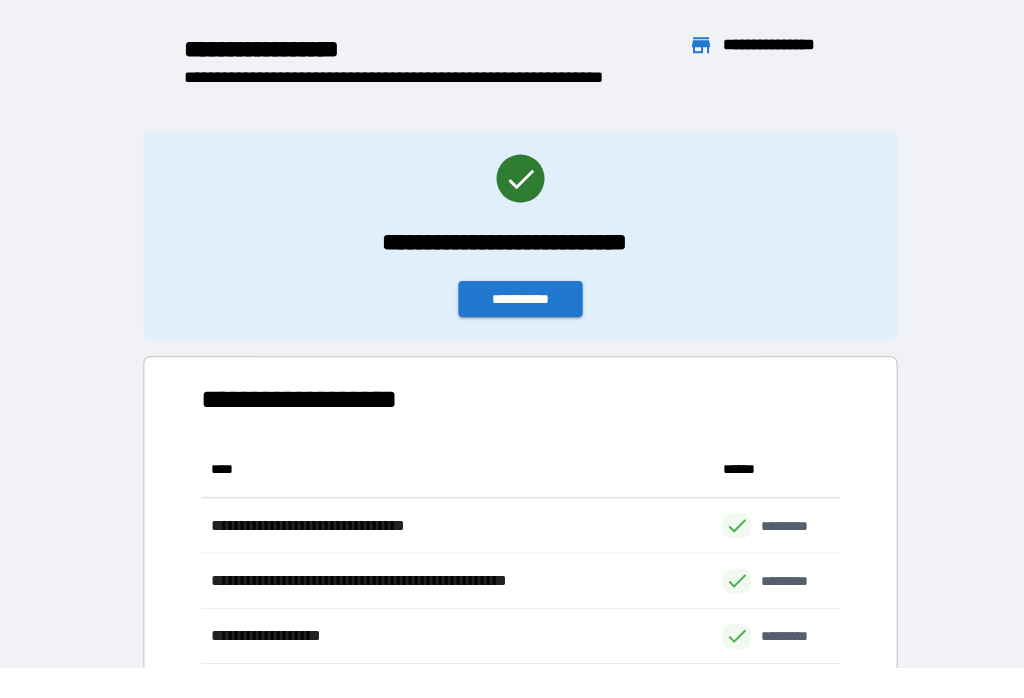 scroll, scrollTop: 276, scrollLeft: 638, axis: both 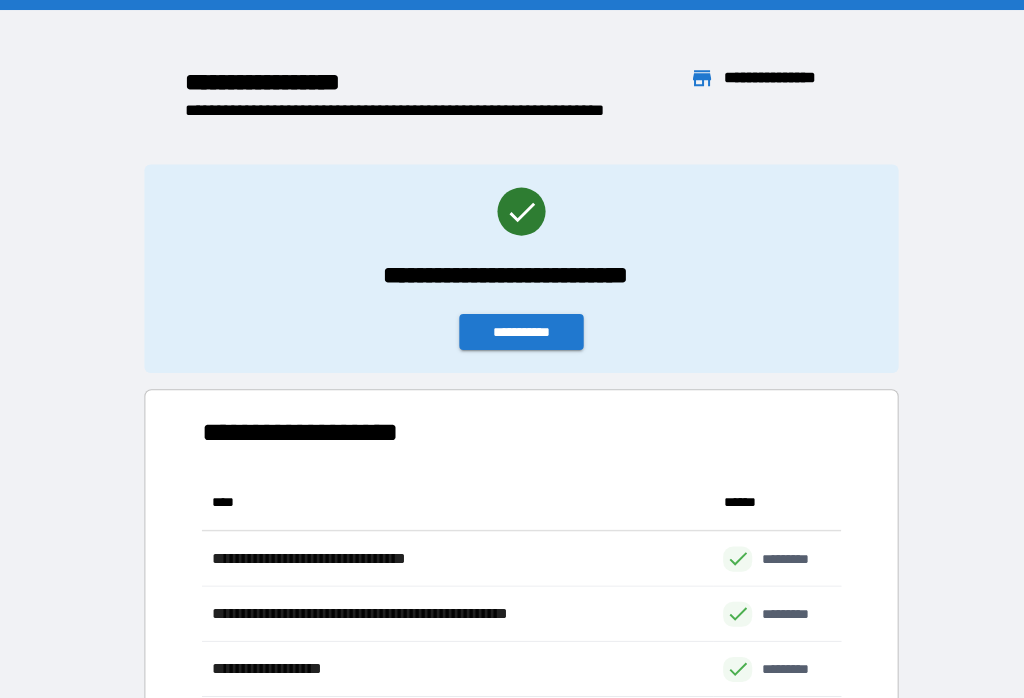 click on "**********" at bounding box center (520, 331) 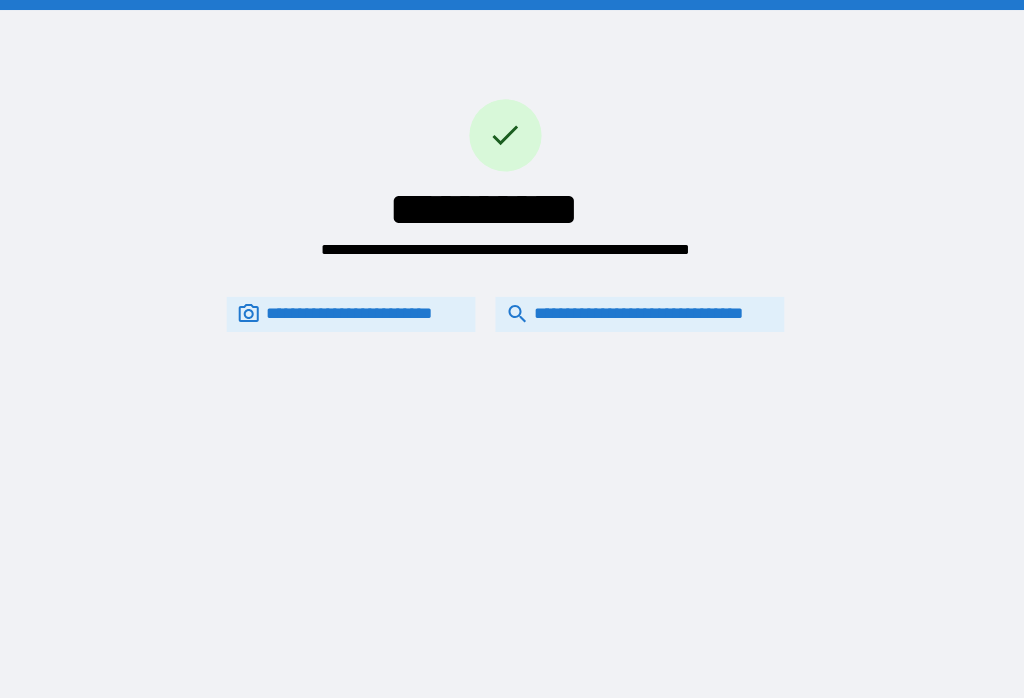 click on "**********" at bounding box center (638, 313) 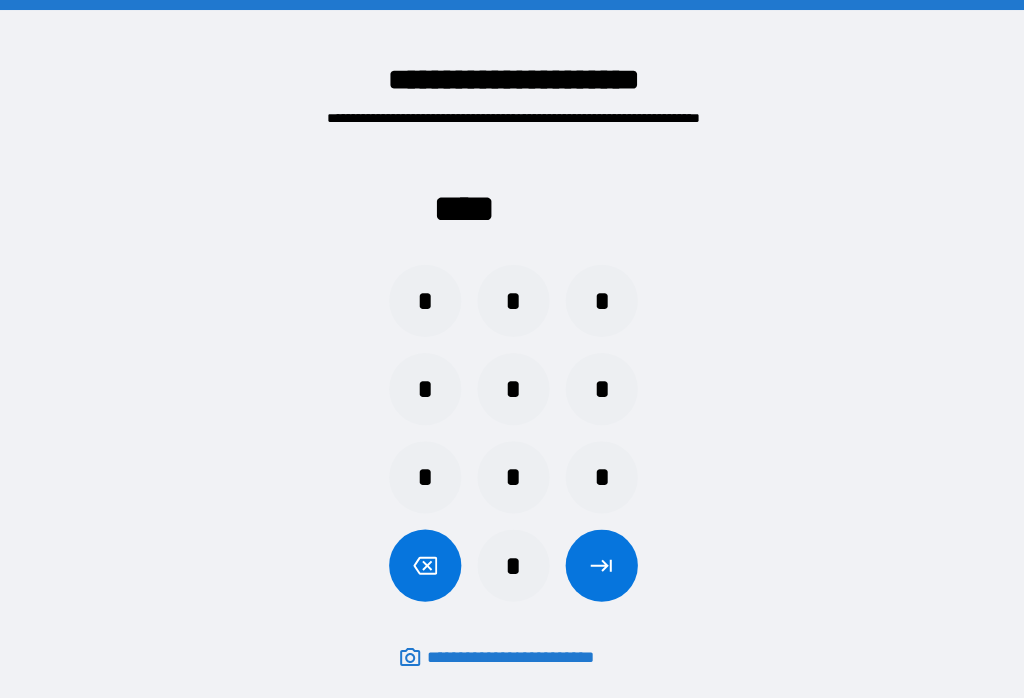 click on "*" at bounding box center [424, 476] 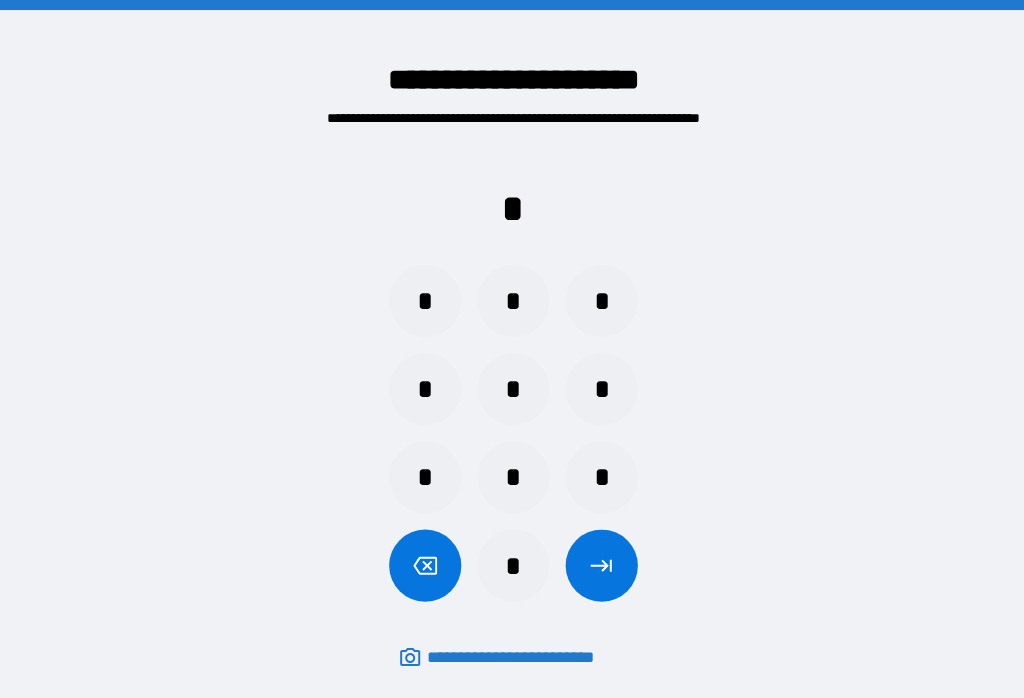click on "*" at bounding box center (600, 476) 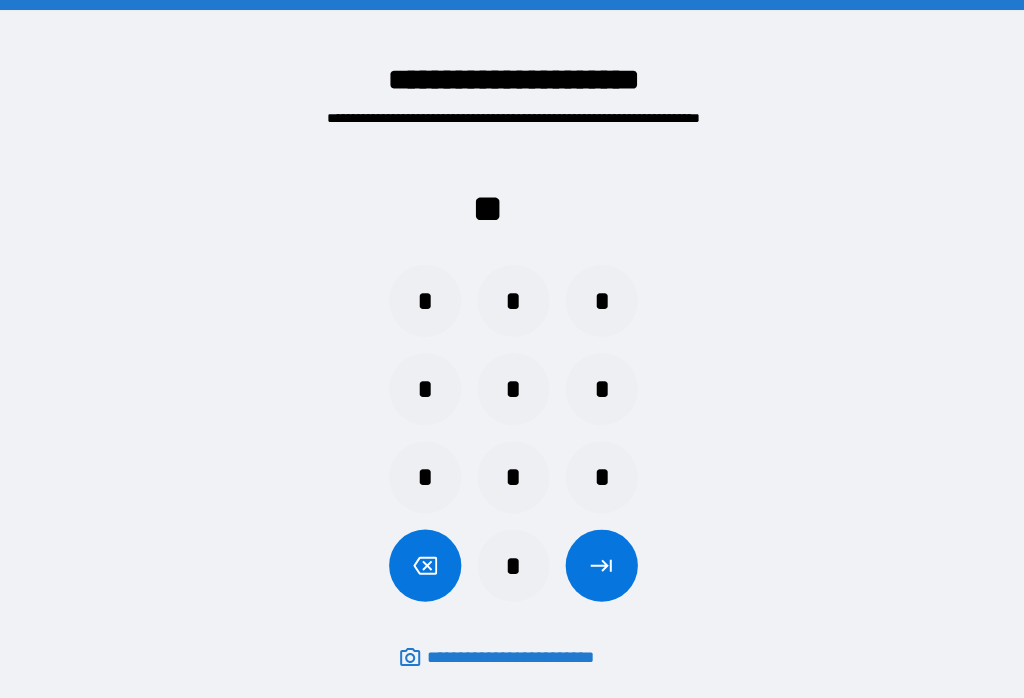 click on "*" at bounding box center (424, 476) 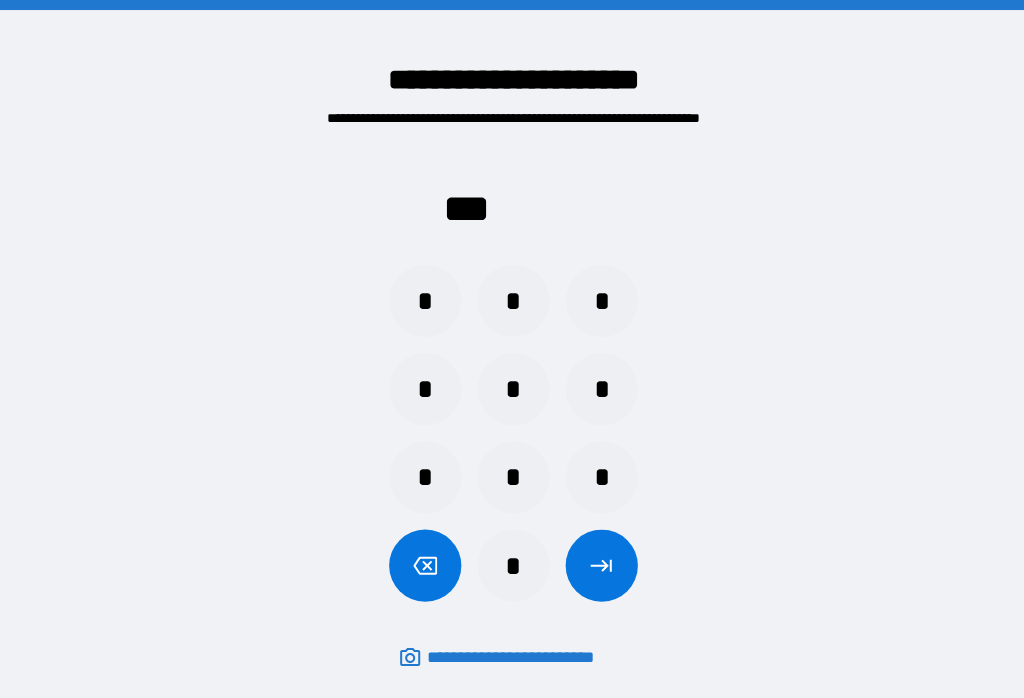 click at bounding box center (600, 564) 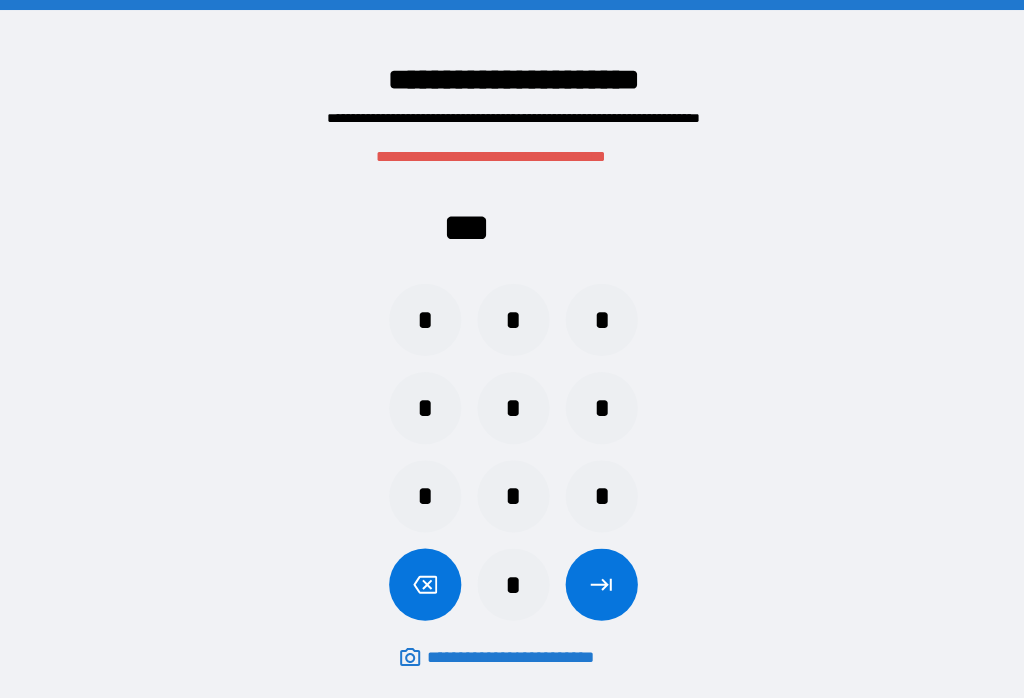 click at bounding box center [424, 583] 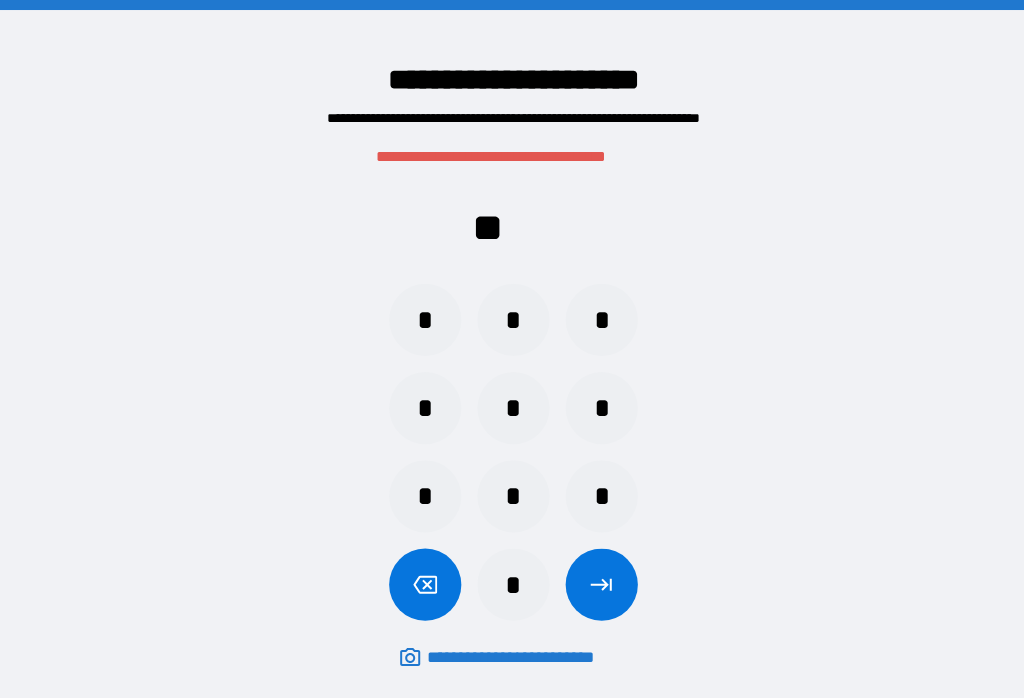 click at bounding box center (424, 583) 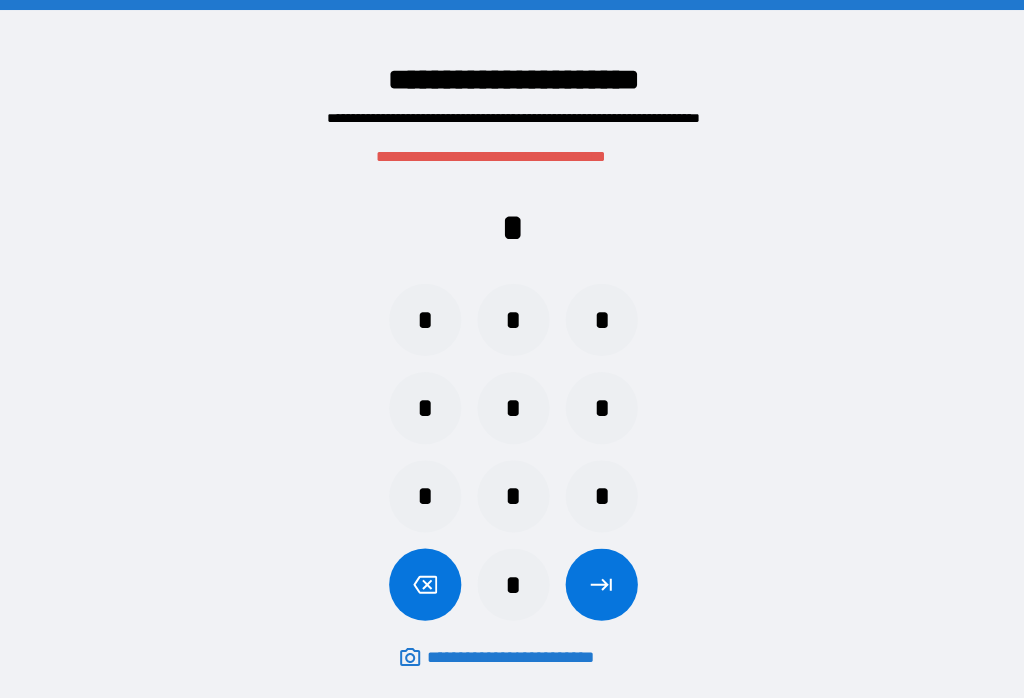 click on "*" at bounding box center (424, 495) 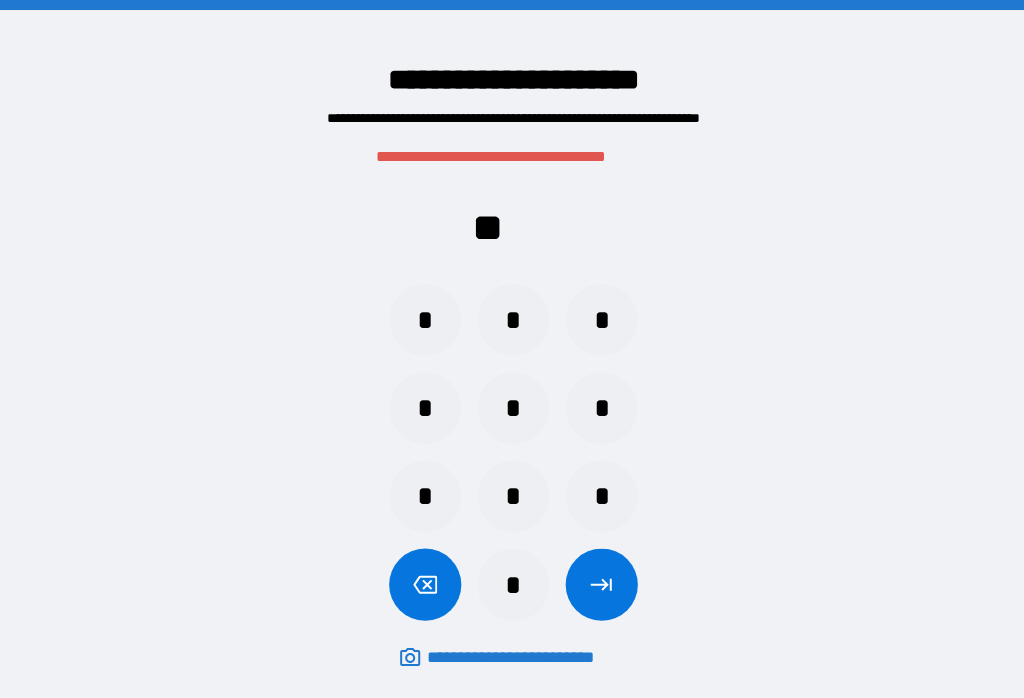 click 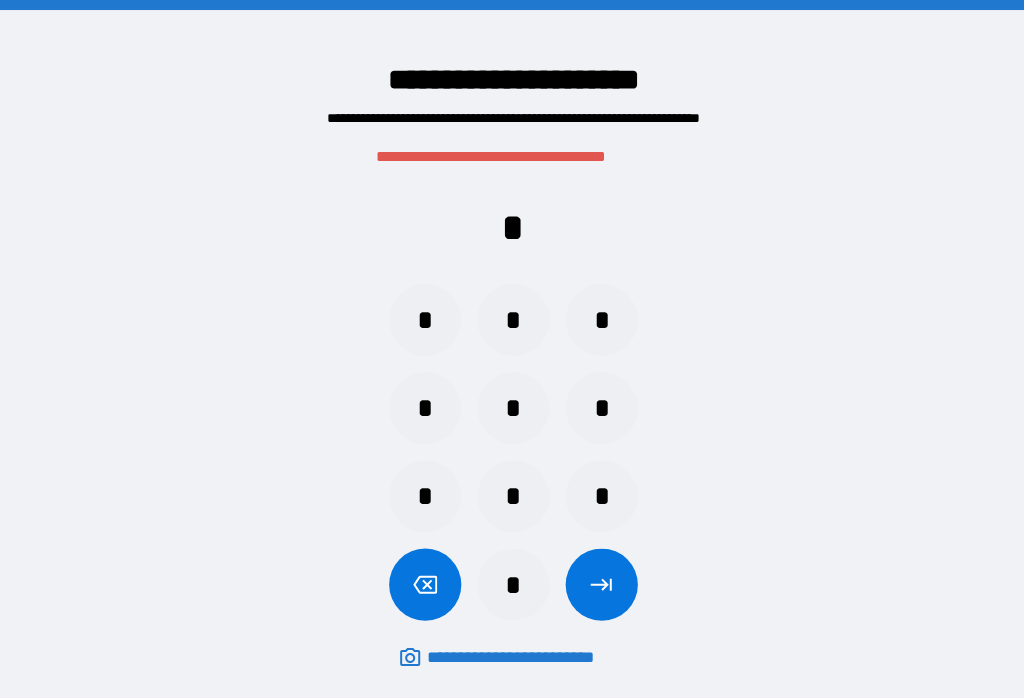 click on "*" at bounding box center (512, 495) 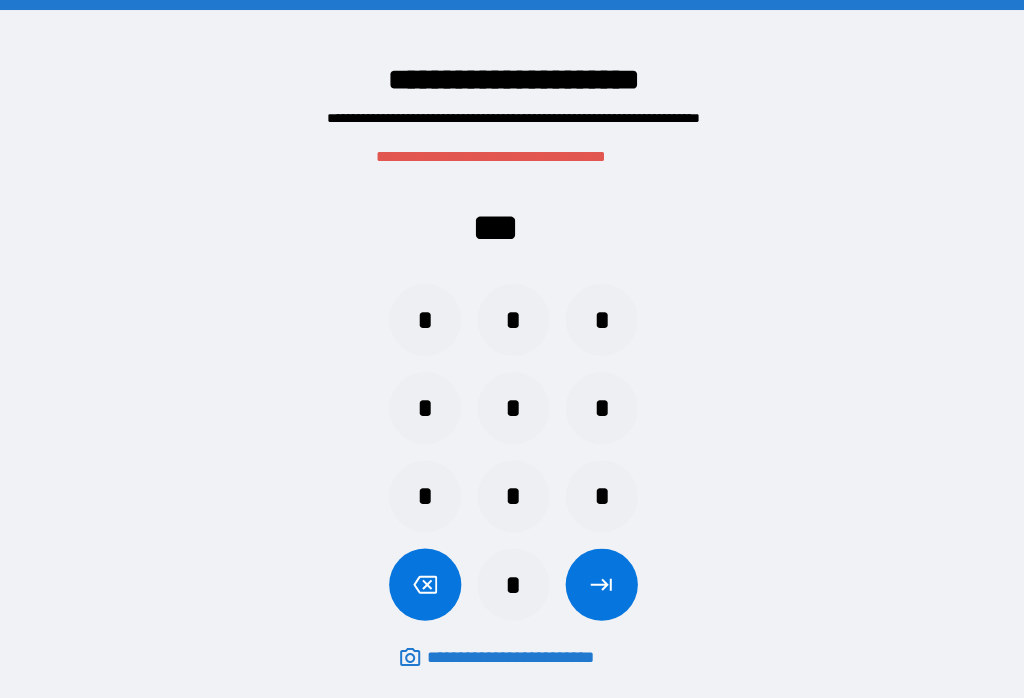 click on "*" at bounding box center (424, 495) 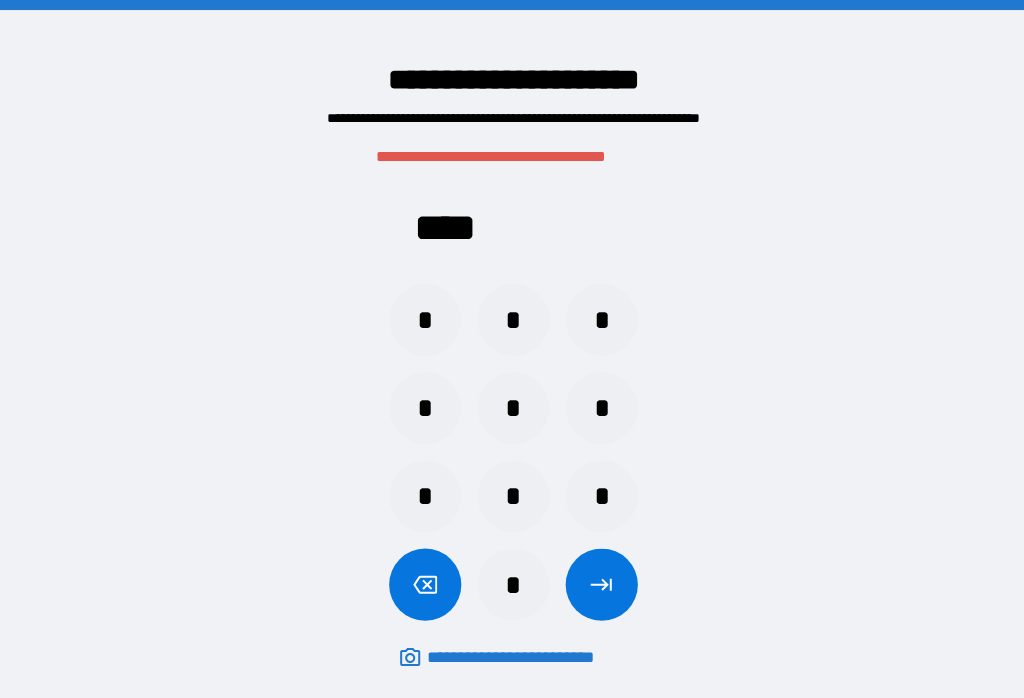click at bounding box center [600, 583] 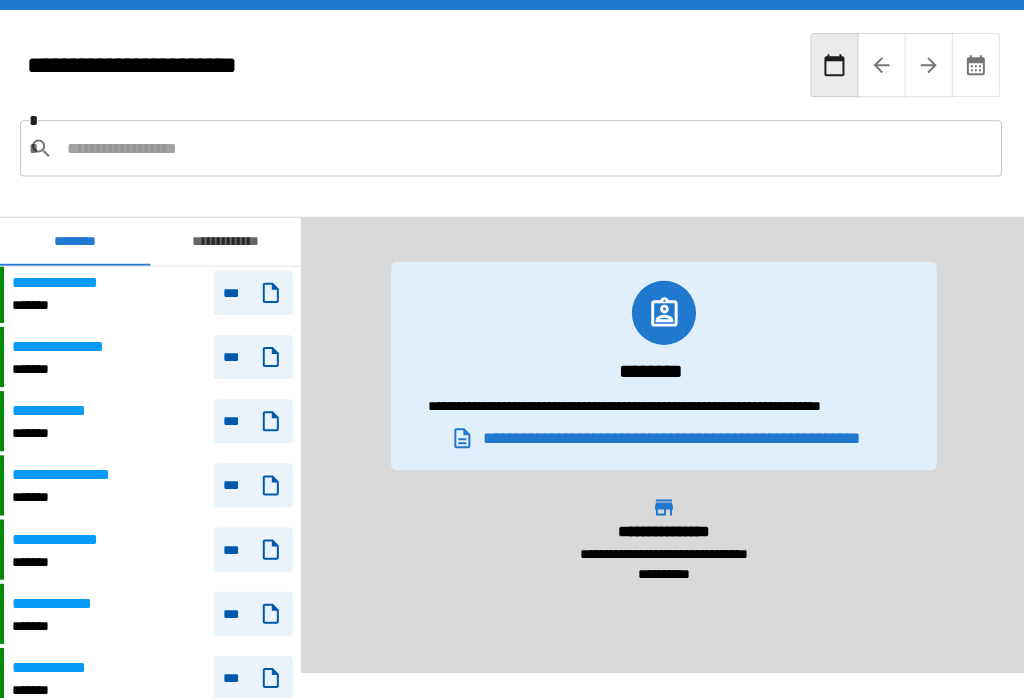 scroll, scrollTop: 1267, scrollLeft: 0, axis: vertical 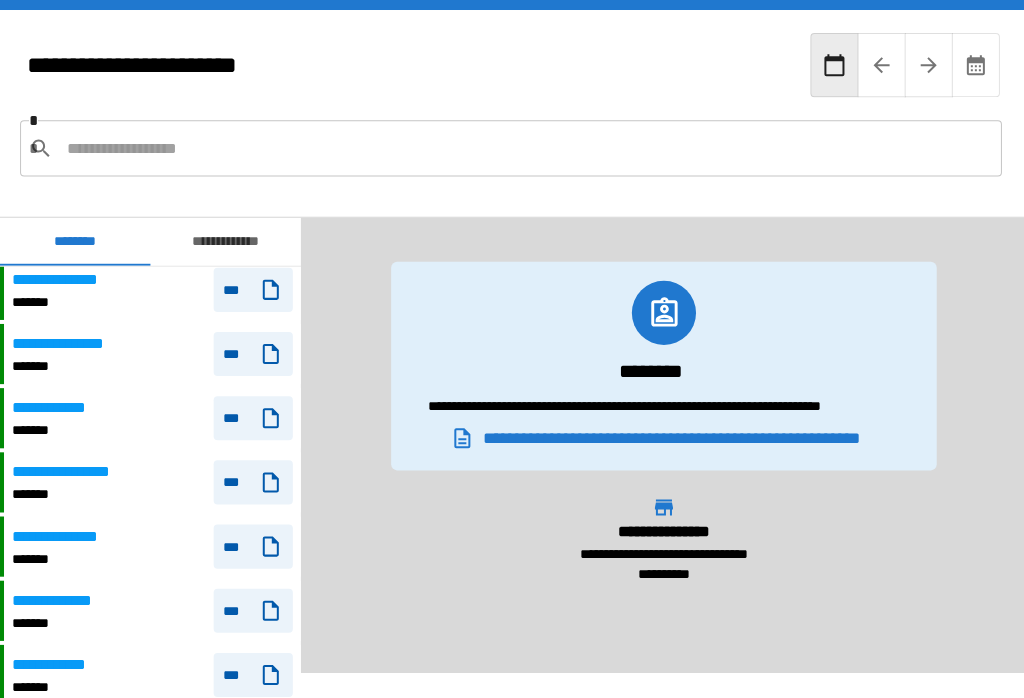 click on "**********" at bounding box center [152, 353] 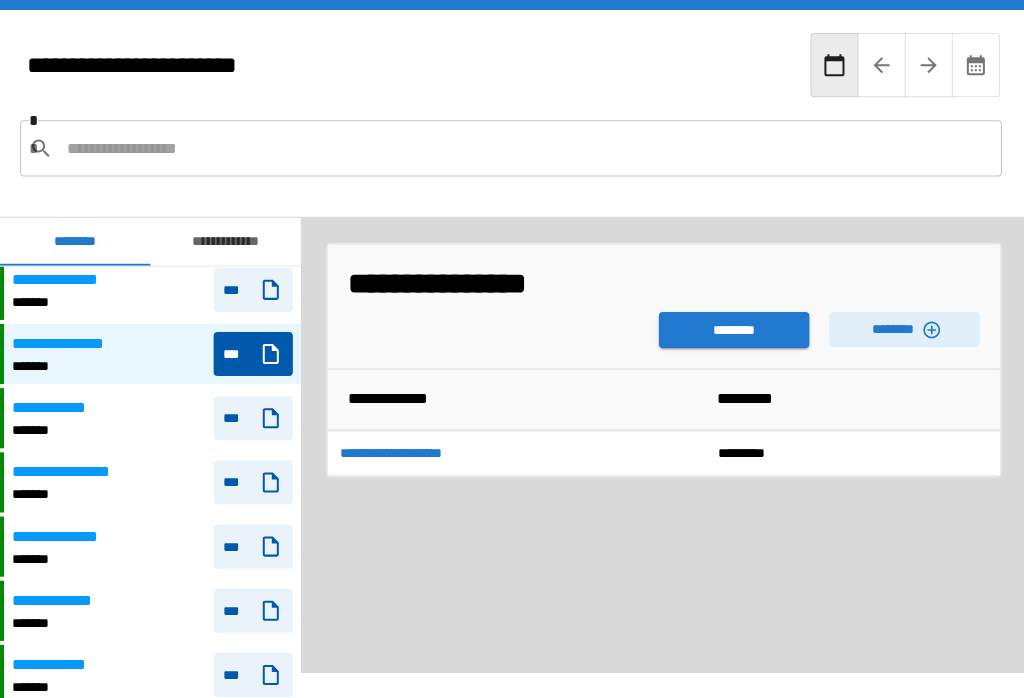 click on "********" at bounding box center [902, 328] 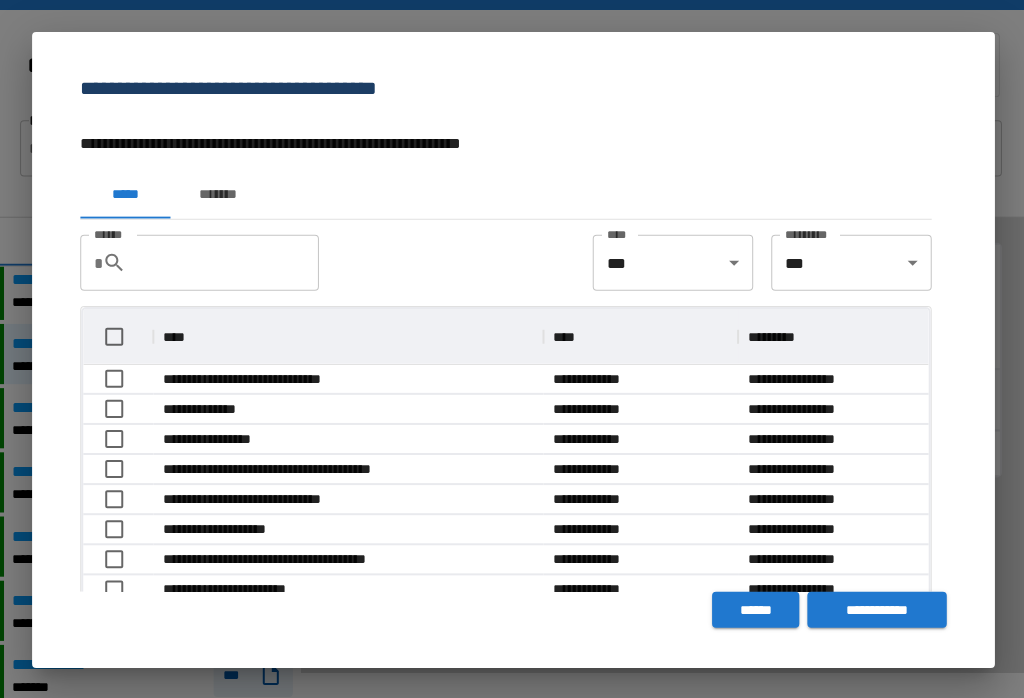 scroll, scrollTop: 0, scrollLeft: 1, axis: horizontal 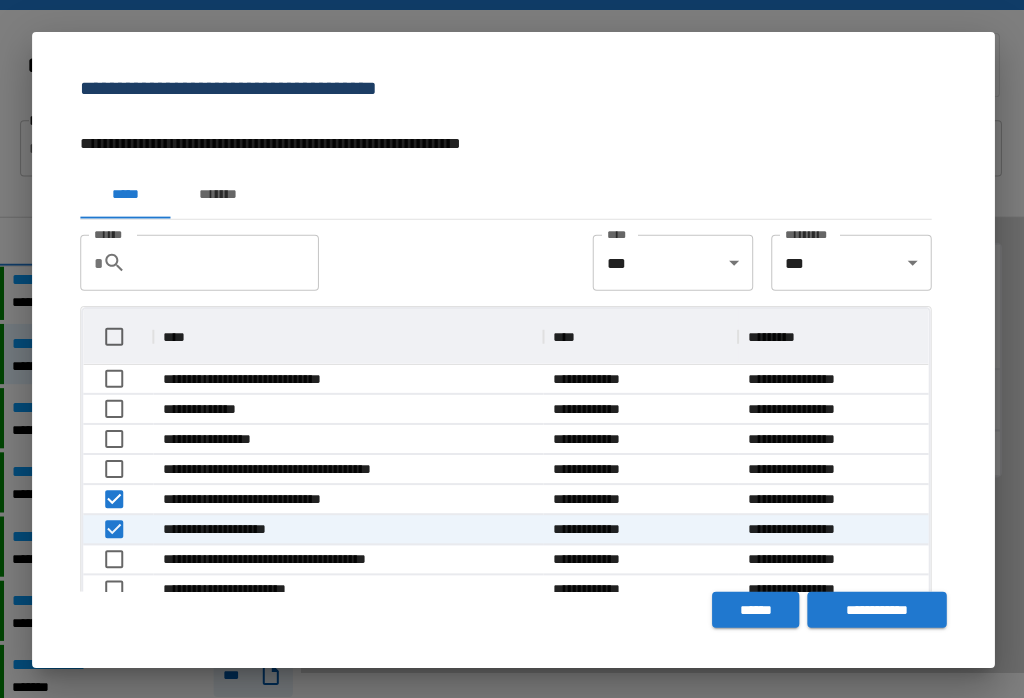 click on "**********" at bounding box center (874, 608) 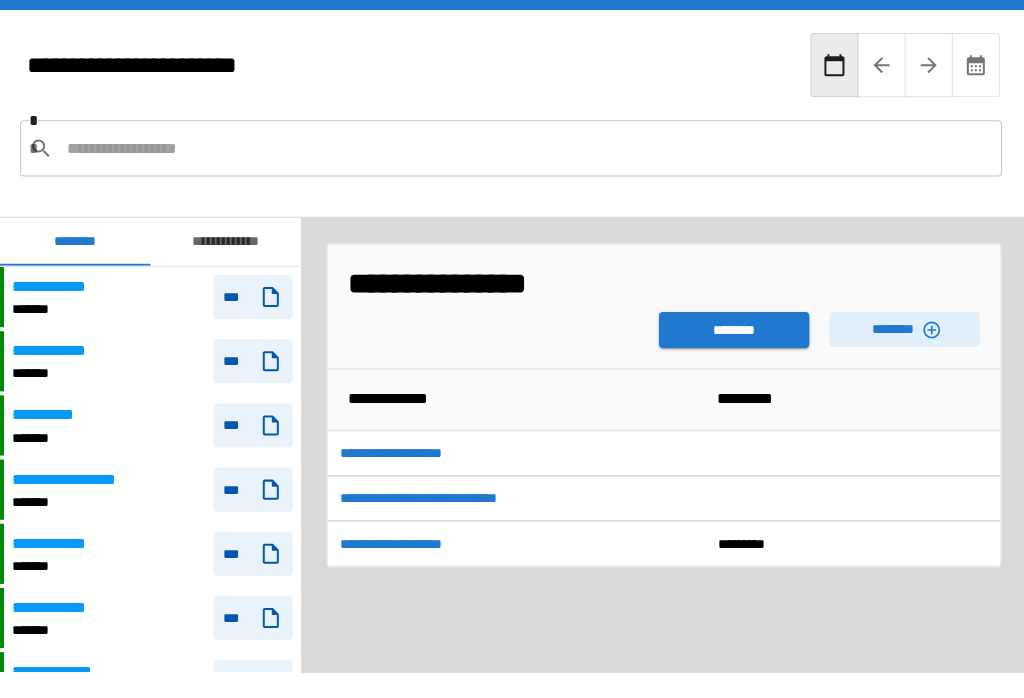 scroll, scrollTop: 1260, scrollLeft: 0, axis: vertical 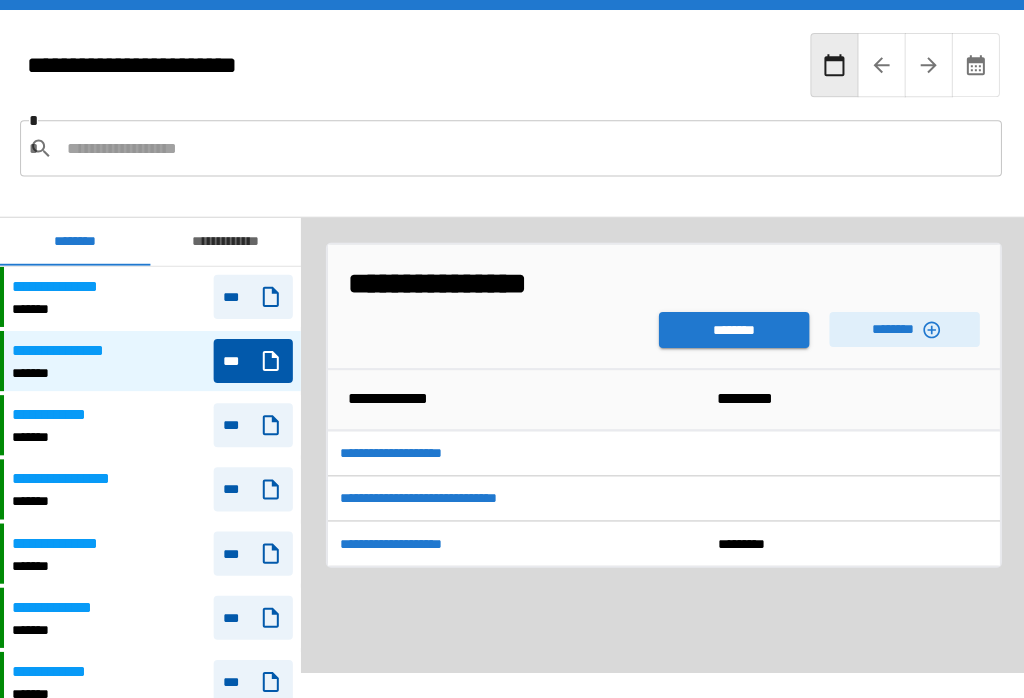 click on "********" at bounding box center [732, 329] 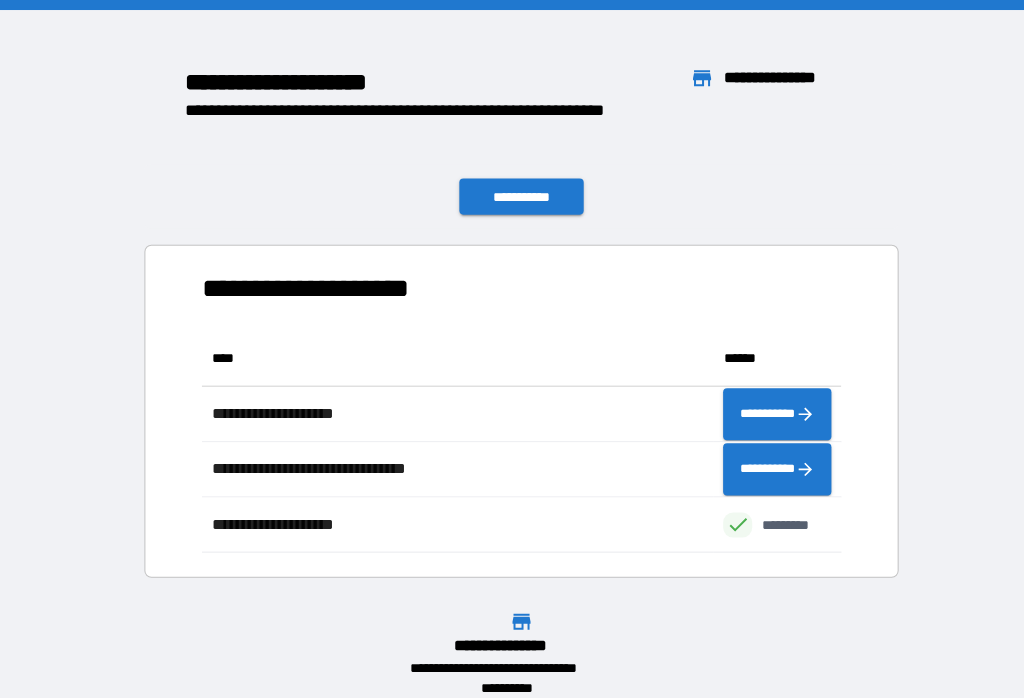 scroll, scrollTop: 221, scrollLeft: 638, axis: both 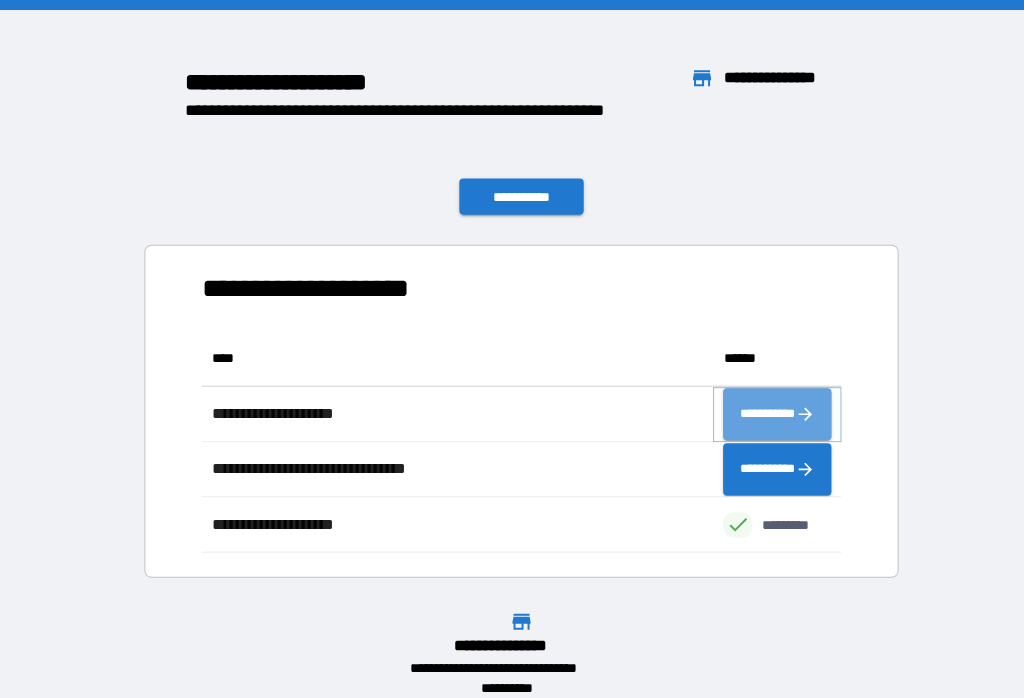 click on "**********" at bounding box center (775, 413) 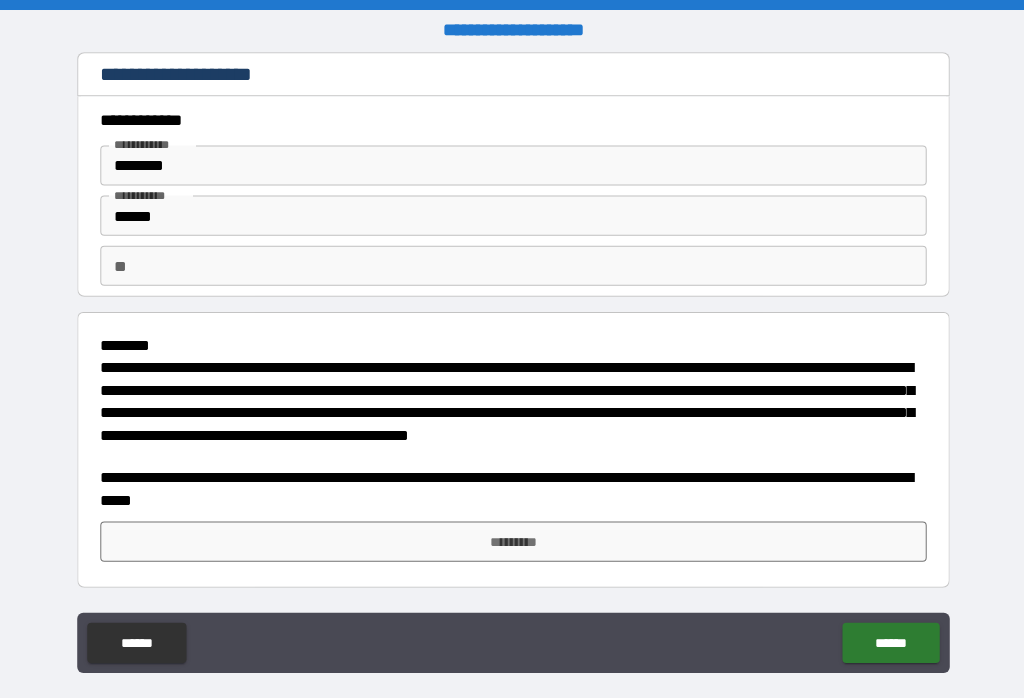 click on "*********" at bounding box center [512, 540] 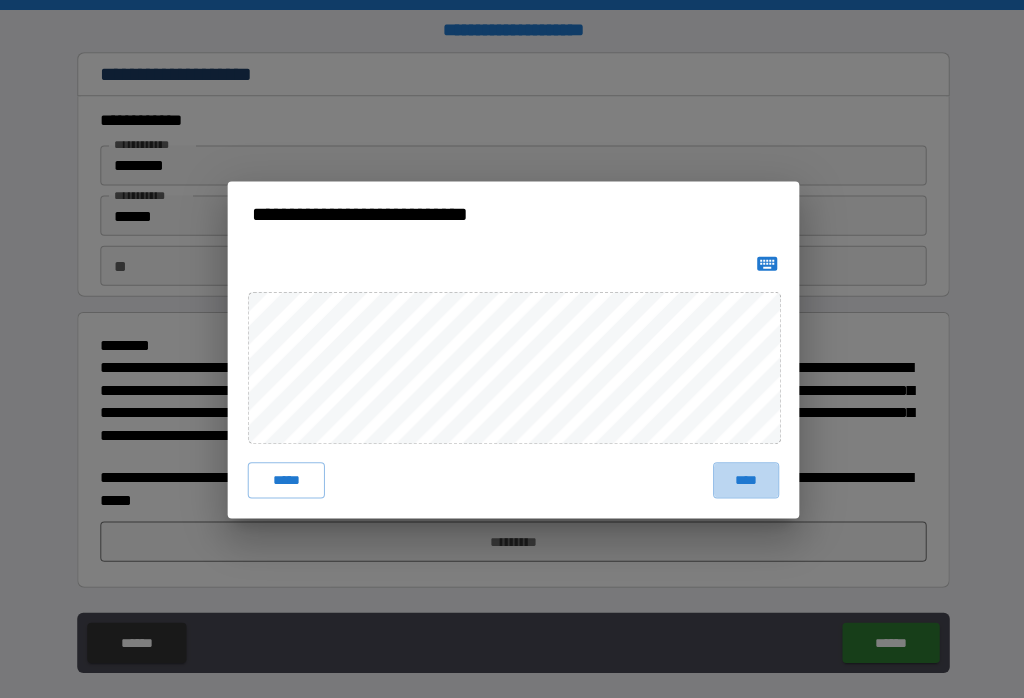 click on "****" at bounding box center [744, 479] 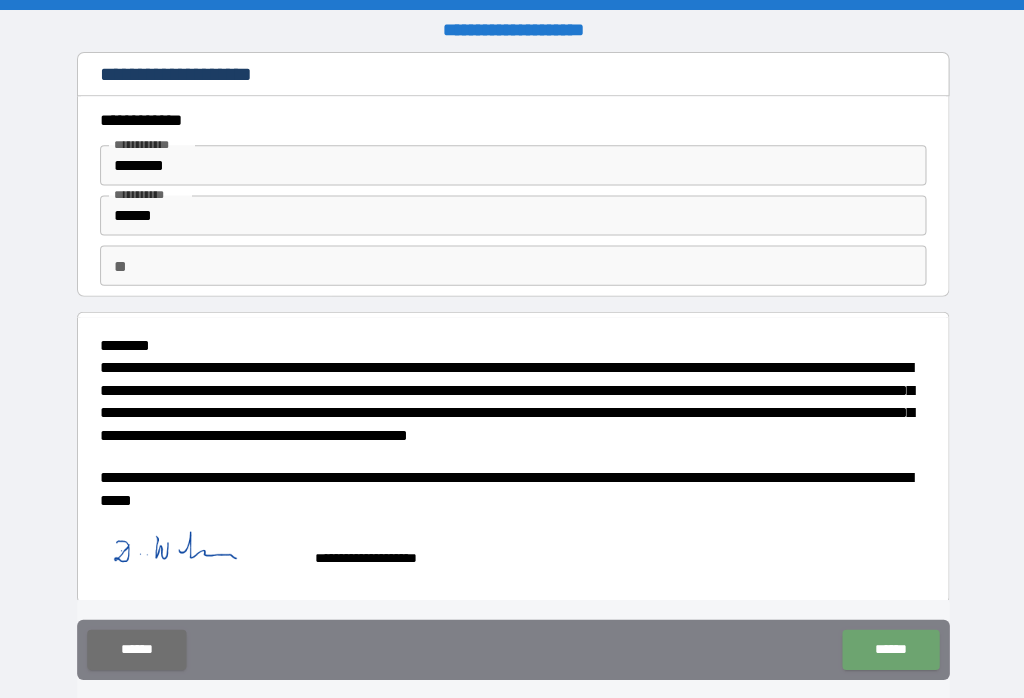 click on "******" at bounding box center (888, 648) 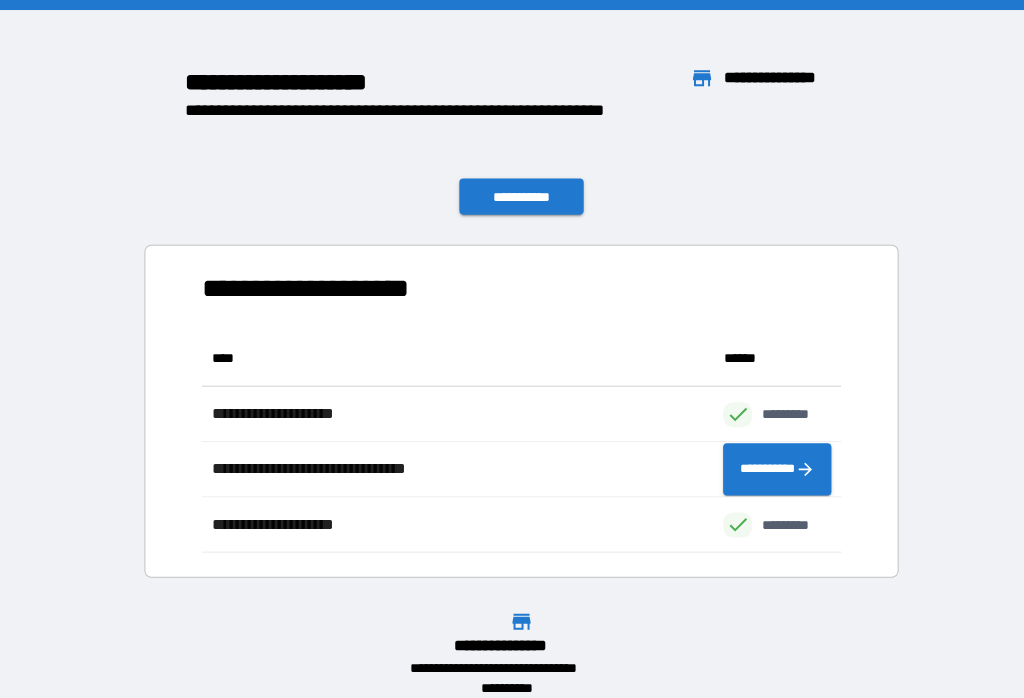 scroll, scrollTop: 1, scrollLeft: 1, axis: both 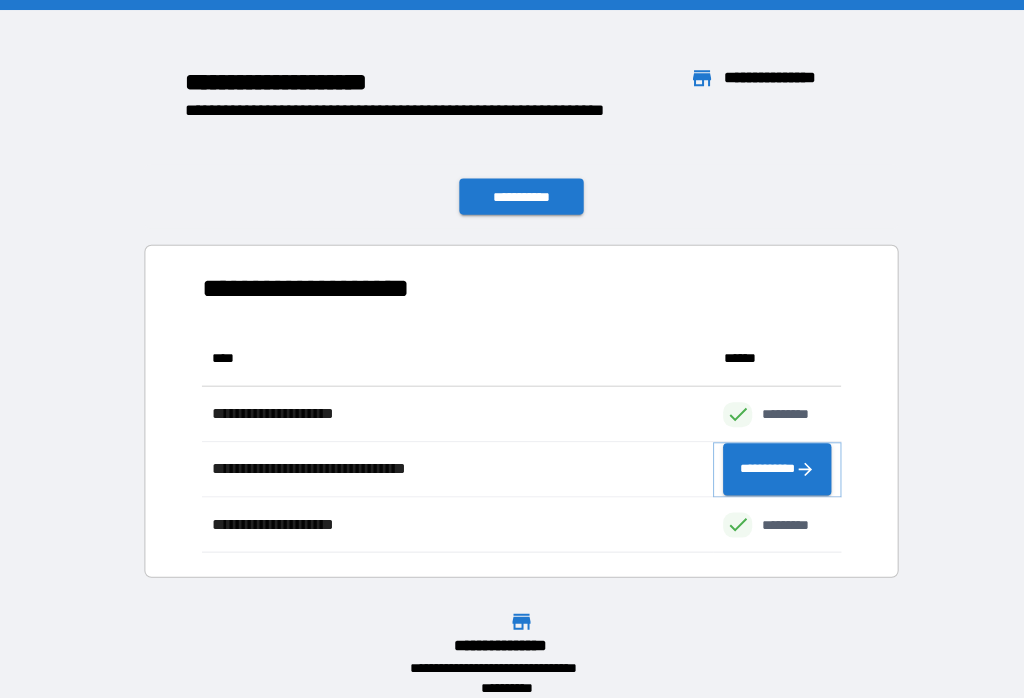 click on "**********" at bounding box center (775, 468) 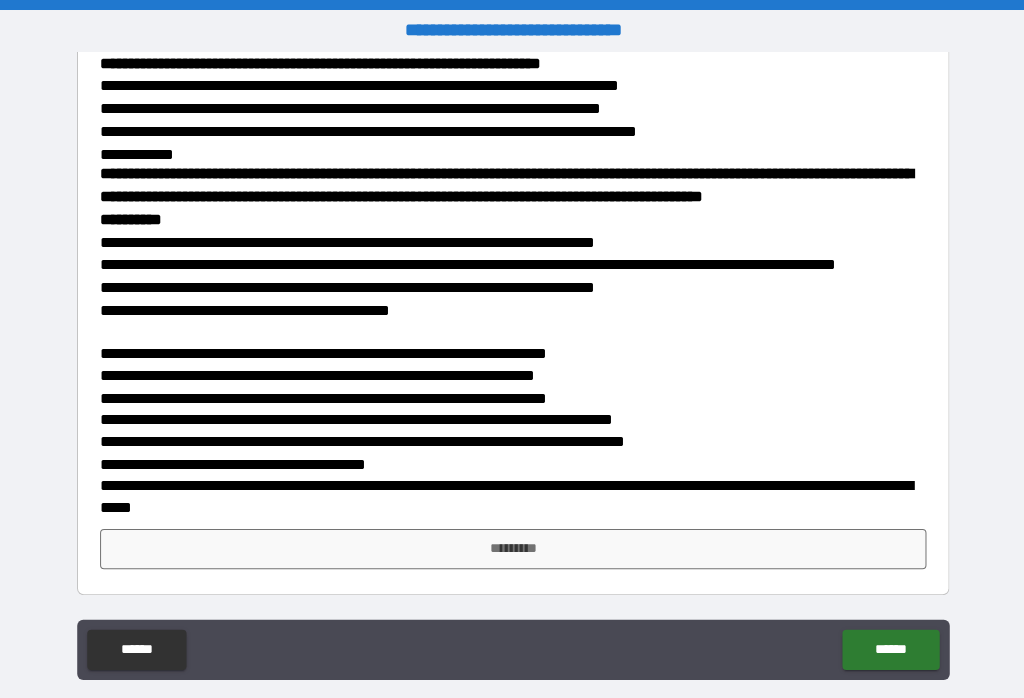 scroll, scrollTop: 1599, scrollLeft: 0, axis: vertical 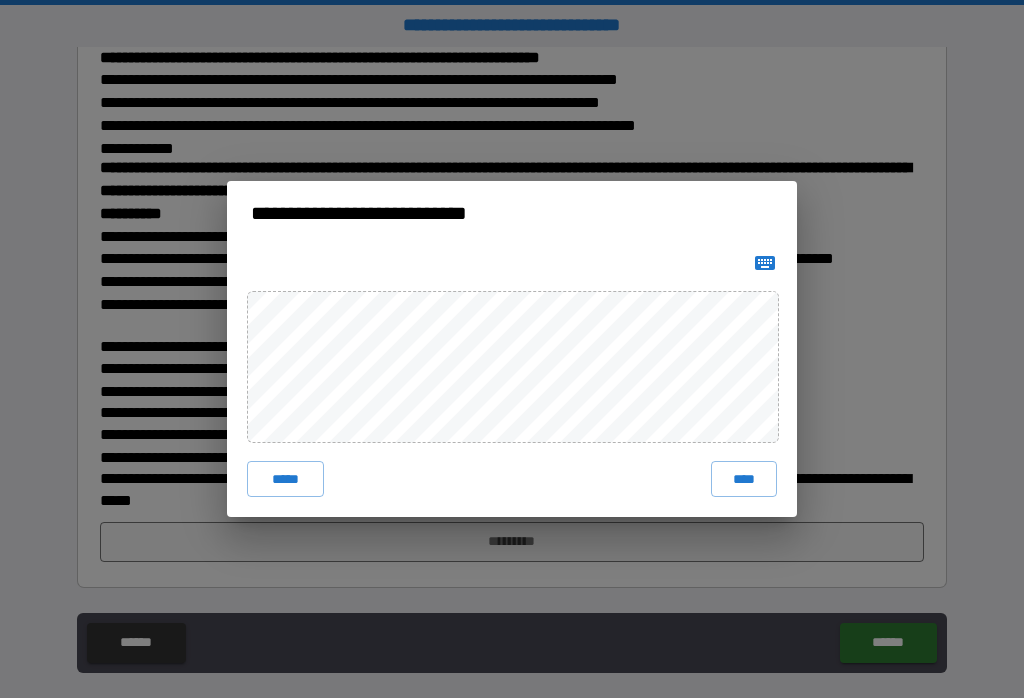 click on "****" at bounding box center (744, 479) 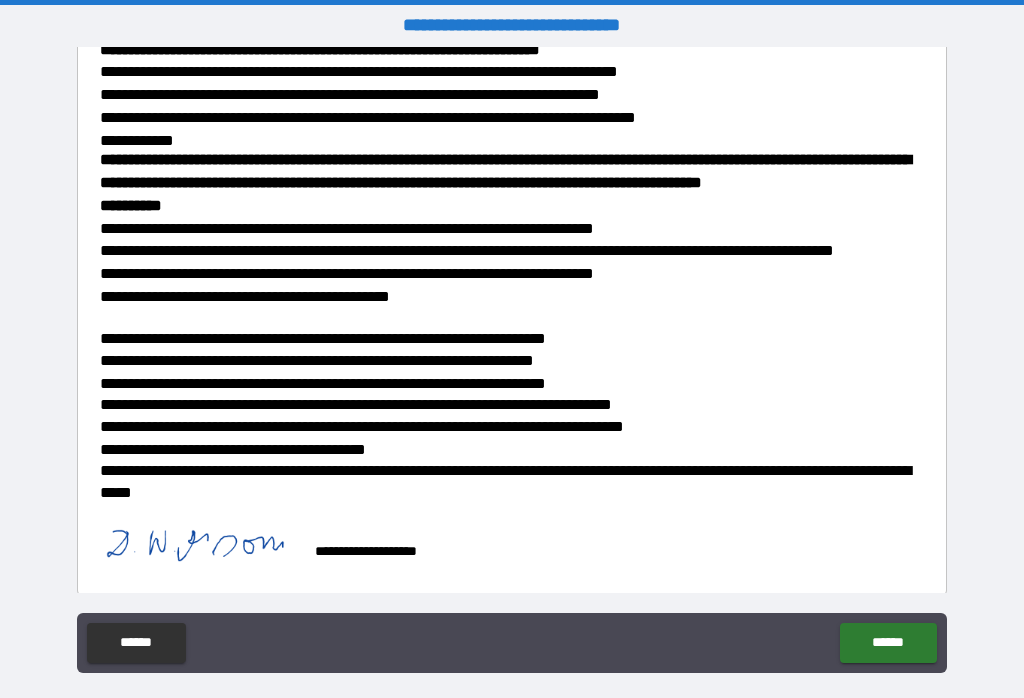 click on "******" at bounding box center (888, 643) 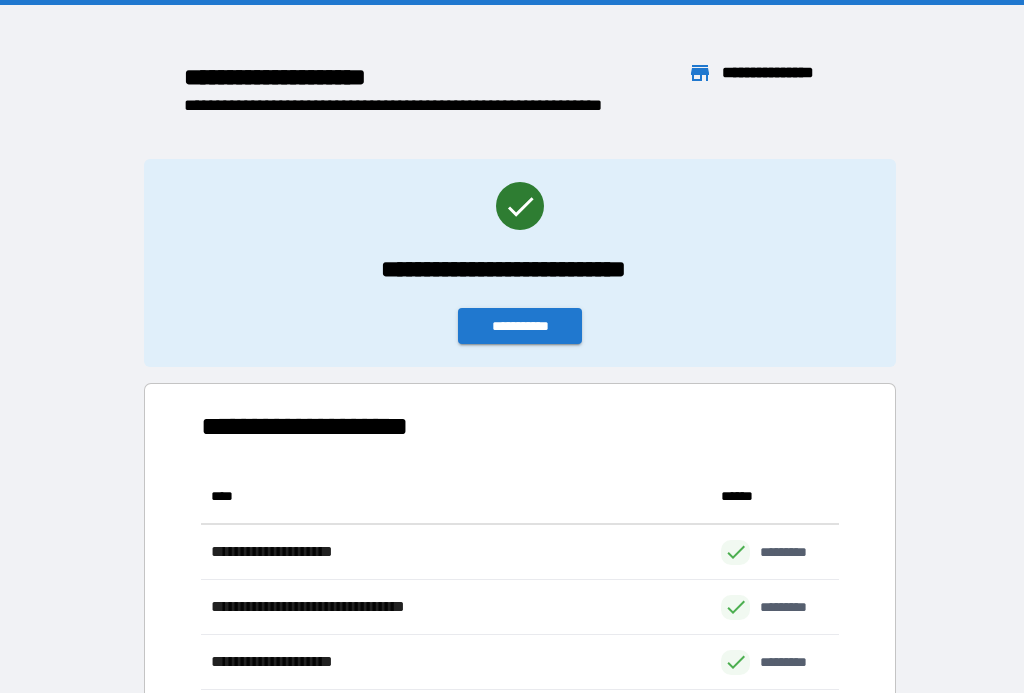 scroll, scrollTop: 221, scrollLeft: 638, axis: both 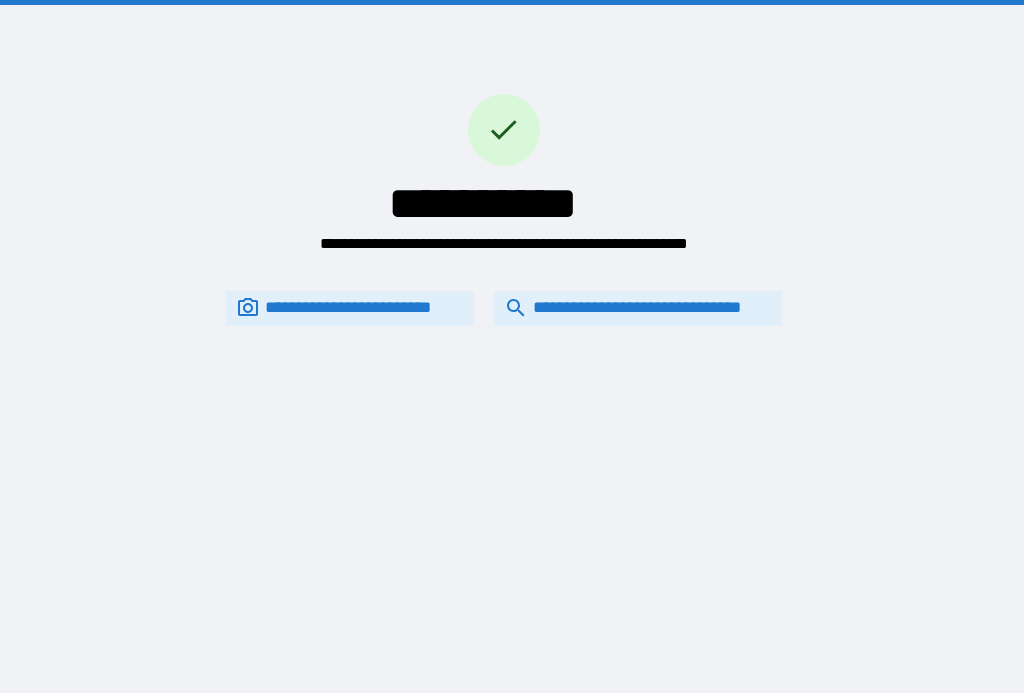 click on "**********" at bounding box center [638, 308] 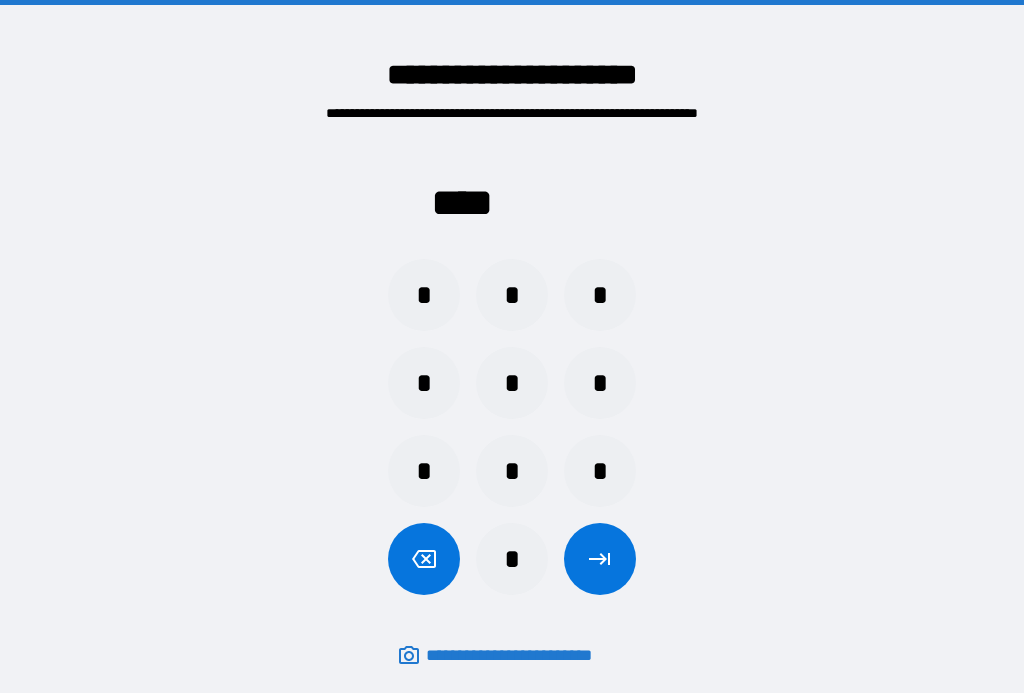 click on "*" at bounding box center [424, 471] 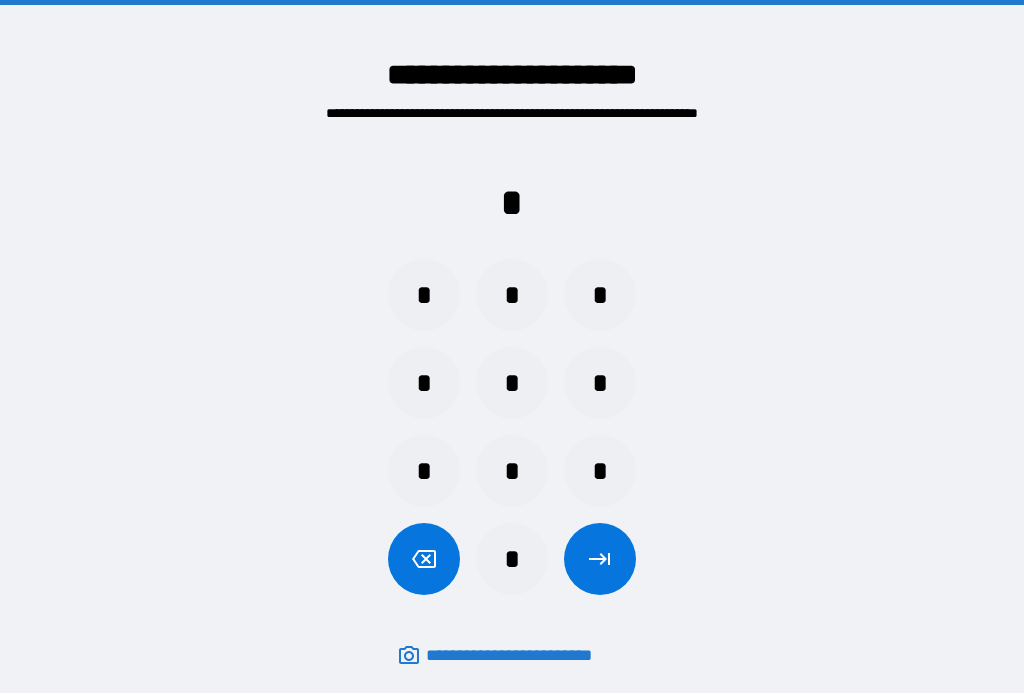 click on "*" at bounding box center [512, 471] 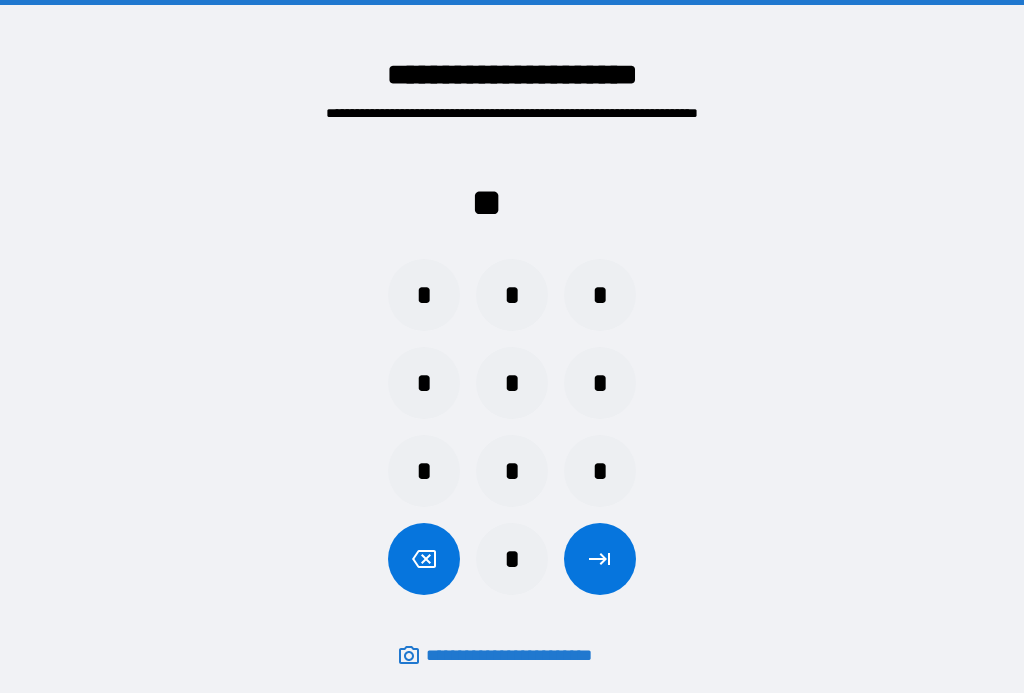 click on "*" at bounding box center (600, 471) 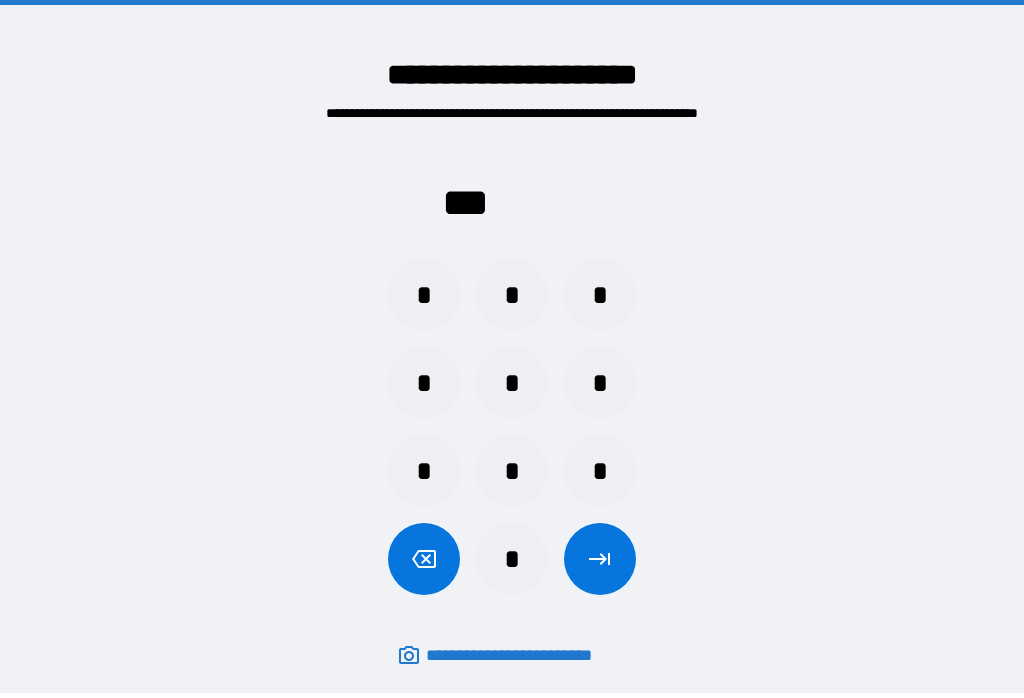 click on "*" at bounding box center (424, 471) 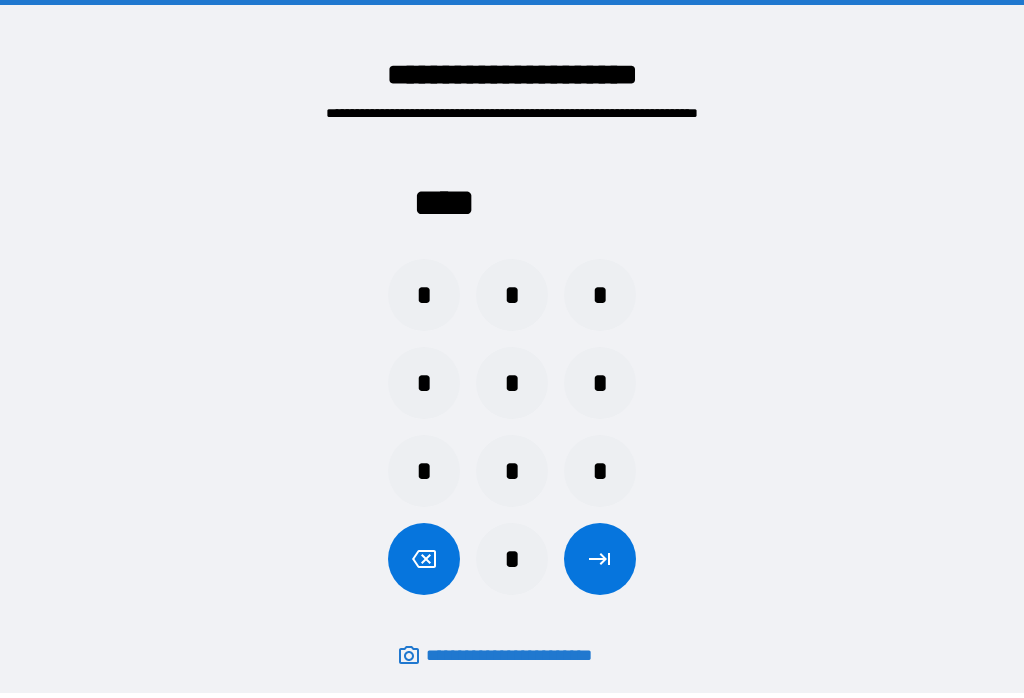 click 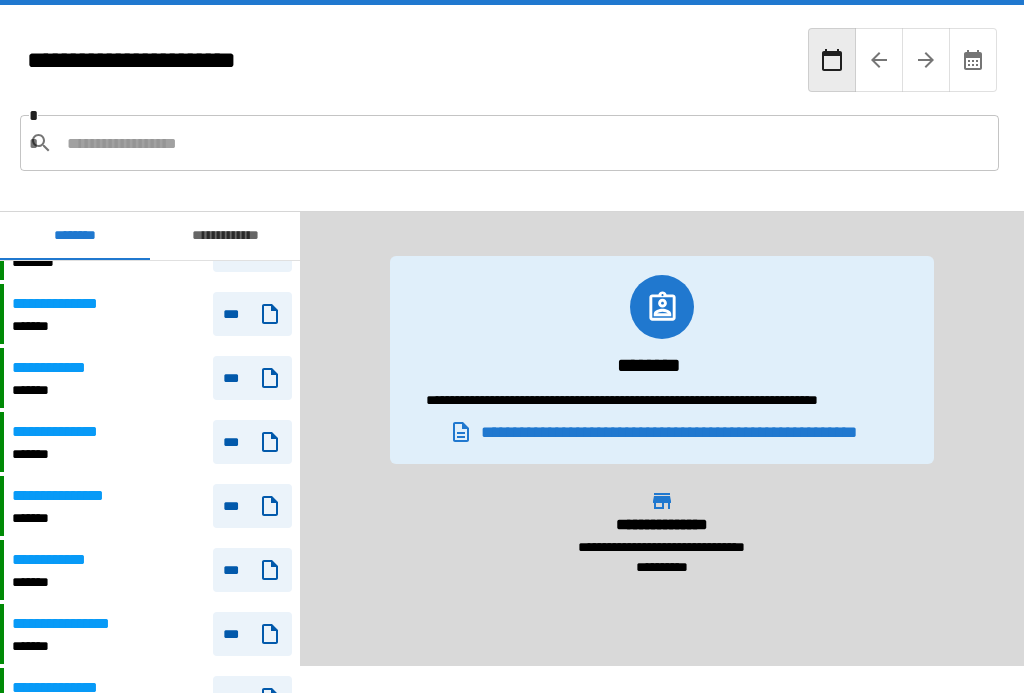 scroll, scrollTop: 1122, scrollLeft: 0, axis: vertical 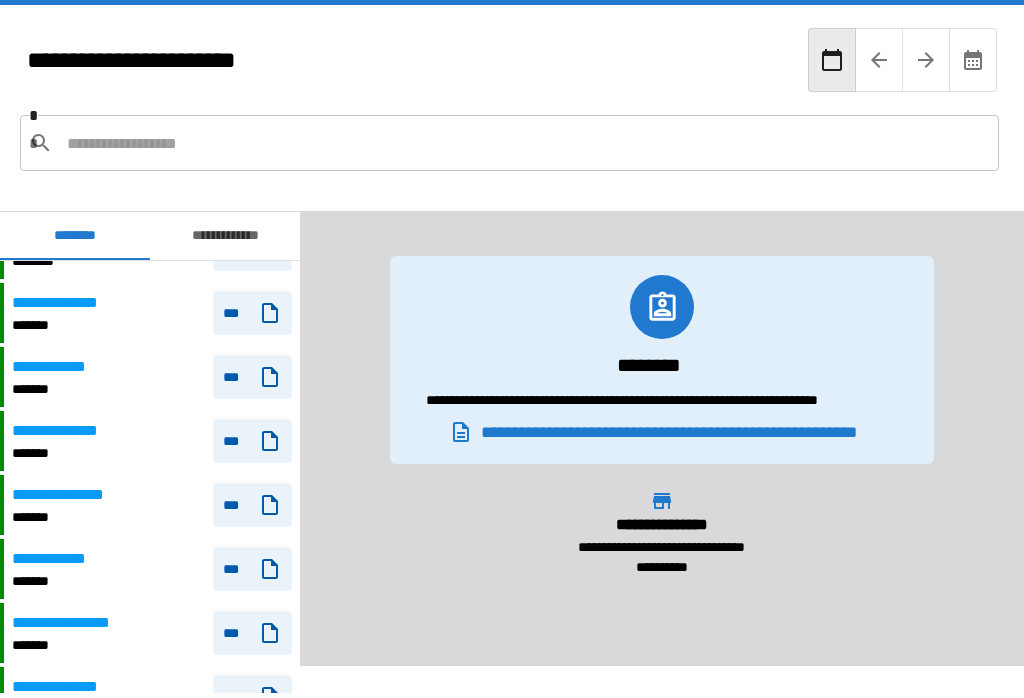 click on "**********" at bounding box center (70, 431) 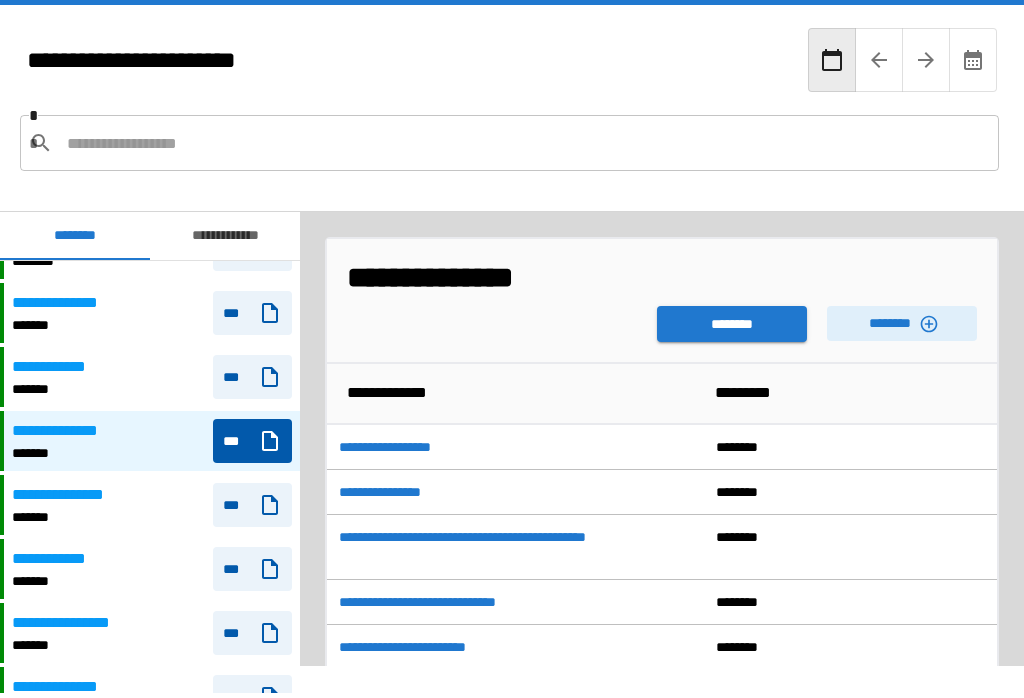 click on "********" at bounding box center [902, 323] 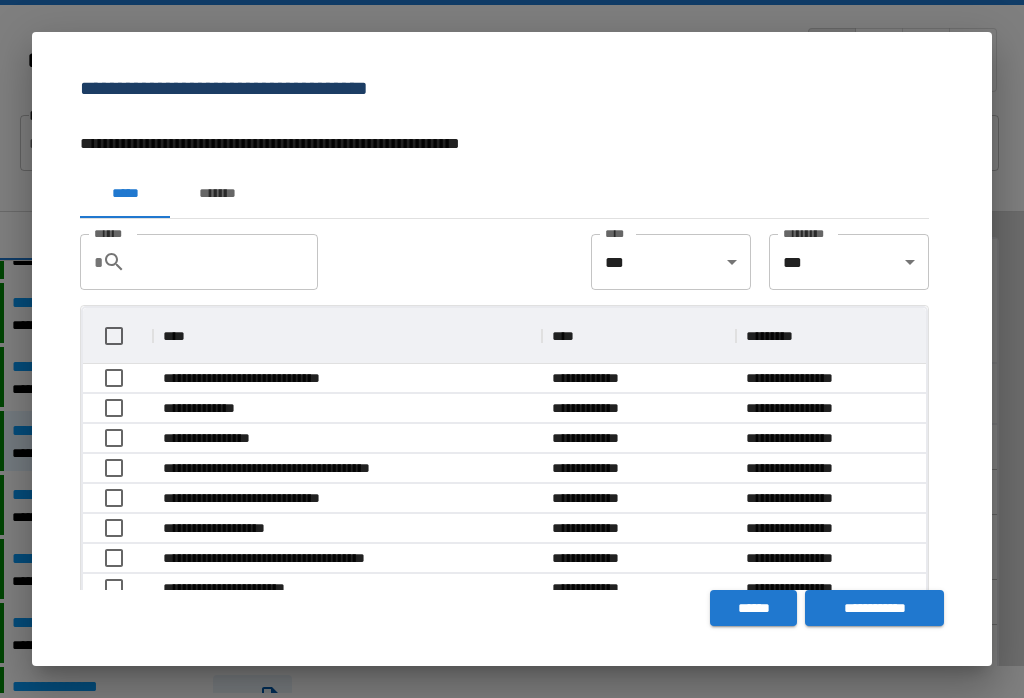 scroll, scrollTop: 1, scrollLeft: 1, axis: both 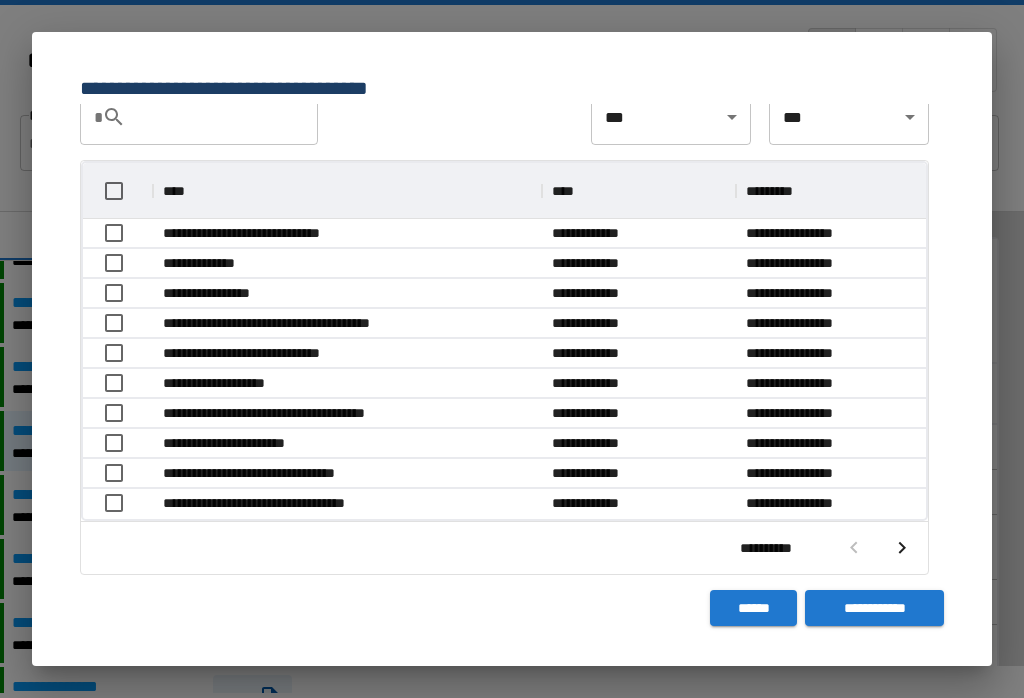 click at bounding box center [902, 548] 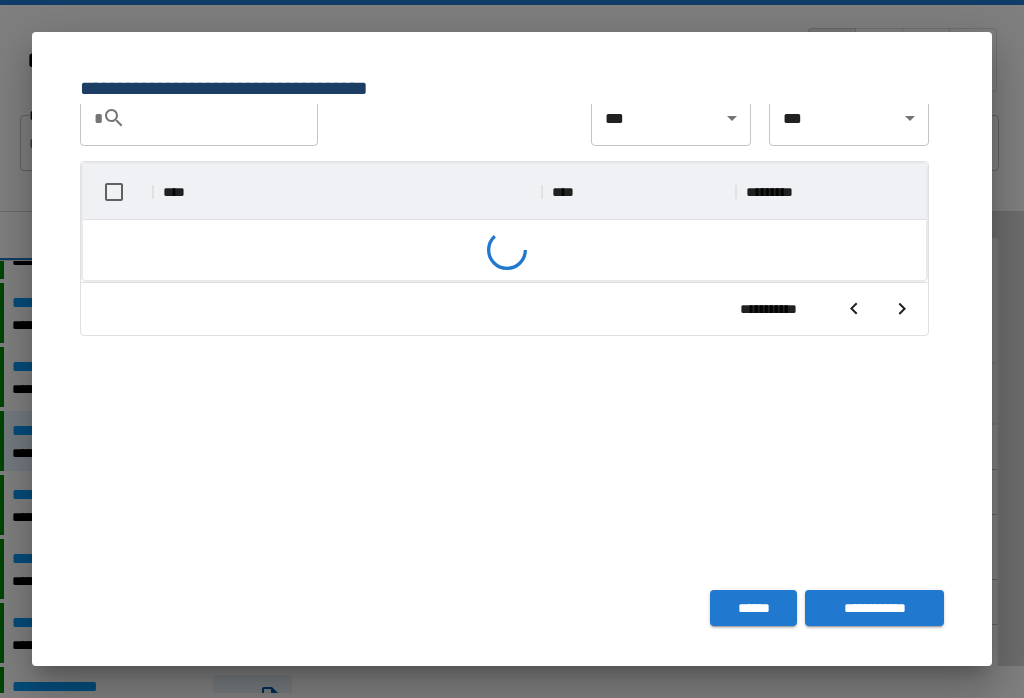 scroll, scrollTop: 144, scrollLeft: 0, axis: vertical 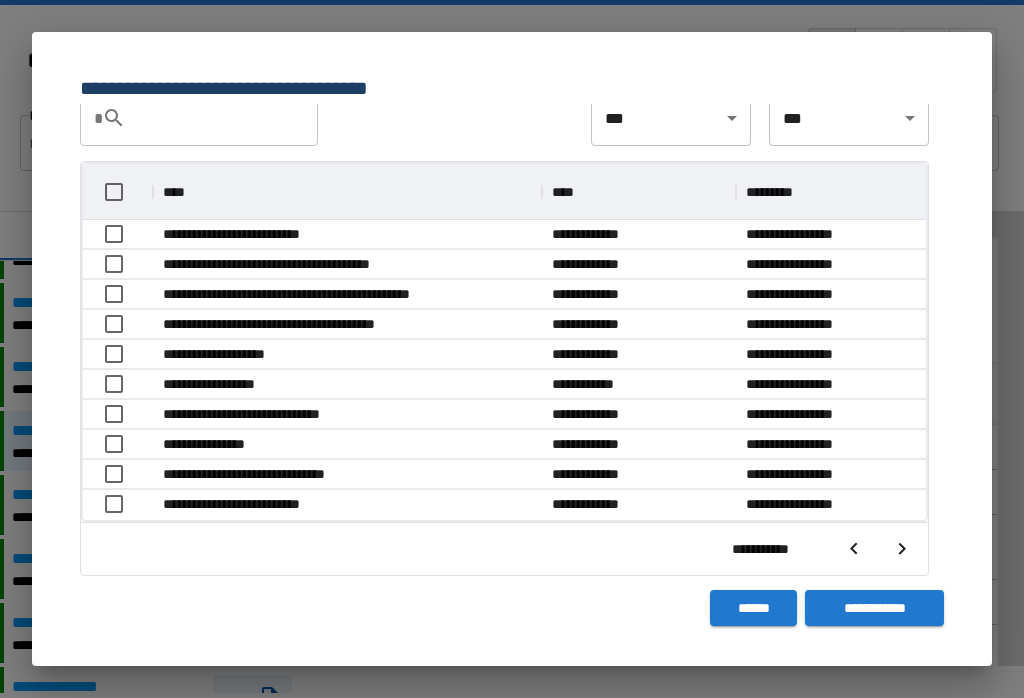 click at bounding box center [902, 549] 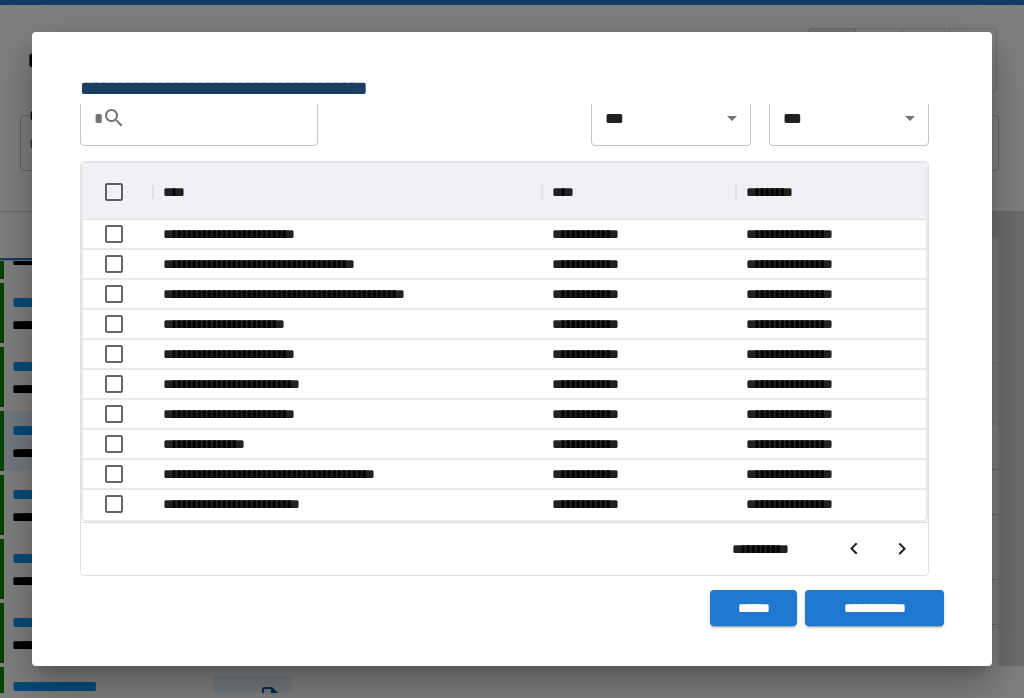 scroll, scrollTop: 356, scrollLeft: 843, axis: both 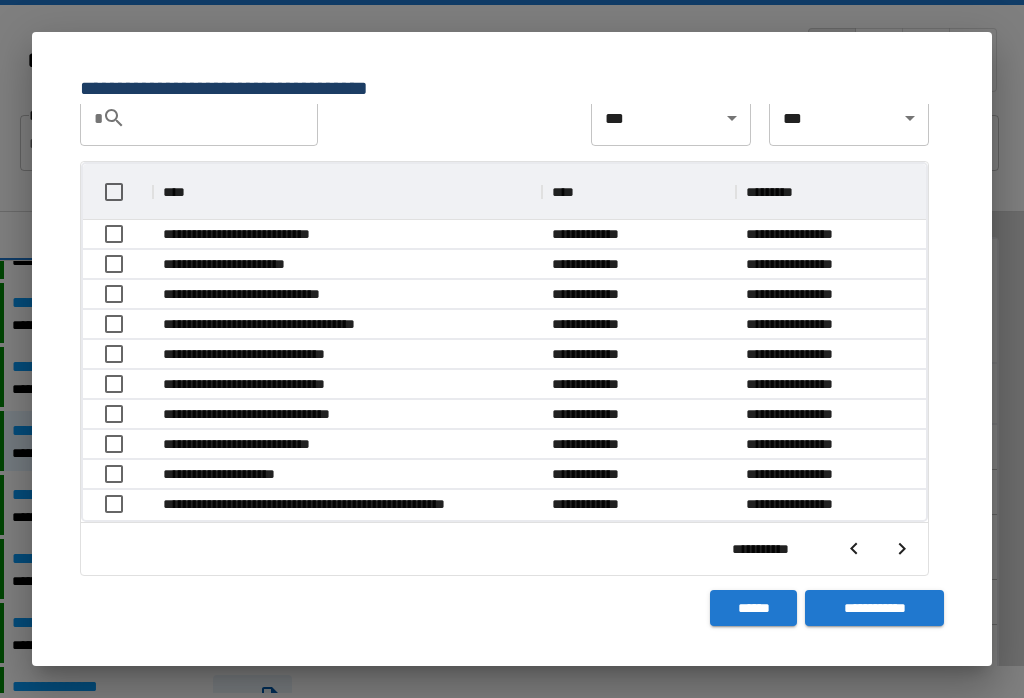 click at bounding box center [878, 549] 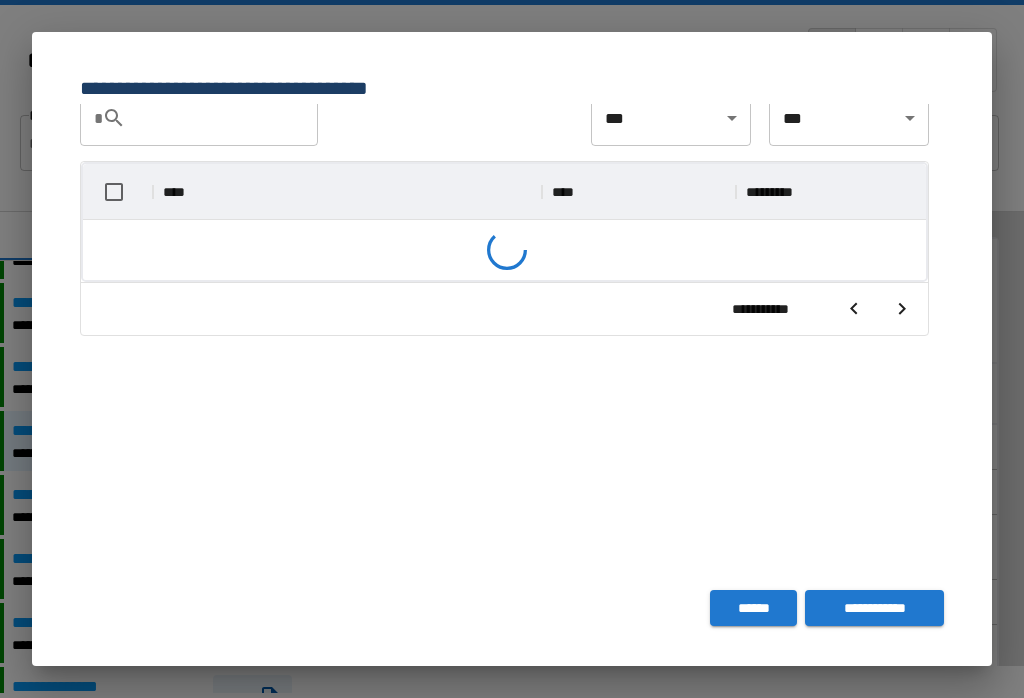 scroll, scrollTop: 356, scrollLeft: 843, axis: both 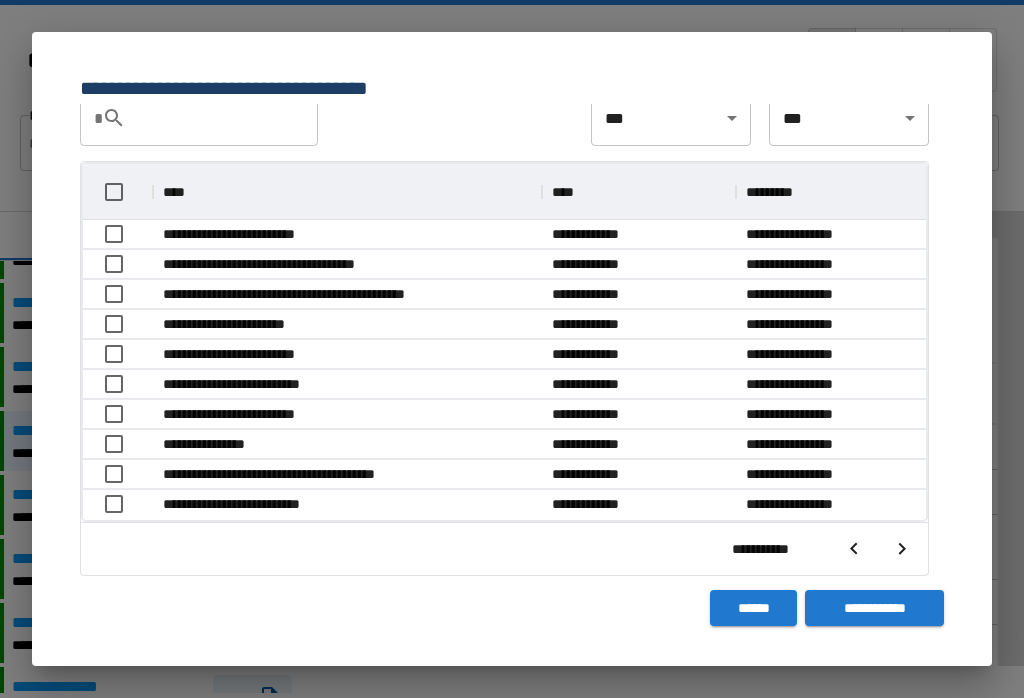 click 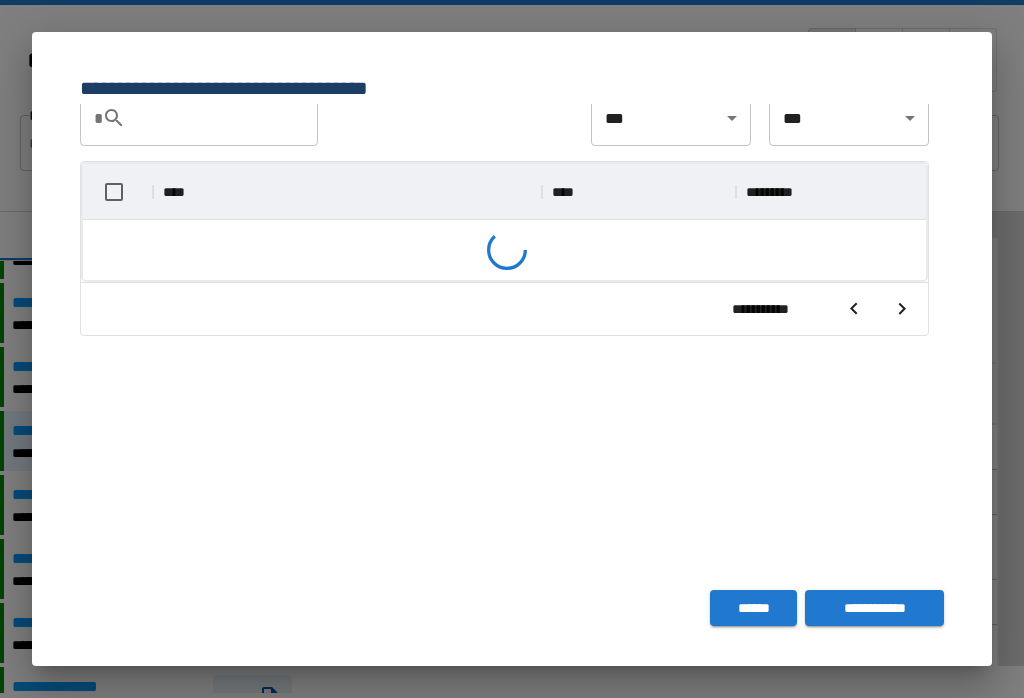 scroll, scrollTop: 356, scrollLeft: 843, axis: both 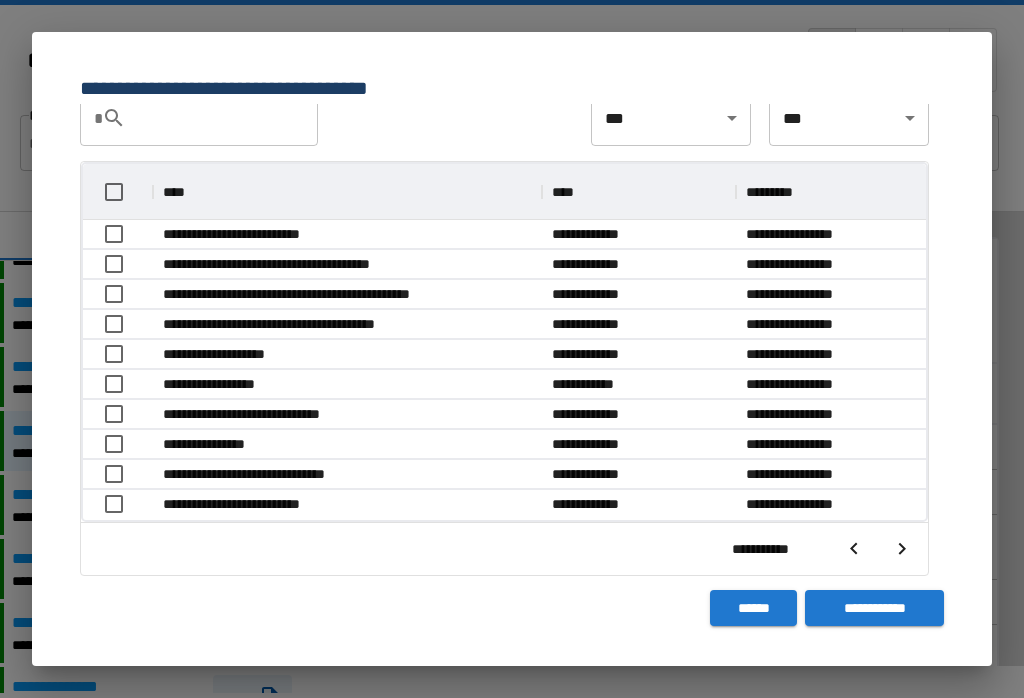 click 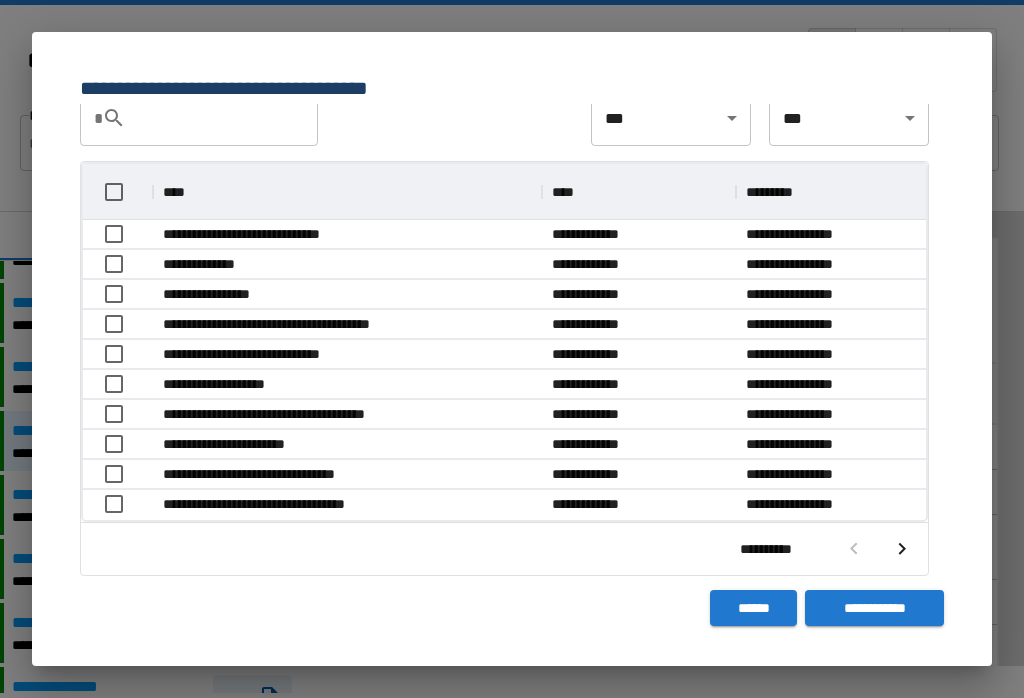 scroll, scrollTop: 356, scrollLeft: 843, axis: both 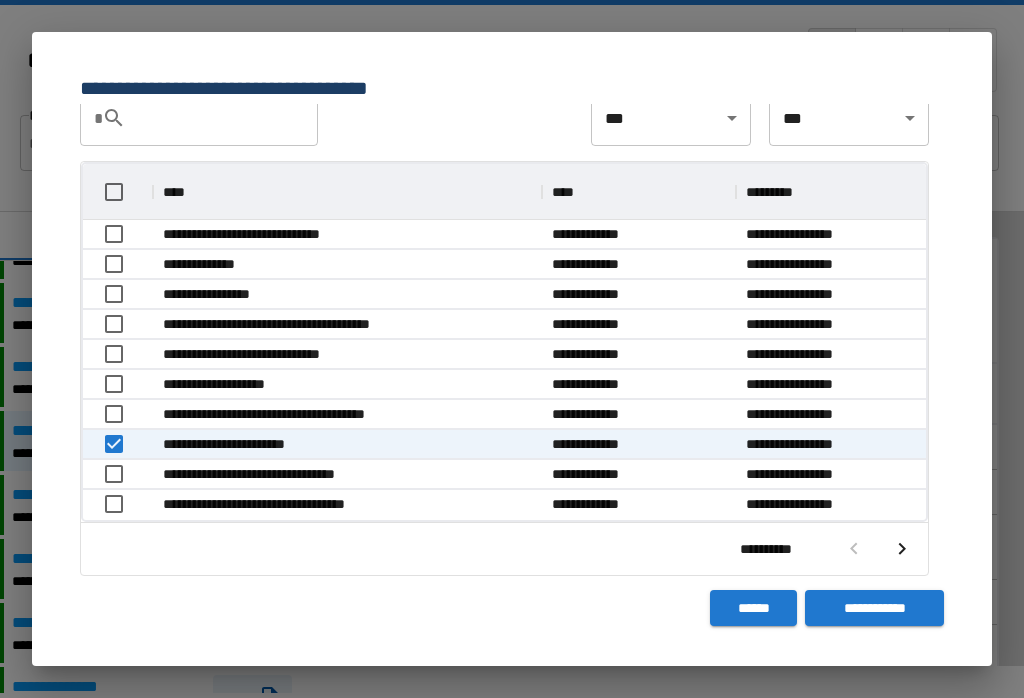 click on "**********" at bounding box center [874, 608] 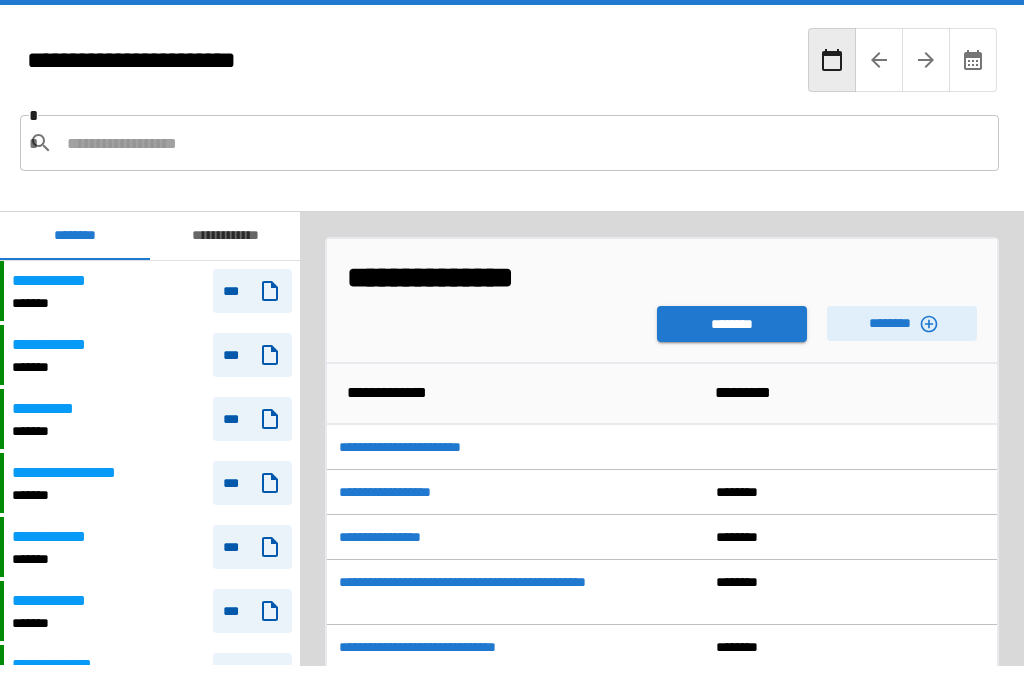 scroll, scrollTop: 1329, scrollLeft: 0, axis: vertical 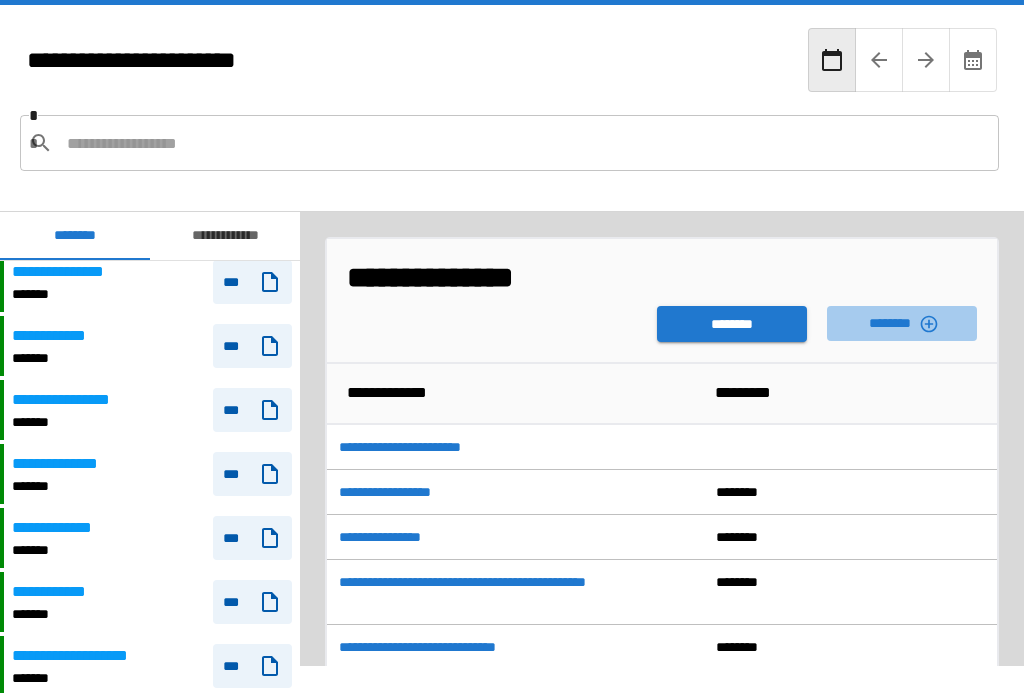 click 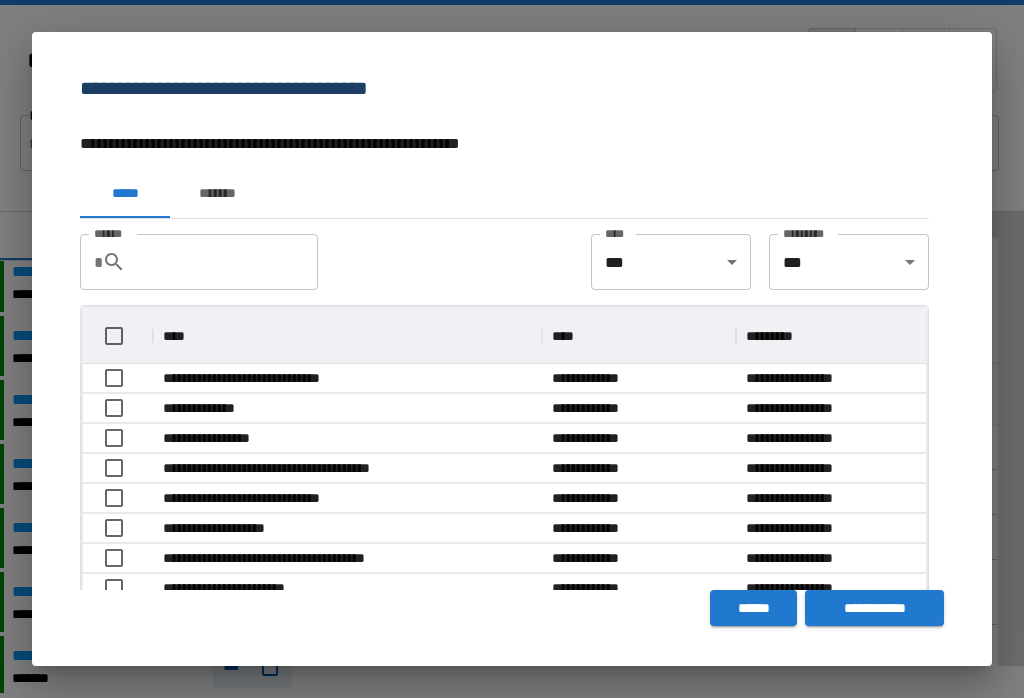 scroll, scrollTop: 356, scrollLeft: 843, axis: both 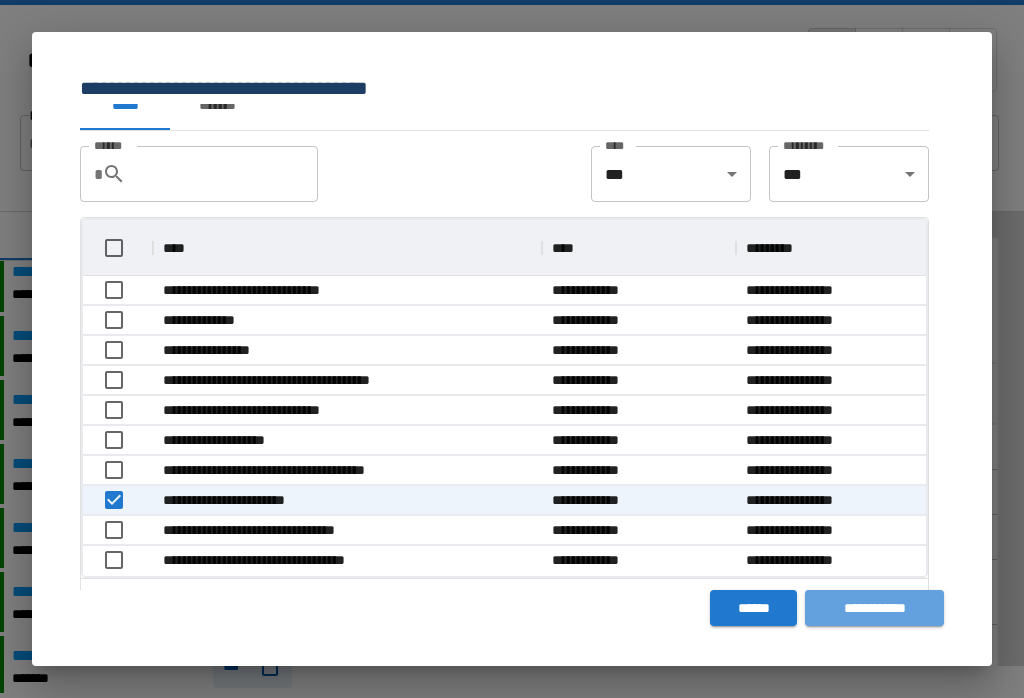 click on "**********" at bounding box center [874, 608] 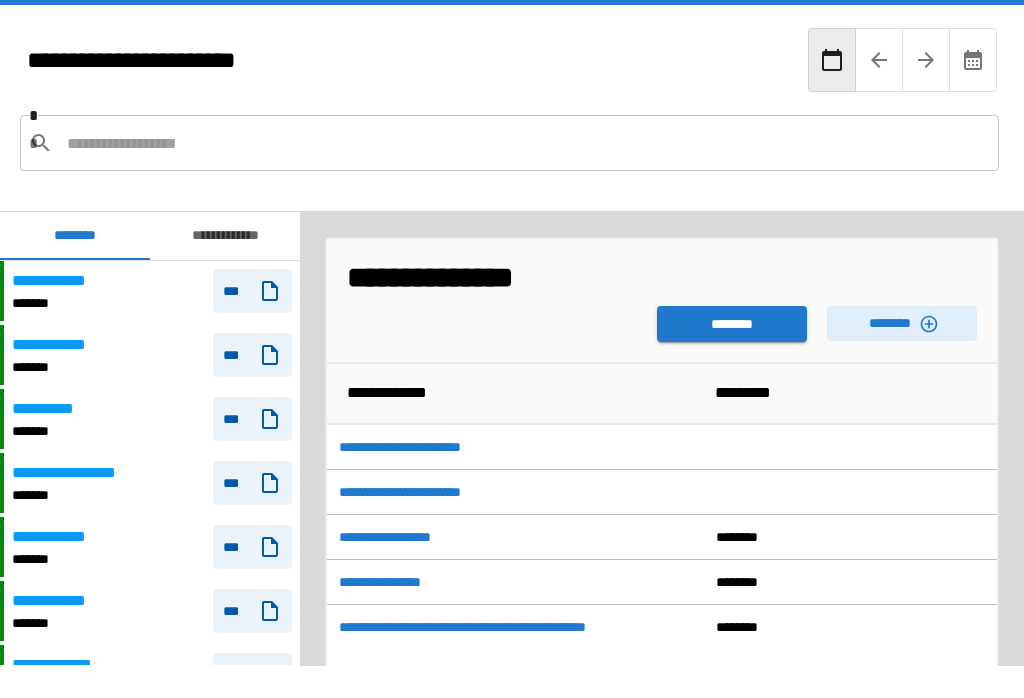 scroll, scrollTop: 1329, scrollLeft: 0, axis: vertical 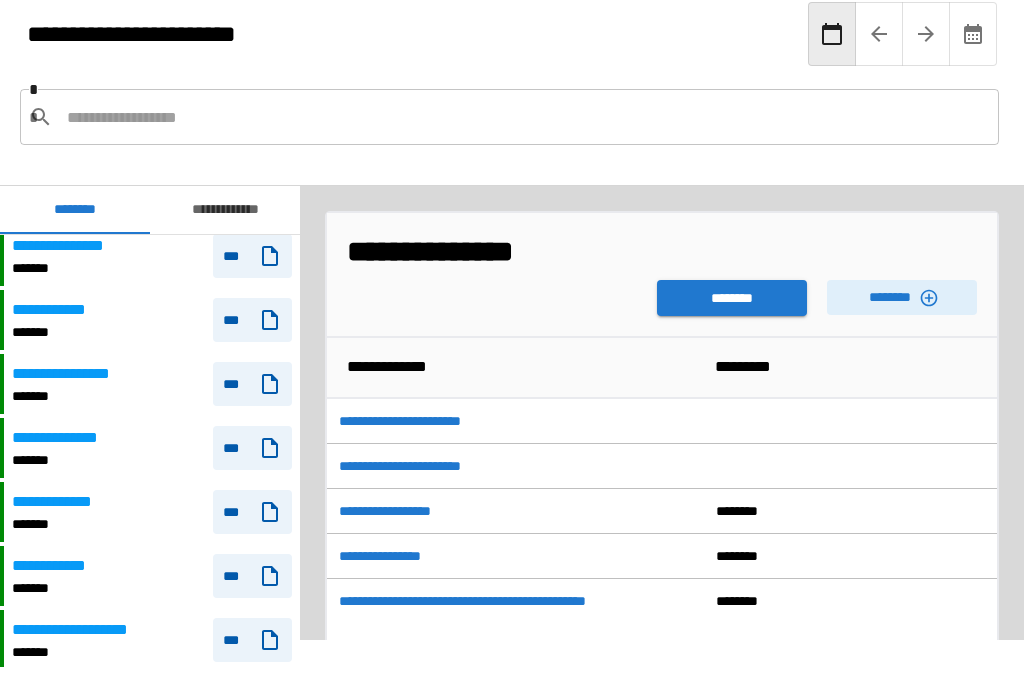 click on "********" at bounding box center (732, 298) 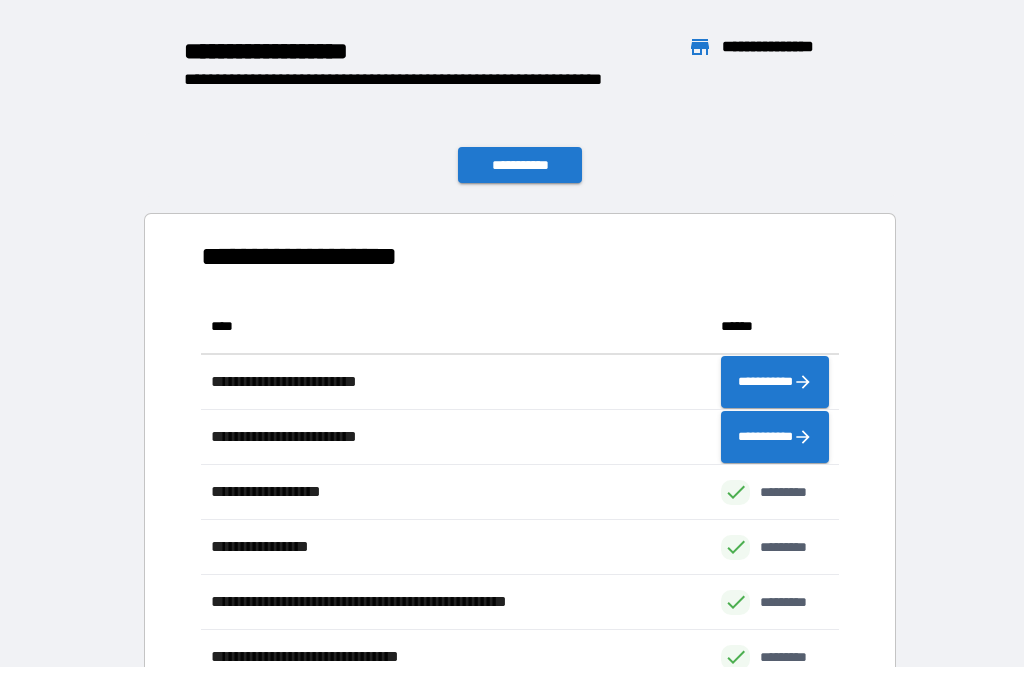 scroll, scrollTop: 661, scrollLeft: 638, axis: both 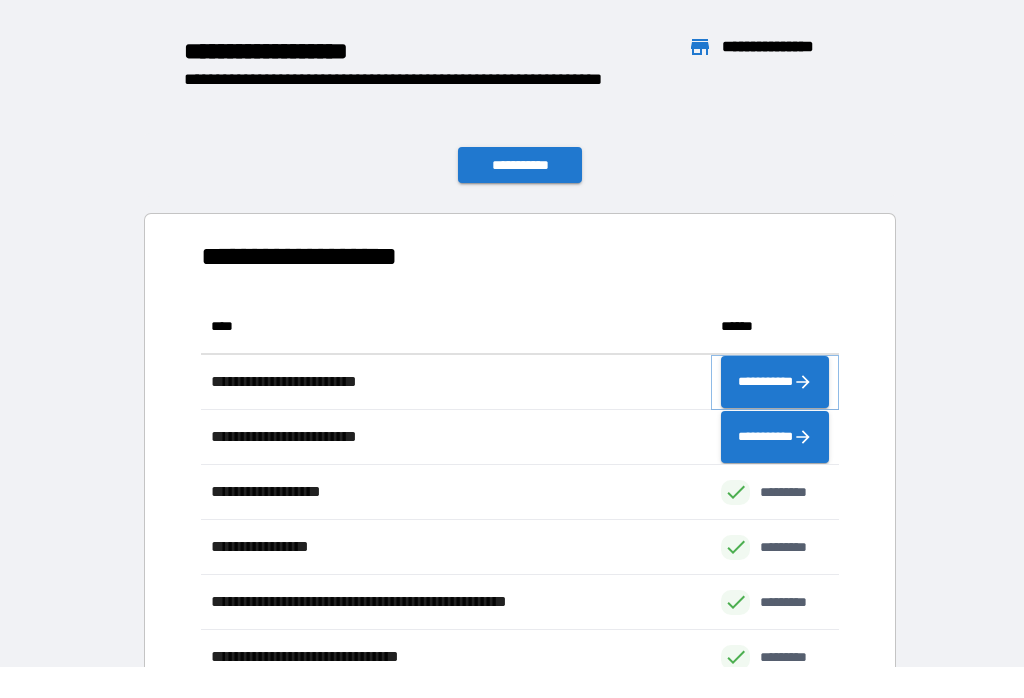 click on "**********" at bounding box center (775, 382) 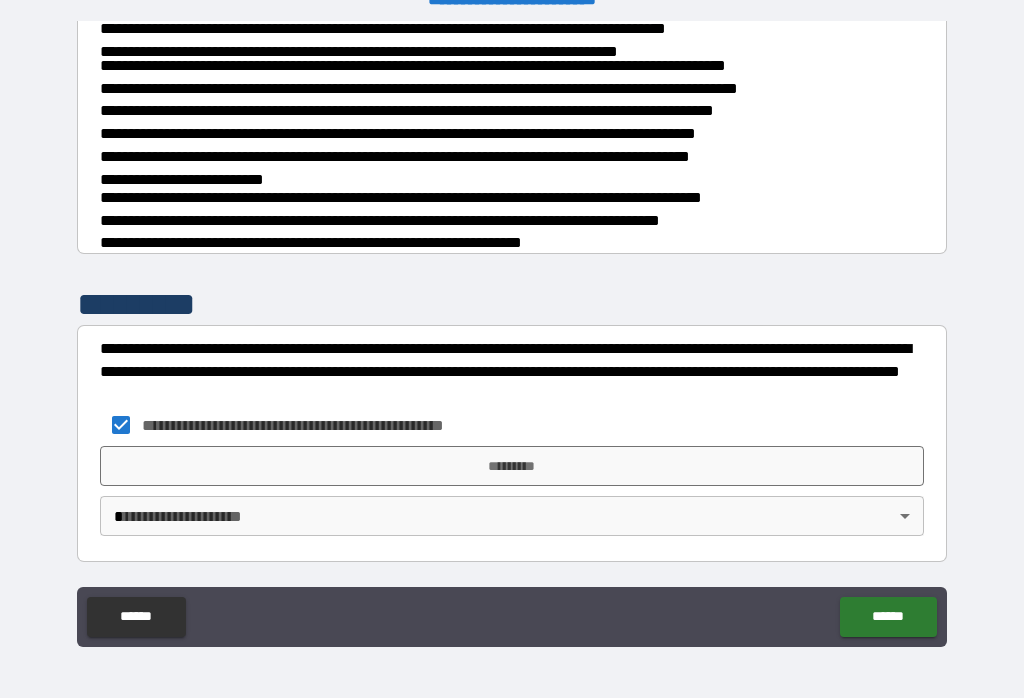 scroll, scrollTop: 710, scrollLeft: 0, axis: vertical 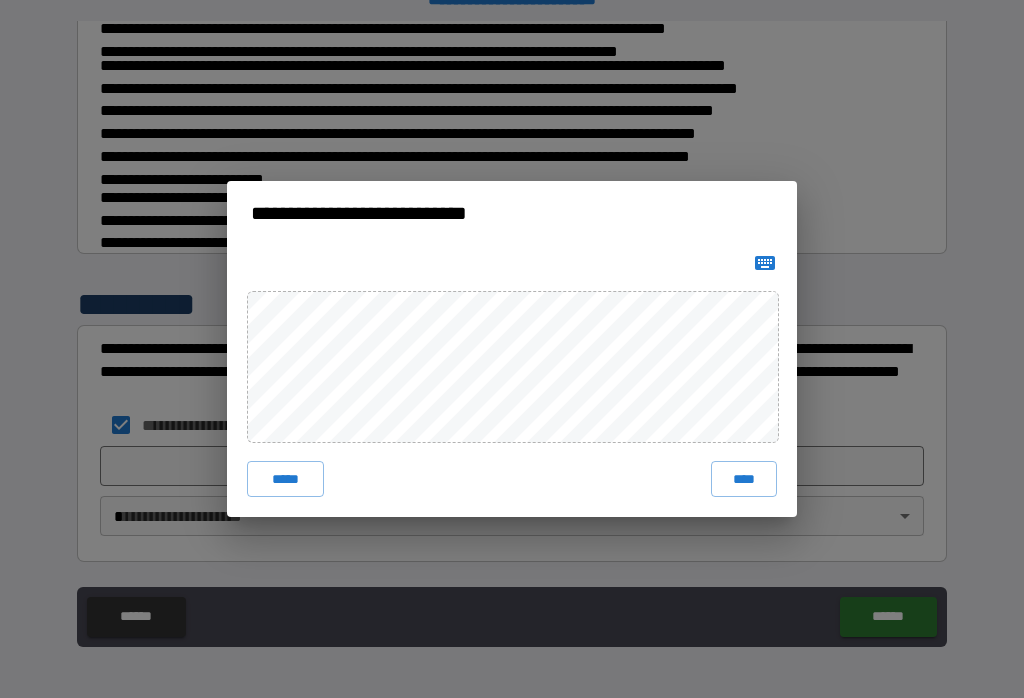 click on "****" at bounding box center (744, 479) 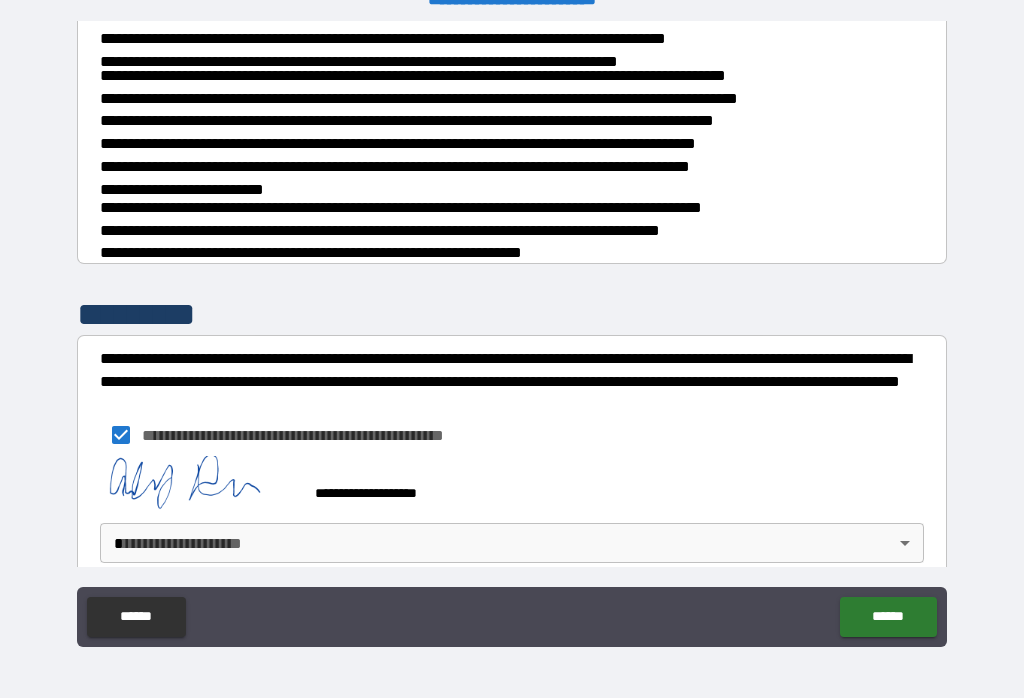 click on "******" at bounding box center (888, 617) 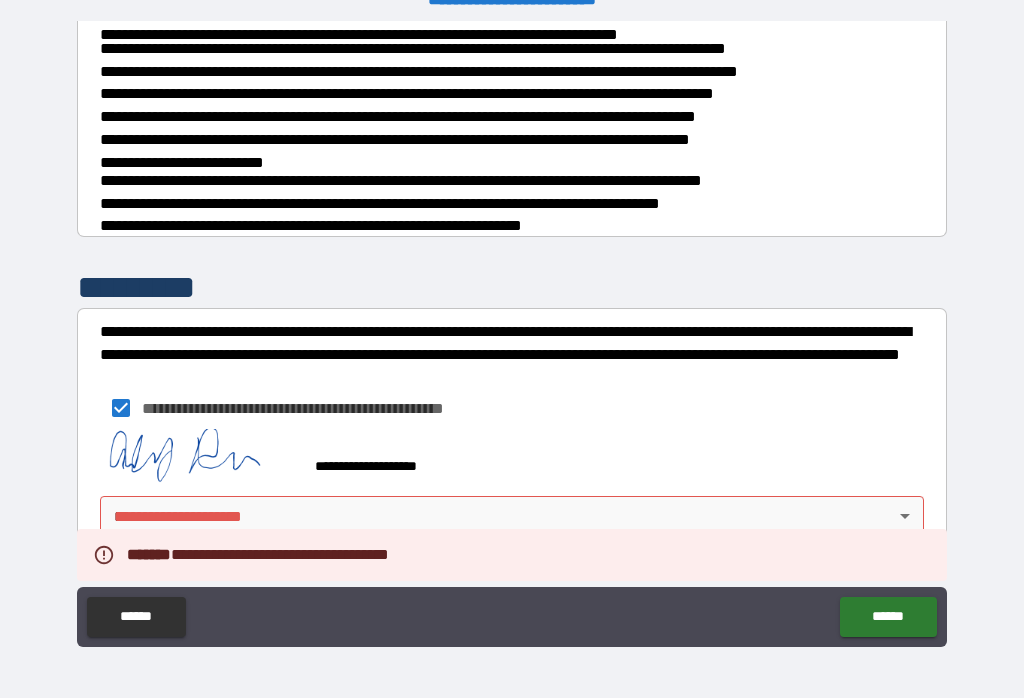 scroll, scrollTop: 727, scrollLeft: 0, axis: vertical 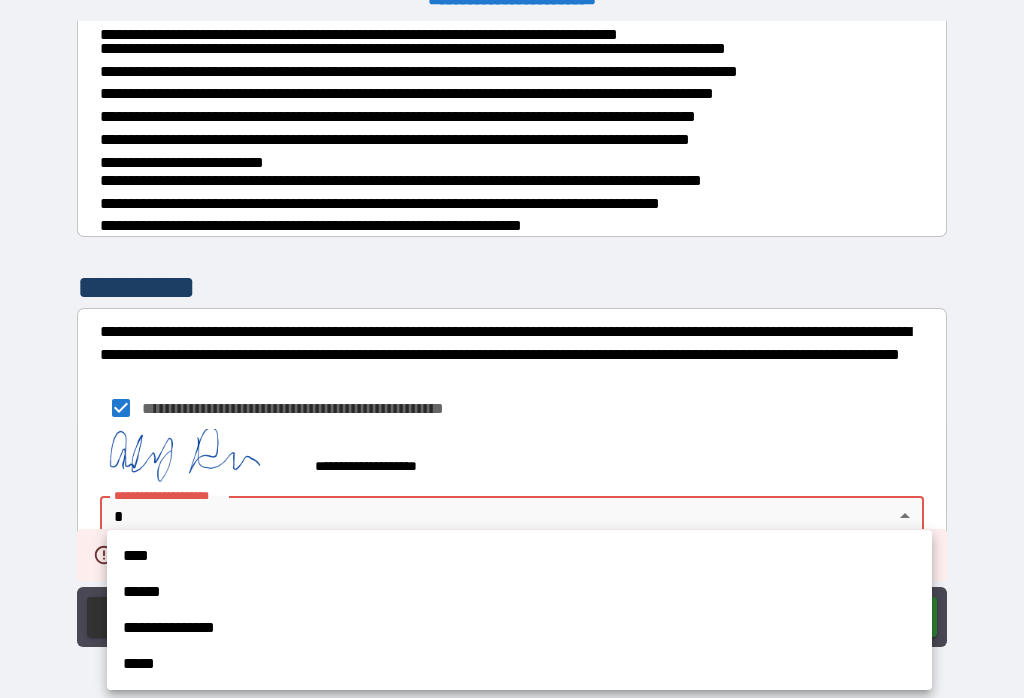 click at bounding box center (512, 349) 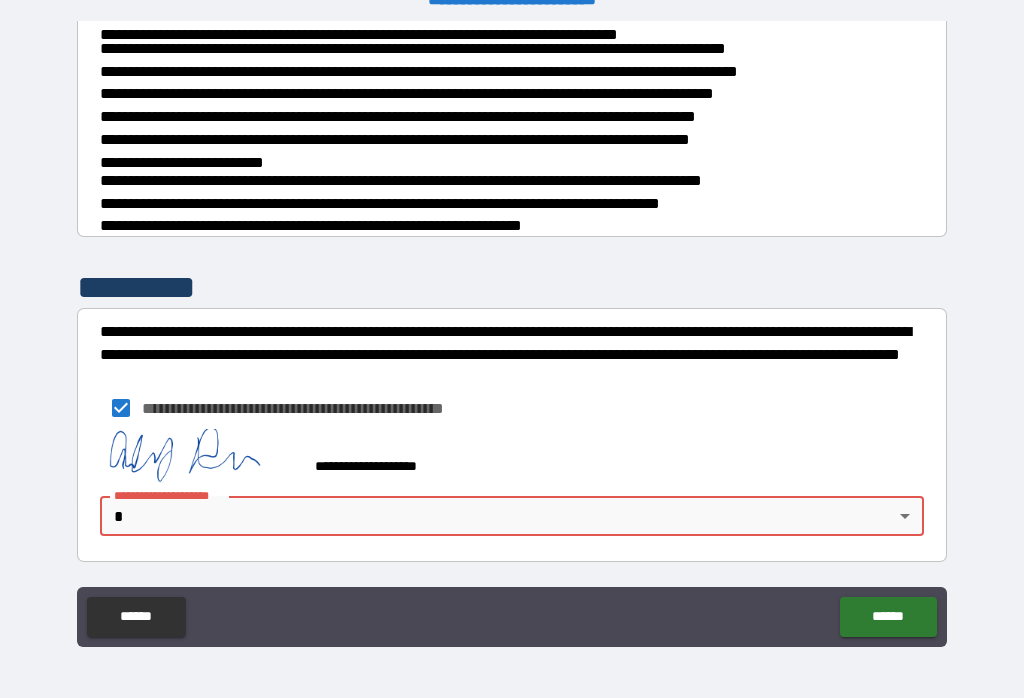 click on "******" at bounding box center [136, 617] 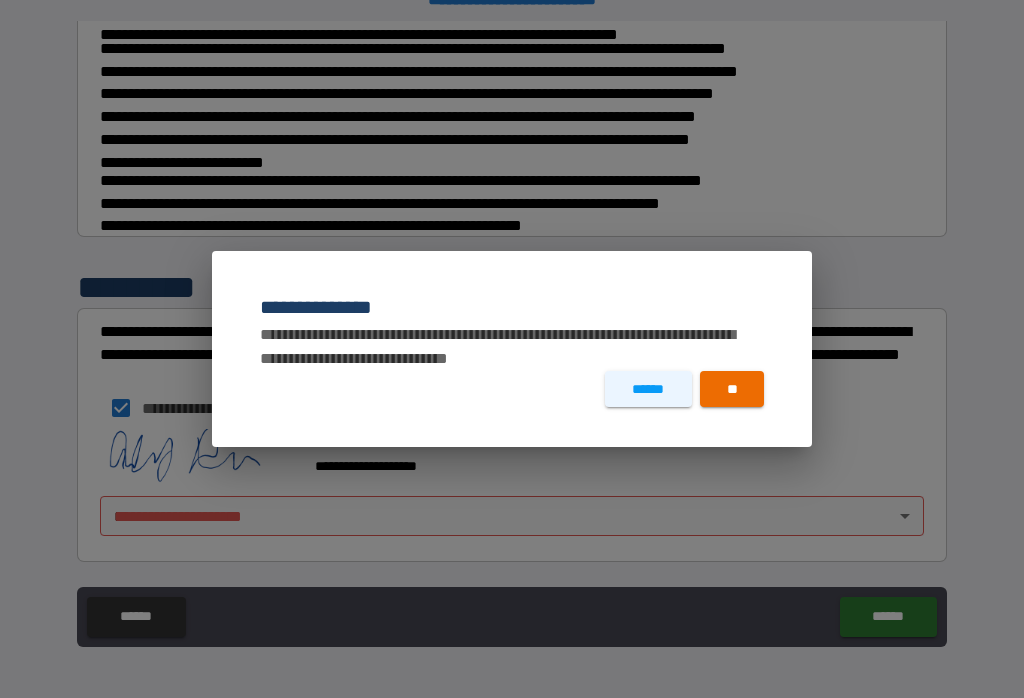 click on "**" at bounding box center (732, 389) 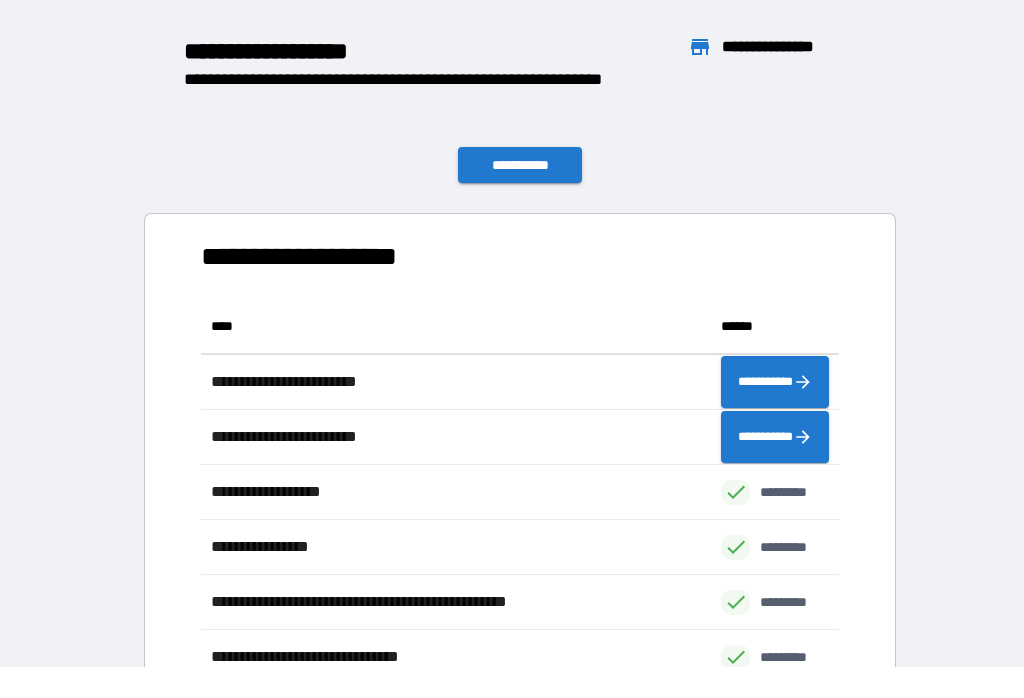 scroll, scrollTop: 661, scrollLeft: 638, axis: both 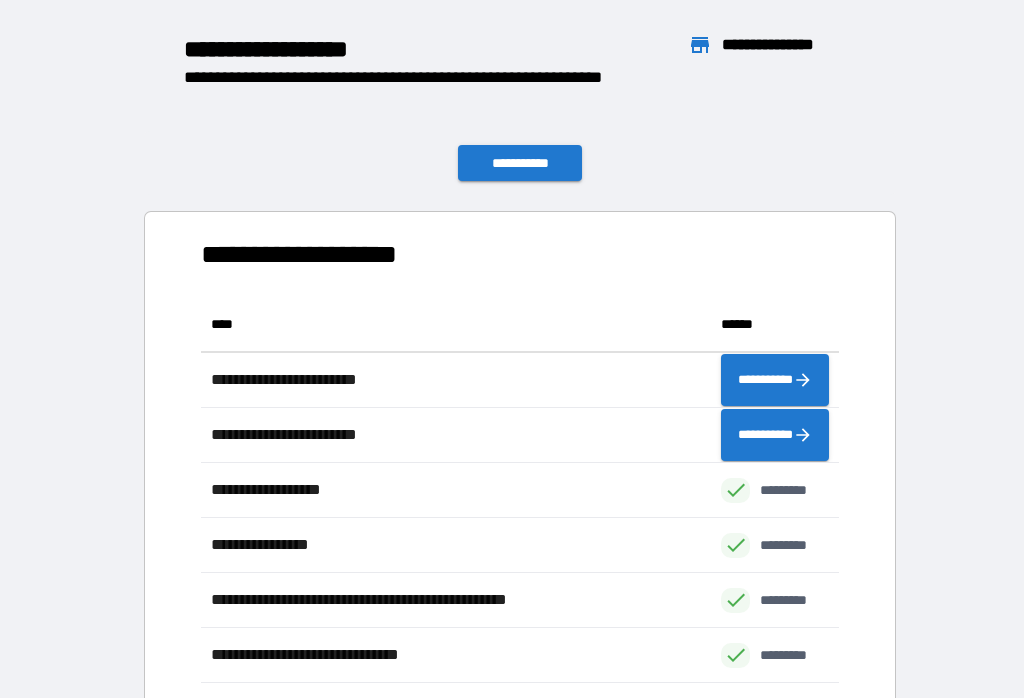 click on "**********" at bounding box center [520, 163] 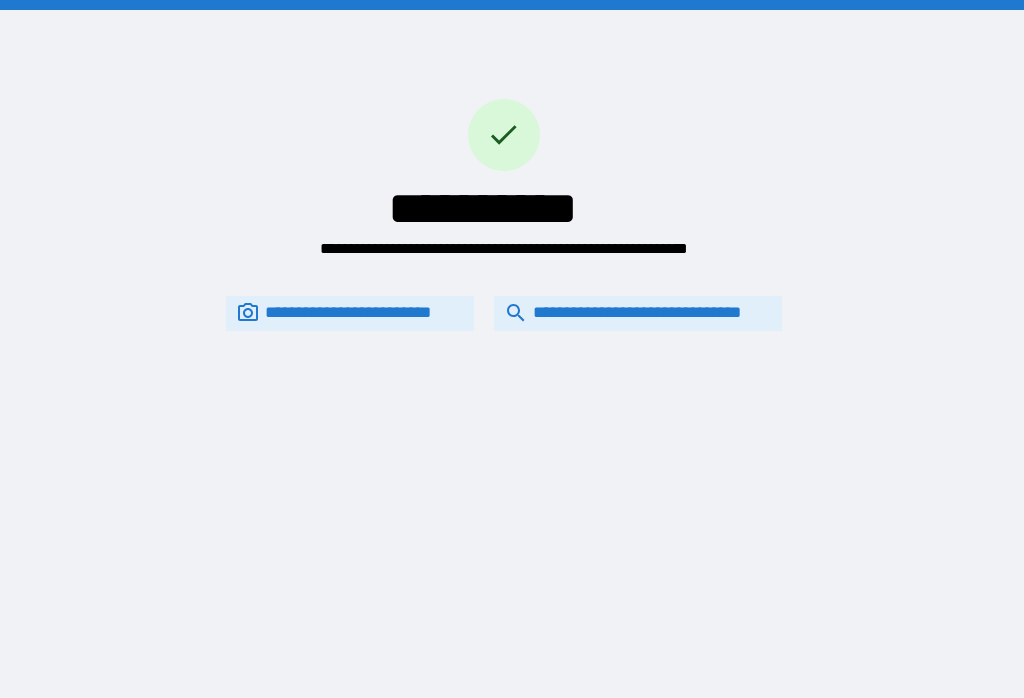 click on "**********" at bounding box center (638, 313) 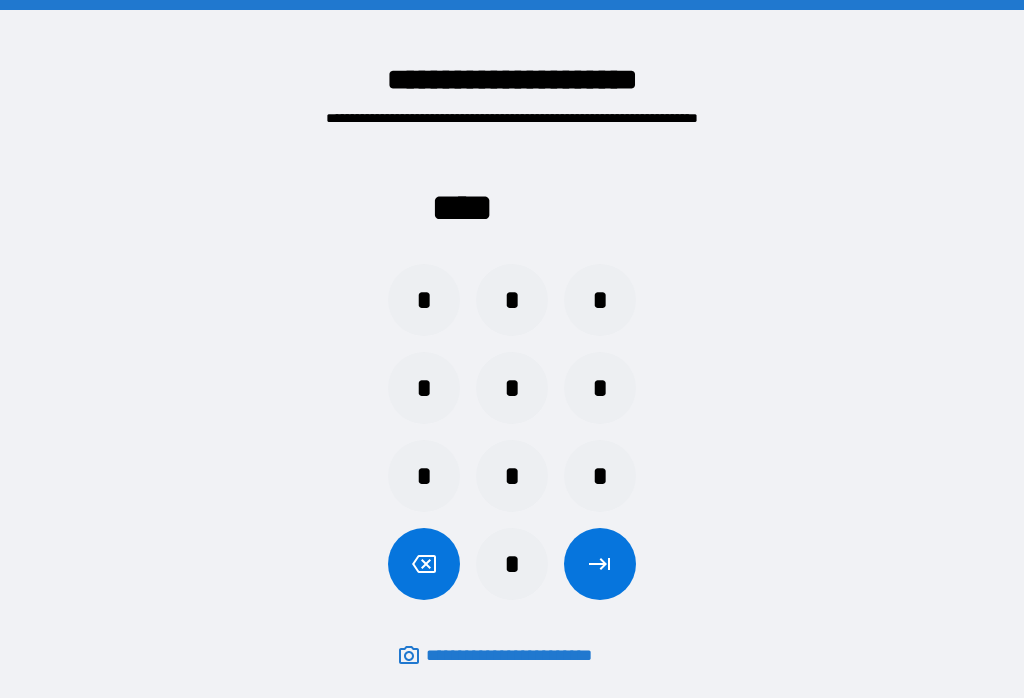 click on "[FIRST] [LAST] [STREET] [CITY] [STATE] [ZIP] [COUNTRY] [PHONE] [EMAIL] [SSN] [CREDIT_CARD] [DOB] [AGE]" at bounding box center (512, 349) 